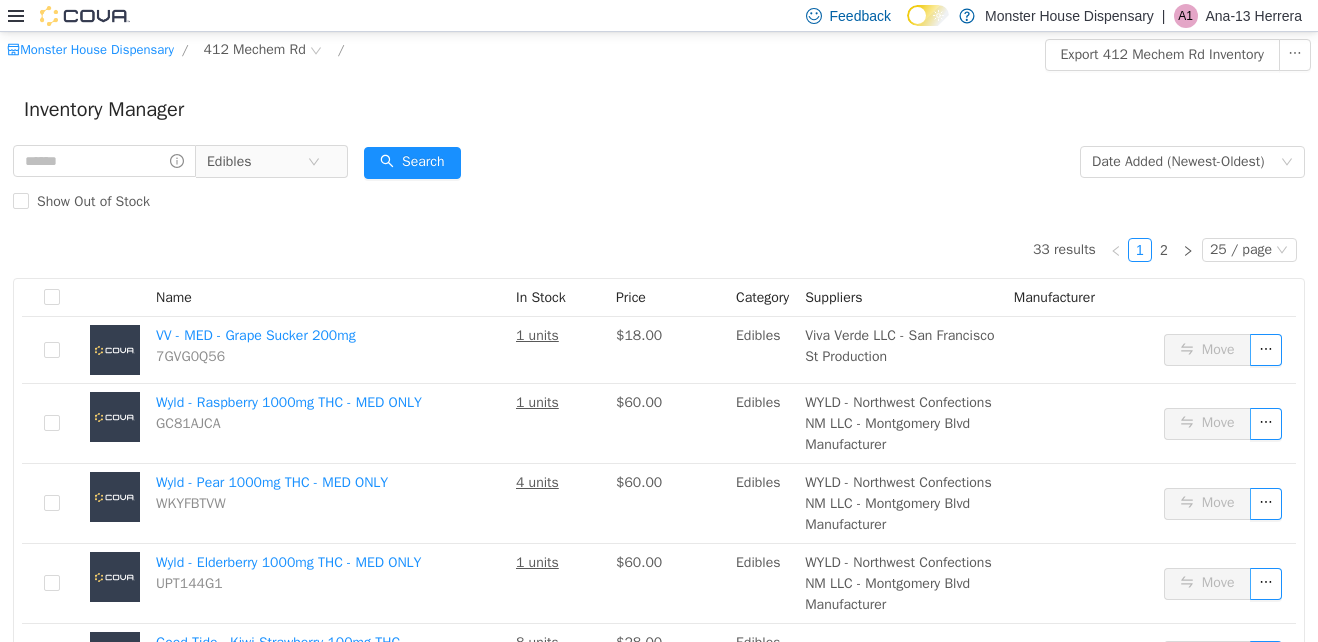 scroll, scrollTop: 0, scrollLeft: 0, axis: both 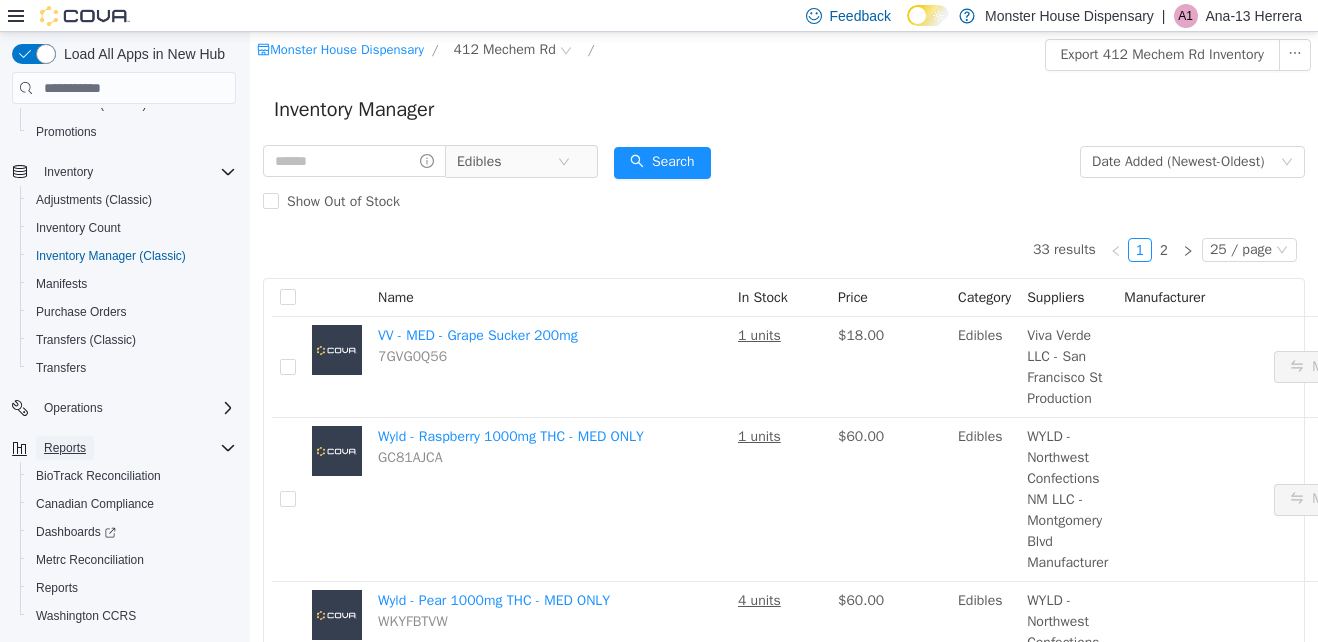 click on "Reports" at bounding box center (65, 448) 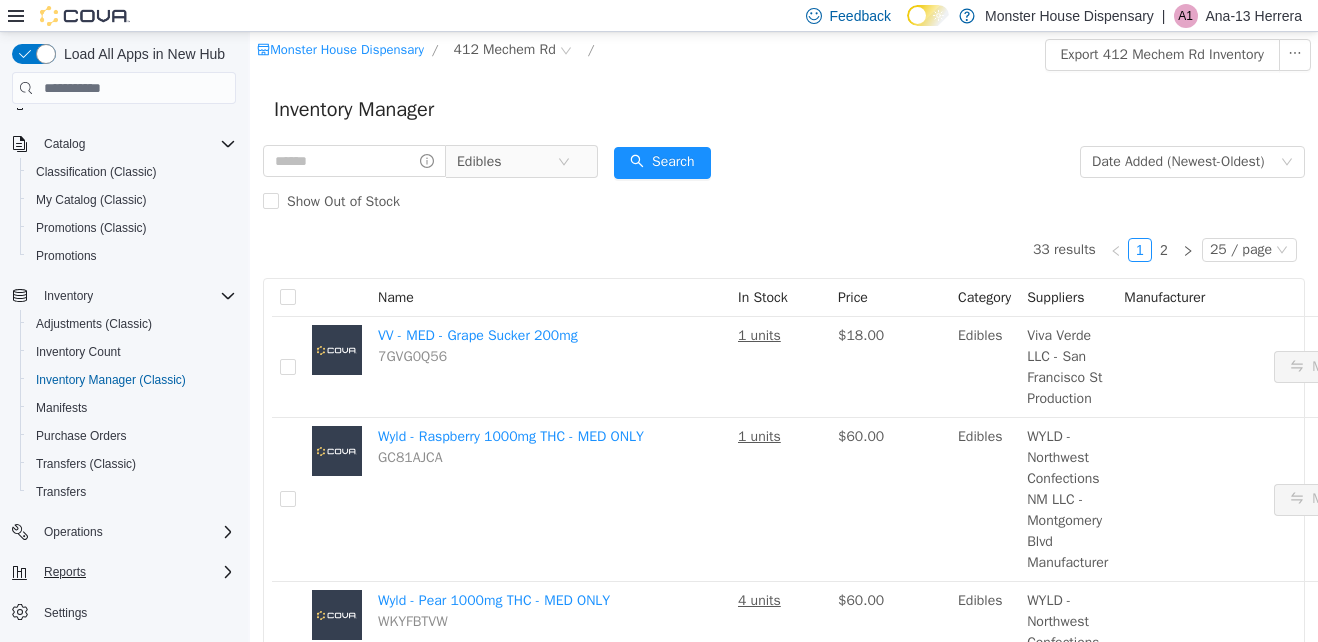 scroll, scrollTop: 109, scrollLeft: 0, axis: vertical 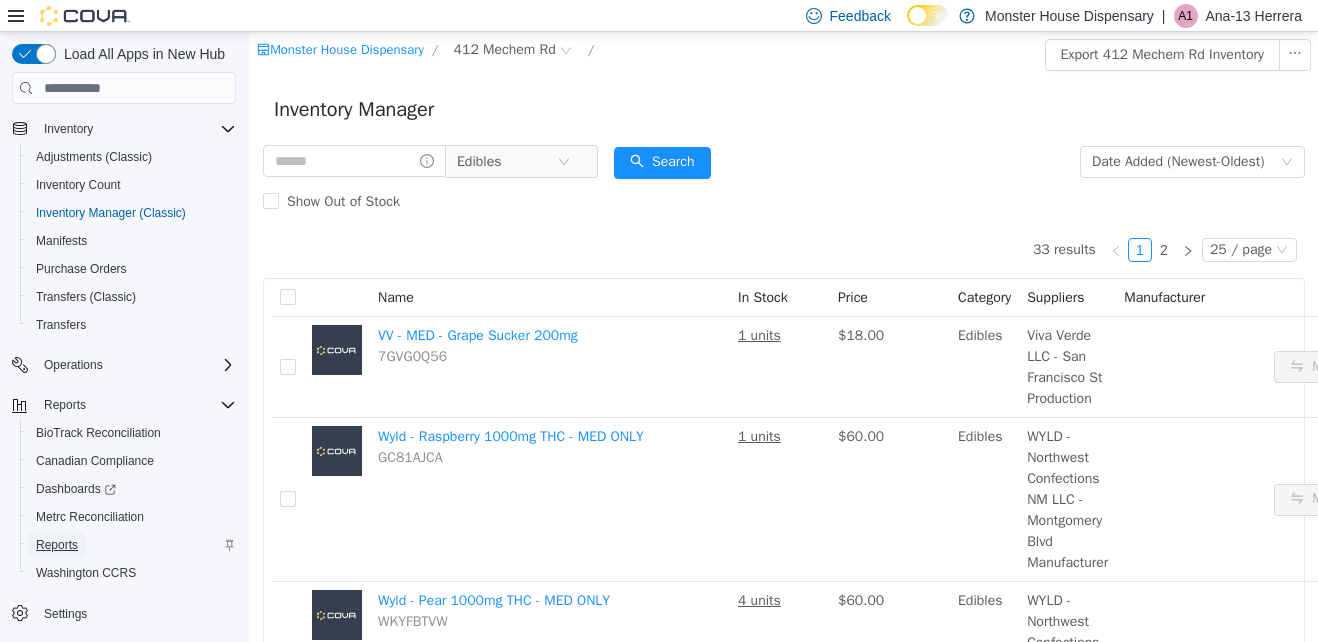 click on "Reports" at bounding box center (57, 545) 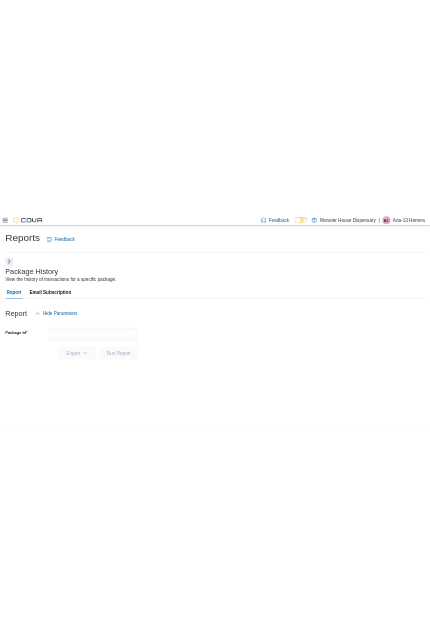 scroll, scrollTop: 0, scrollLeft: 0, axis: both 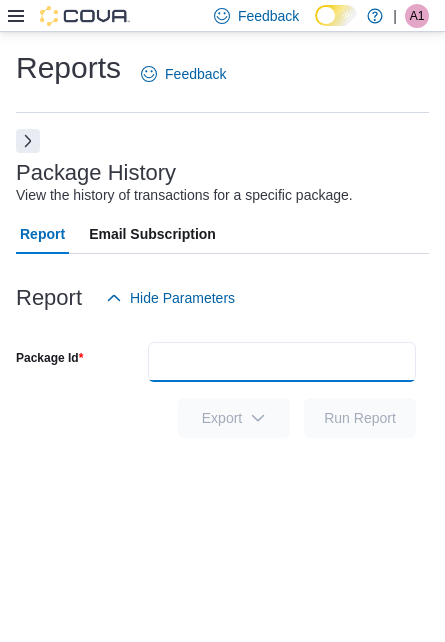 click on "Package Id" at bounding box center (282, 362) 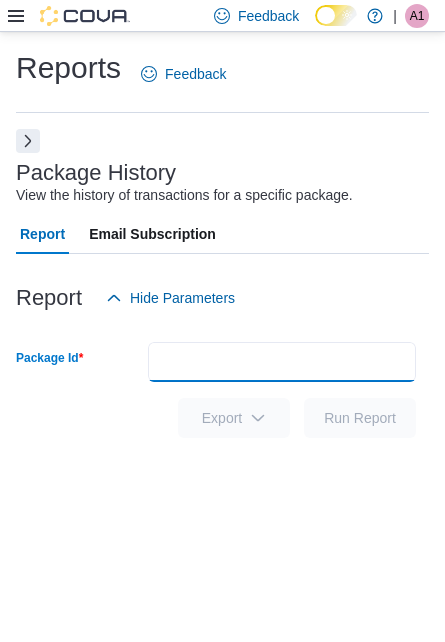 paste on "**********" 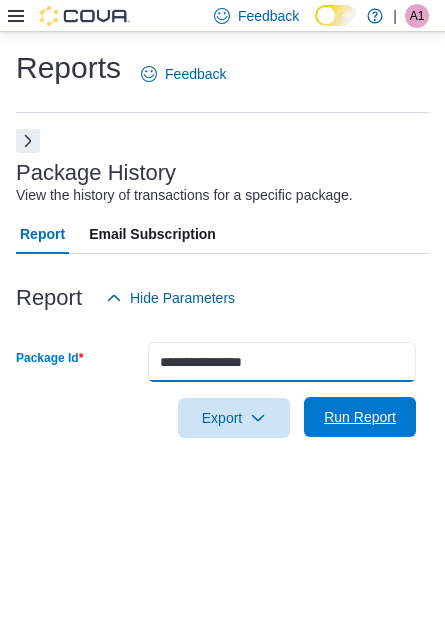 type on "**********" 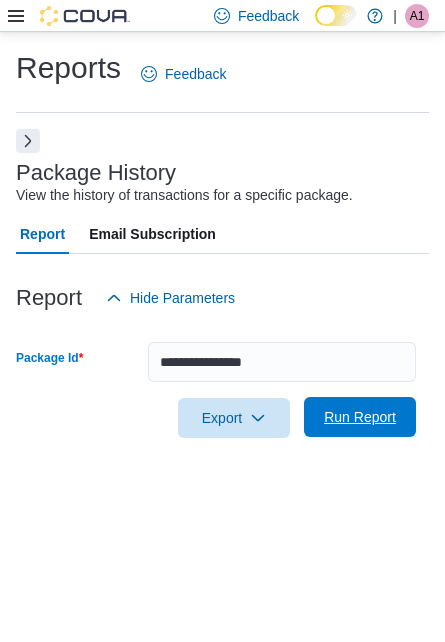 click on "Run Report" at bounding box center (360, 417) 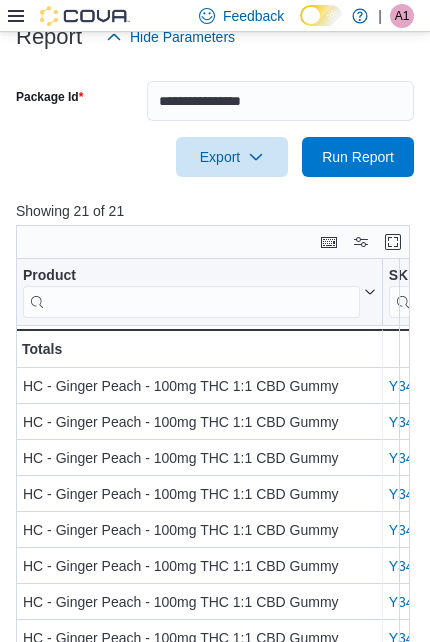 scroll, scrollTop: 267, scrollLeft: 0, axis: vertical 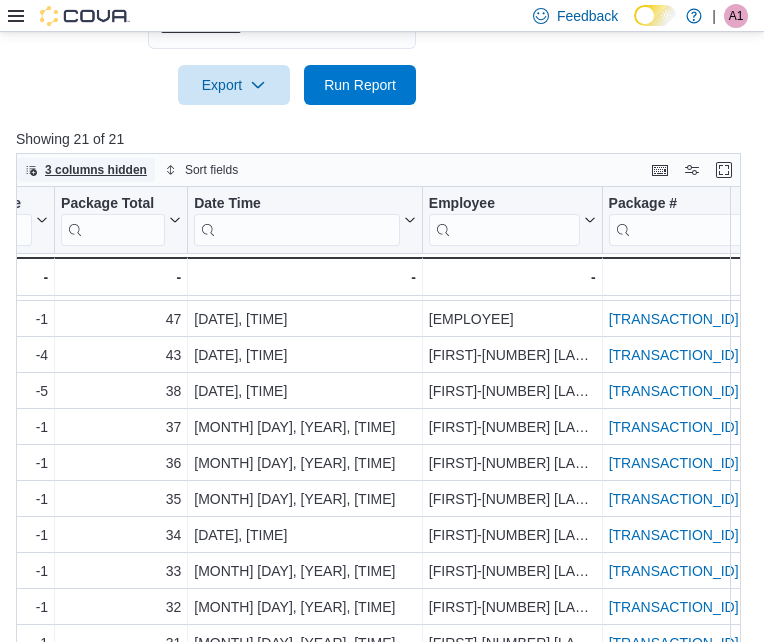 click on "3 columns hidden" at bounding box center [96, 170] 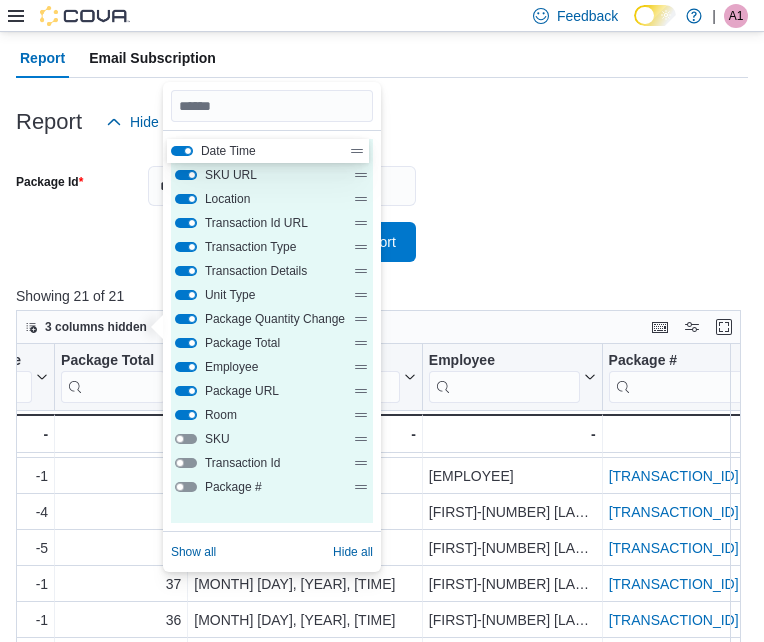 scroll, scrollTop: 173, scrollLeft: 0, axis: vertical 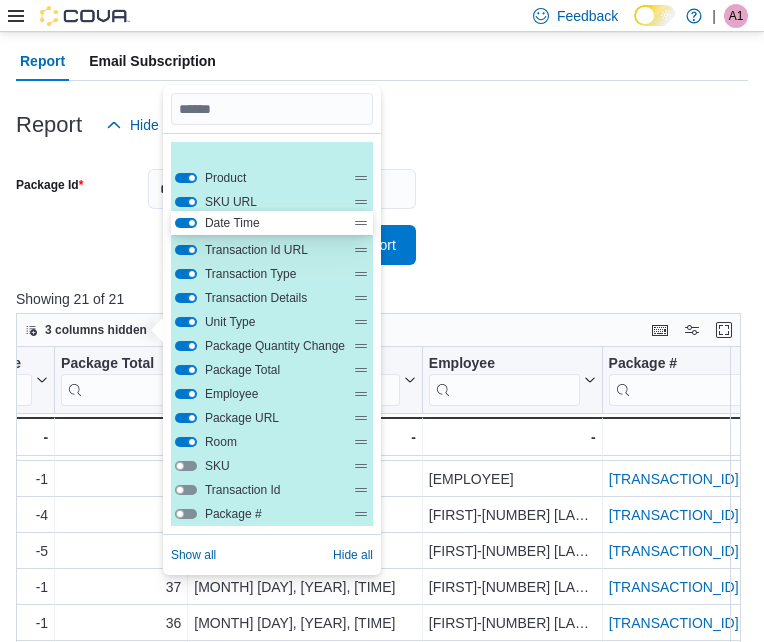 drag, startPoint x: 235, startPoint y: 301, endPoint x: 235, endPoint y: 218, distance: 83 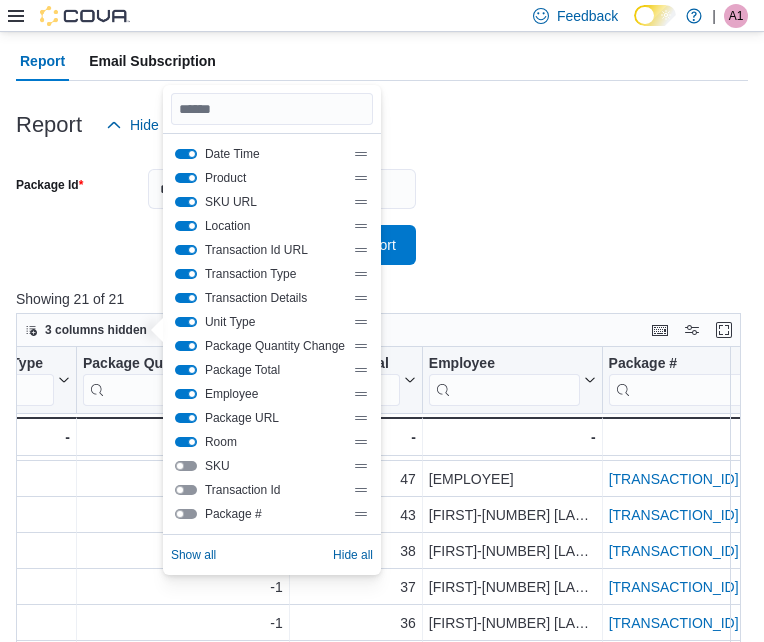 click on "Report Hide Parameters" at bounding box center (382, 125) 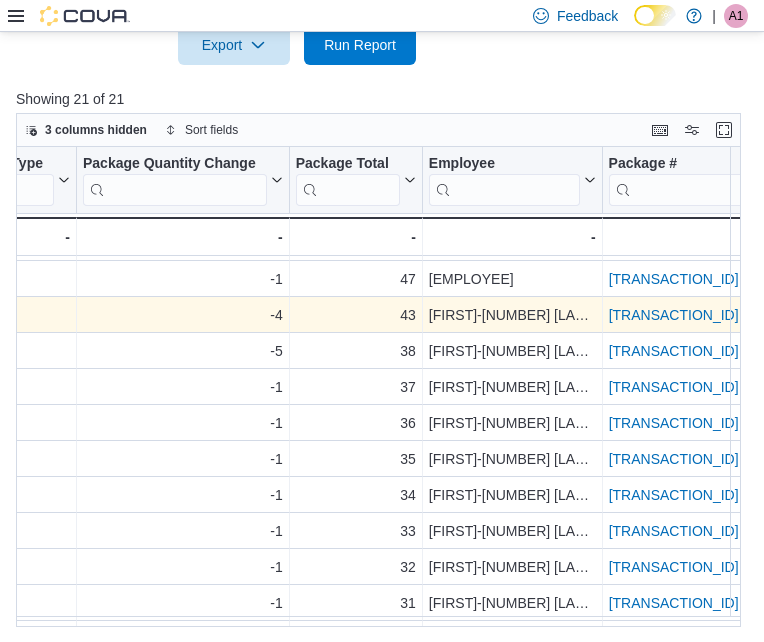 scroll, scrollTop: 374, scrollLeft: 0, axis: vertical 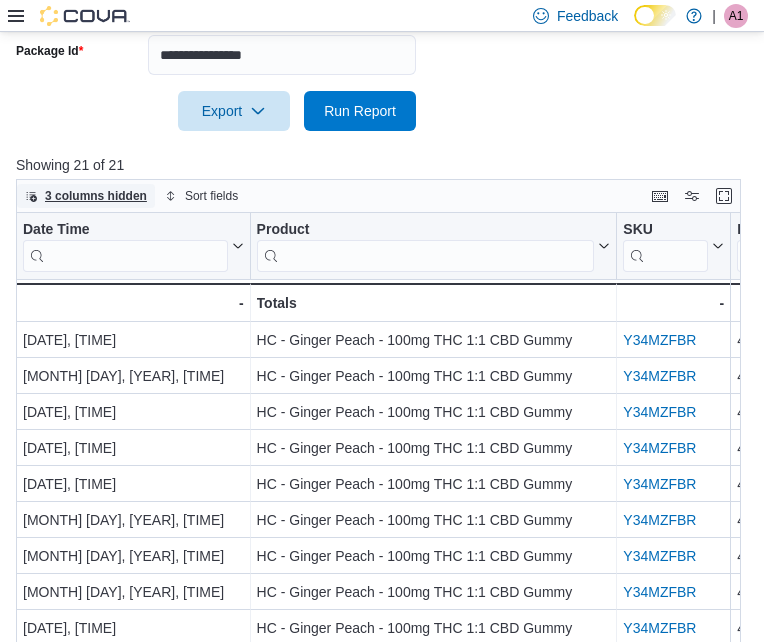 click on "3 columns hidden" at bounding box center (96, 196) 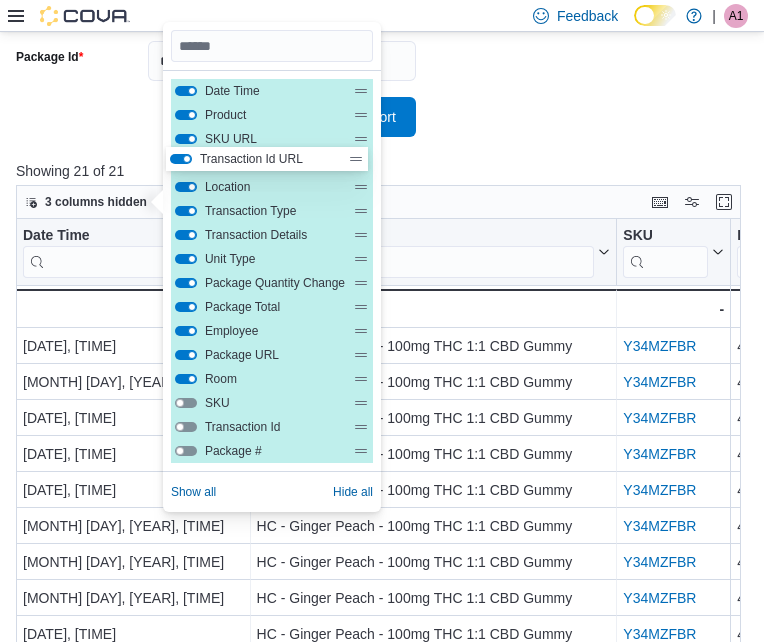 drag, startPoint x: 303, startPoint y: 181, endPoint x: 300, endPoint y: 150, distance: 31.144823 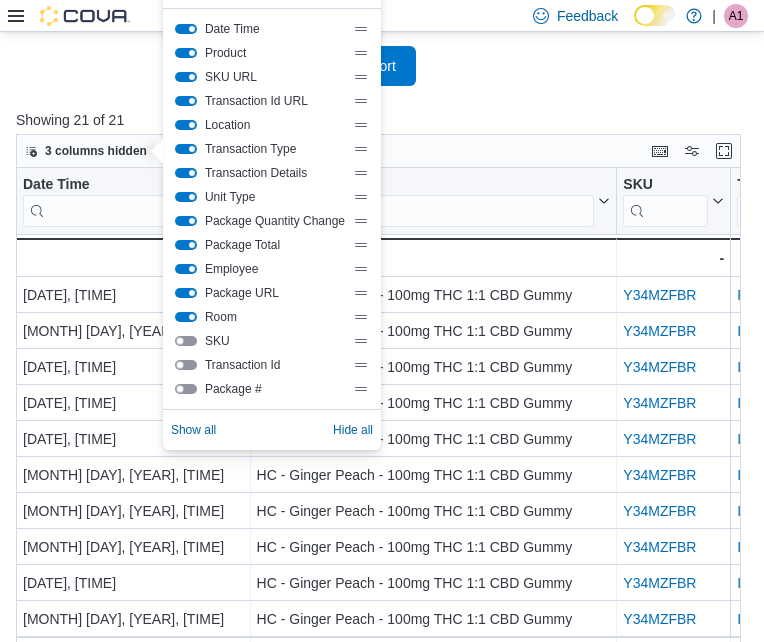 scroll, scrollTop: 374, scrollLeft: 0, axis: vertical 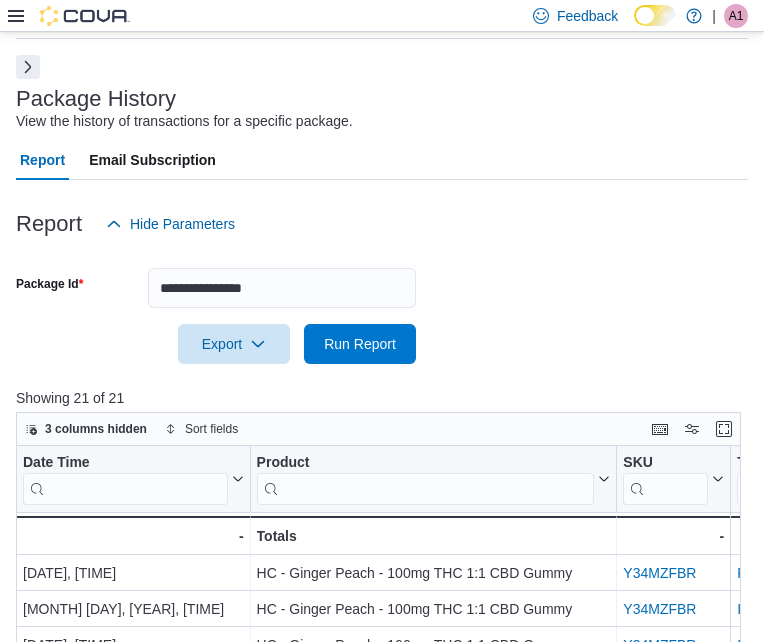 click on "Report Email Subscription" at bounding box center (382, 160) 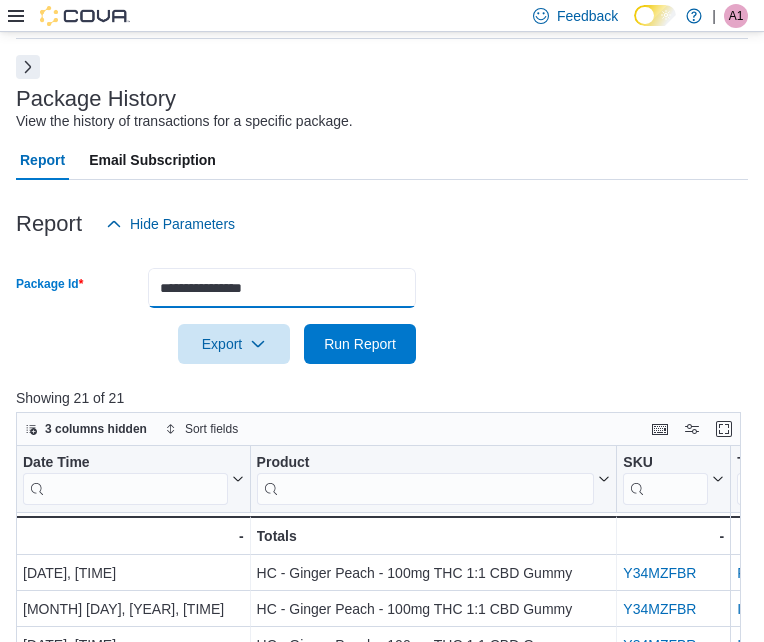drag, startPoint x: 282, startPoint y: 291, endPoint x: 142, endPoint y: 292, distance: 140.00357 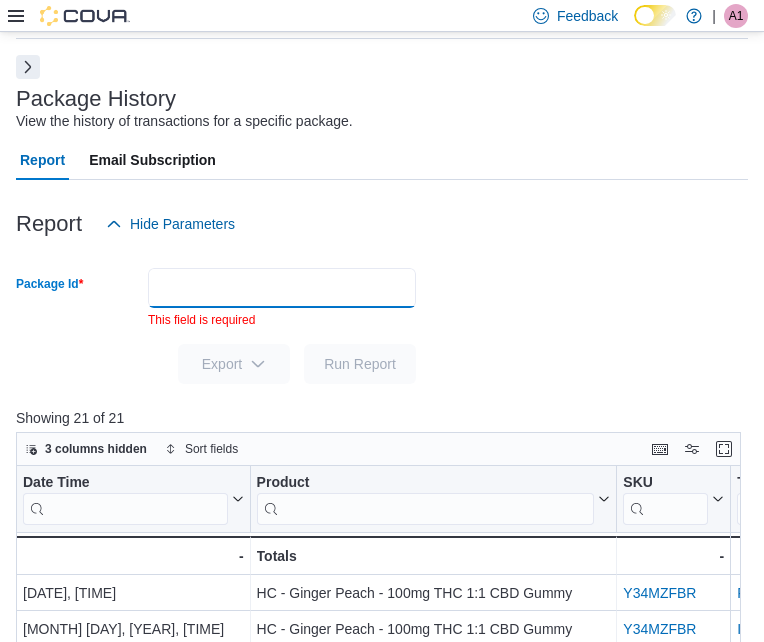 click on "Package Id" at bounding box center (282, 288) 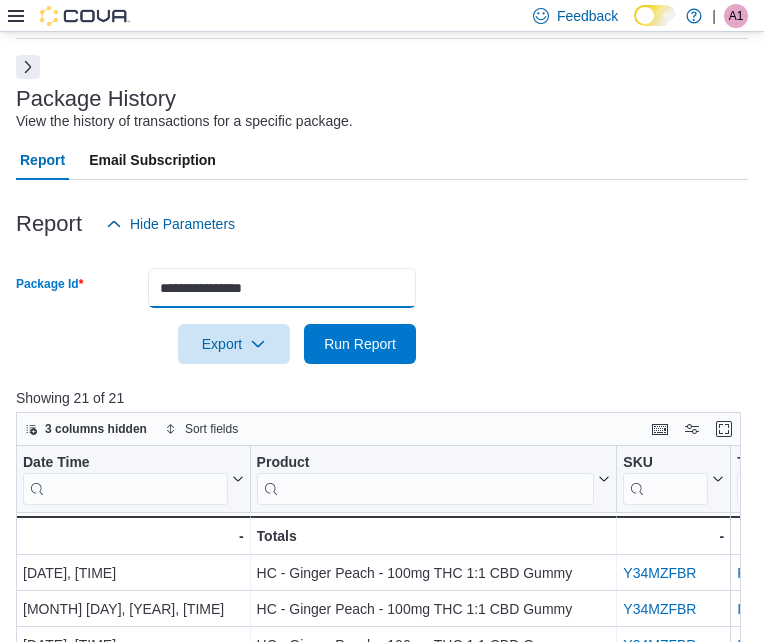 type on "**********" 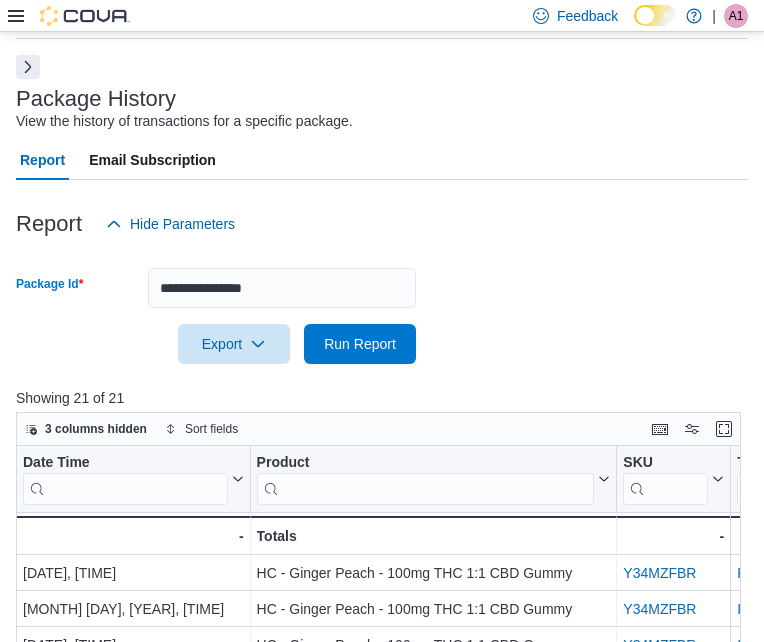 click at bounding box center [382, 316] 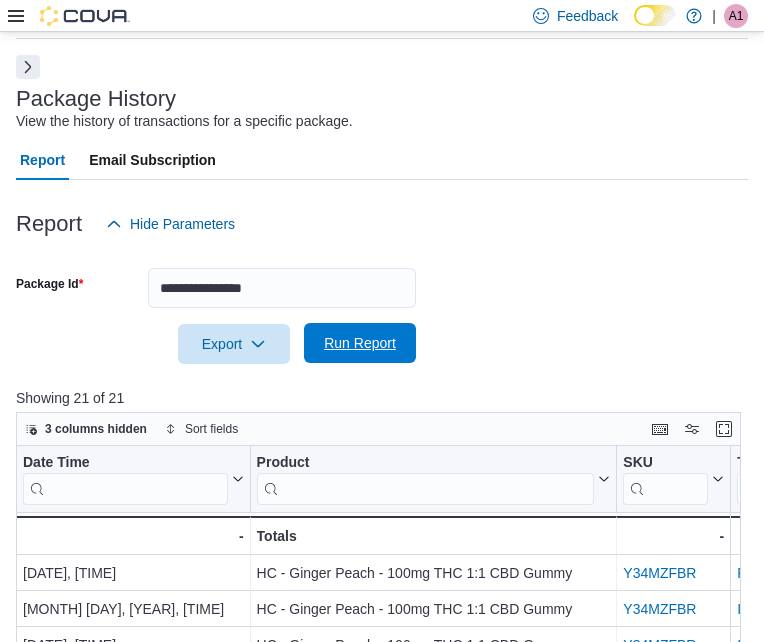 click on "Run Report" at bounding box center (360, 343) 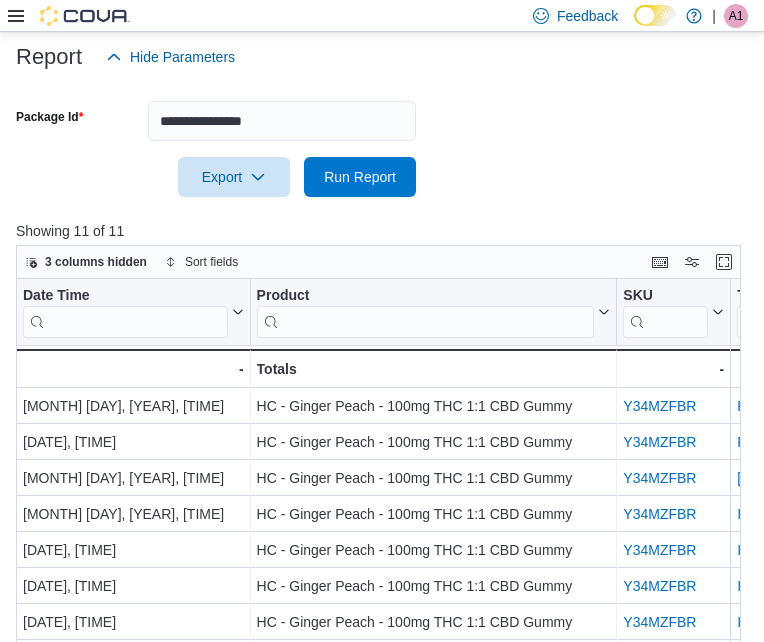 scroll, scrollTop: 274, scrollLeft: 0, axis: vertical 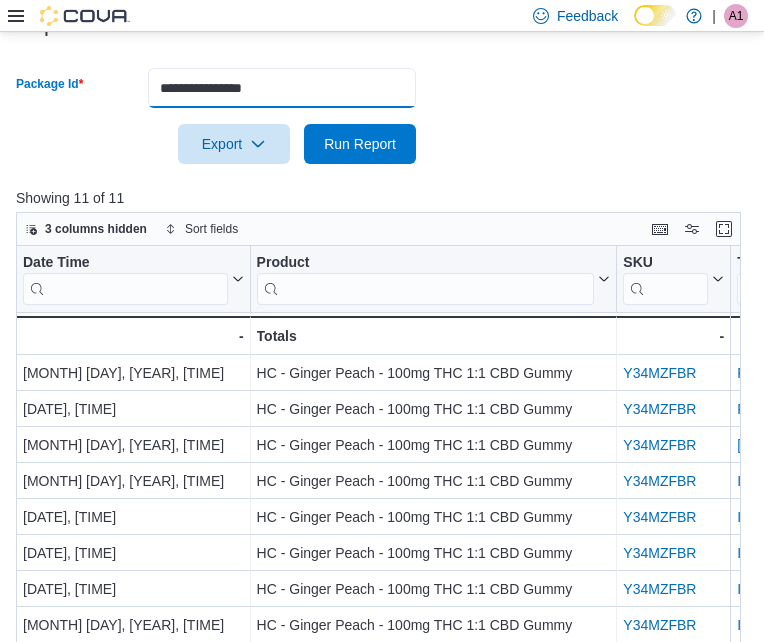 drag, startPoint x: 308, startPoint y: 88, endPoint x: 134, endPoint y: 86, distance: 174.01149 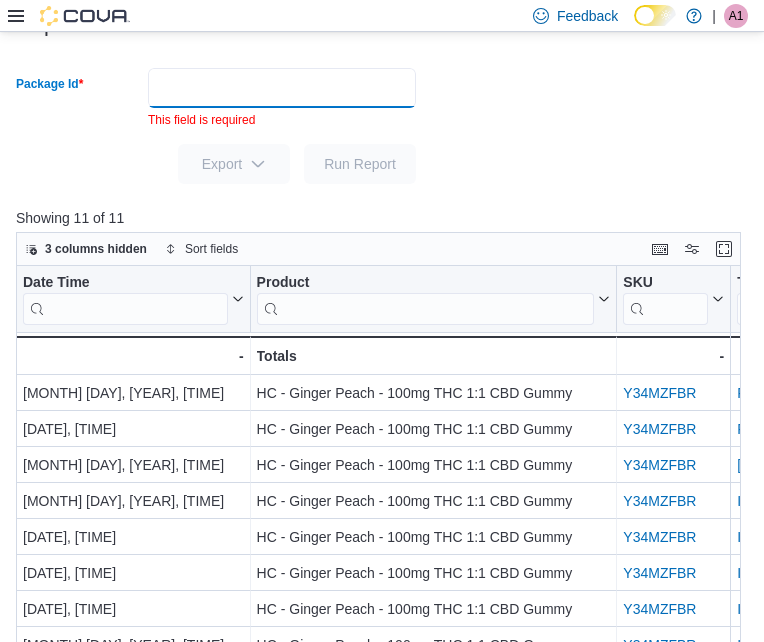 click on "Package Id" at bounding box center (282, 88) 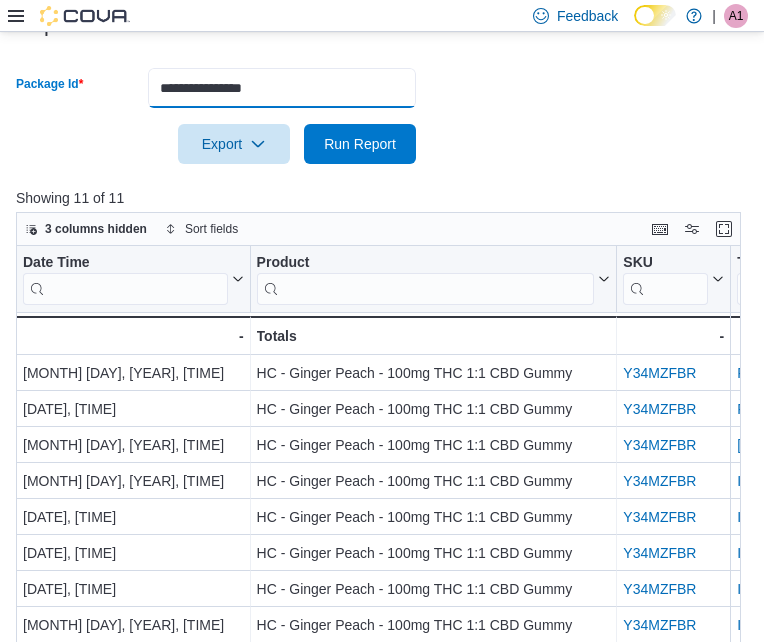 type on "**********" 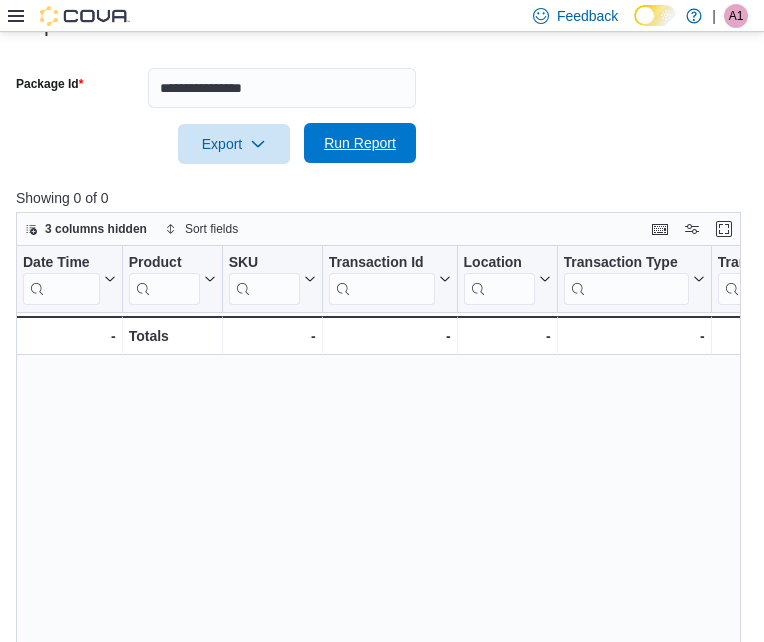 click on "Run Report" at bounding box center (360, 143) 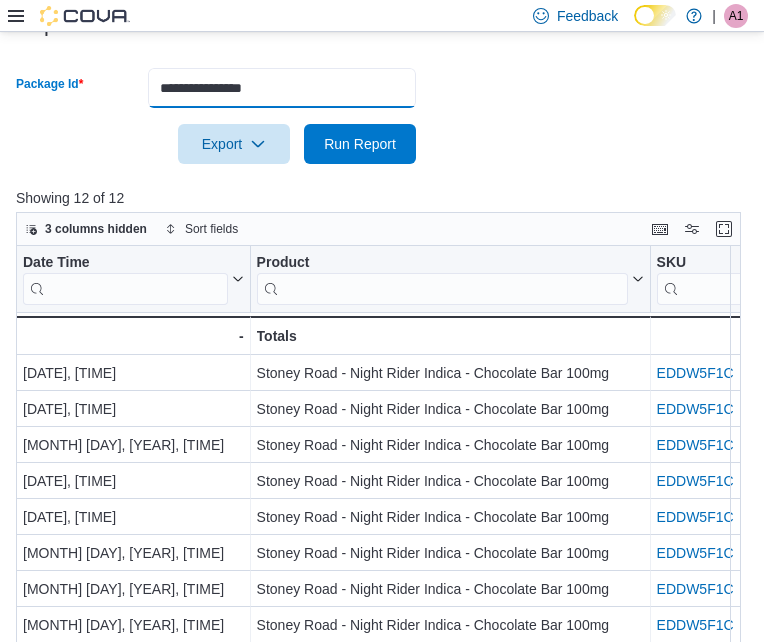 drag, startPoint x: 201, startPoint y: 94, endPoint x: 99, endPoint y: 104, distance: 102.48902 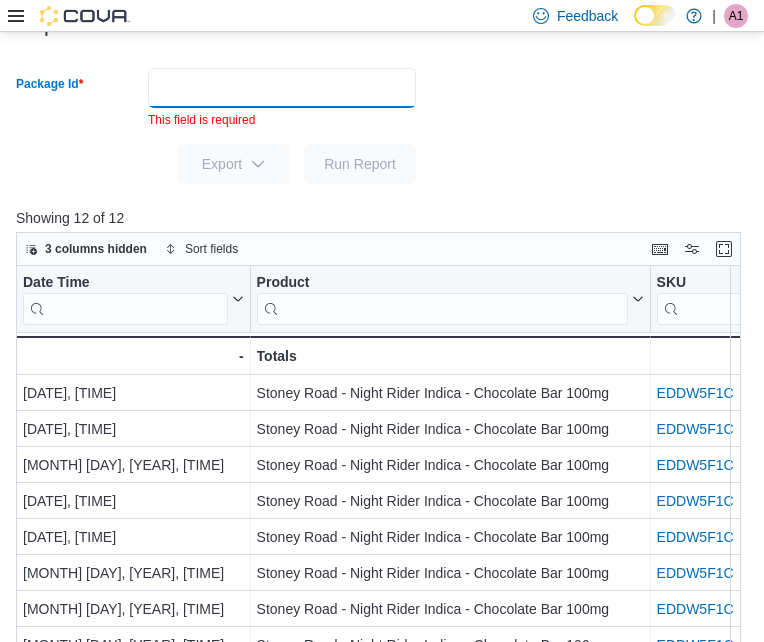 click on "Package Id" at bounding box center [282, 88] 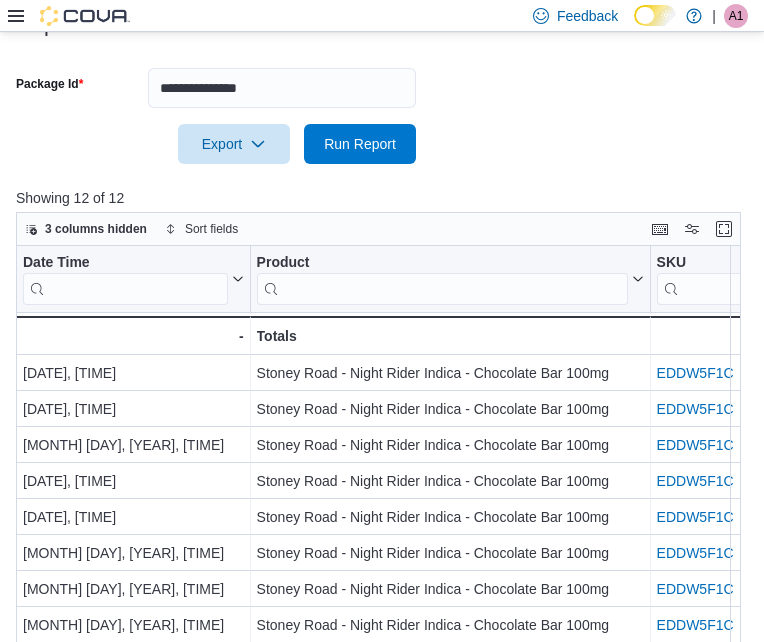 click on "**********" at bounding box center (382, 104) 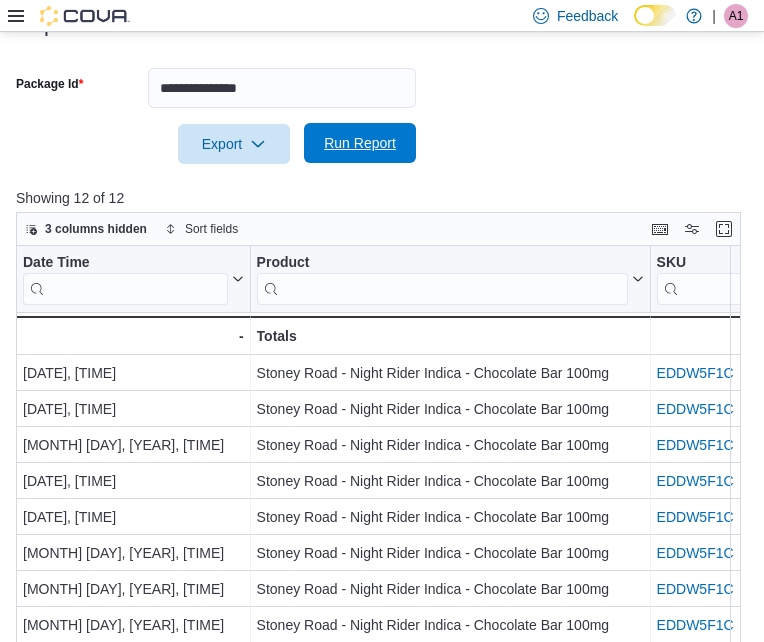click on "Run Report" at bounding box center (360, 143) 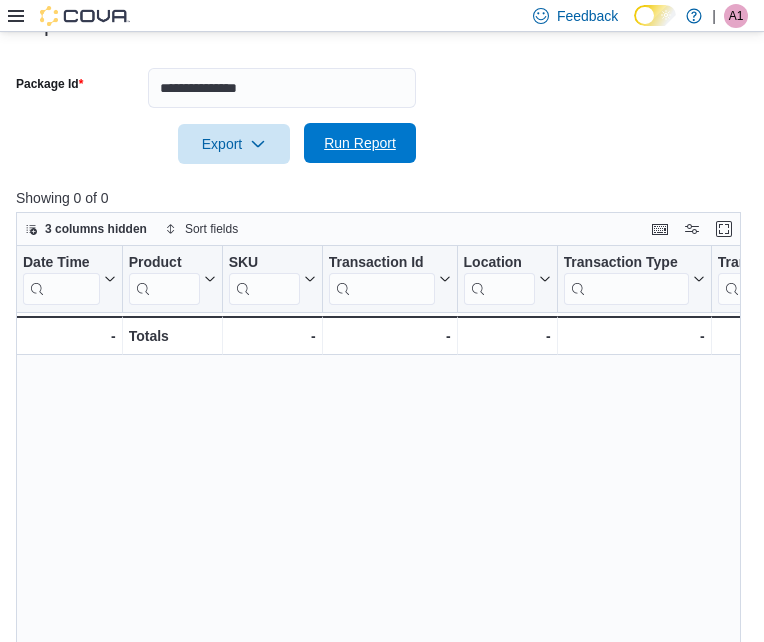 click on "Run Report" at bounding box center [360, 143] 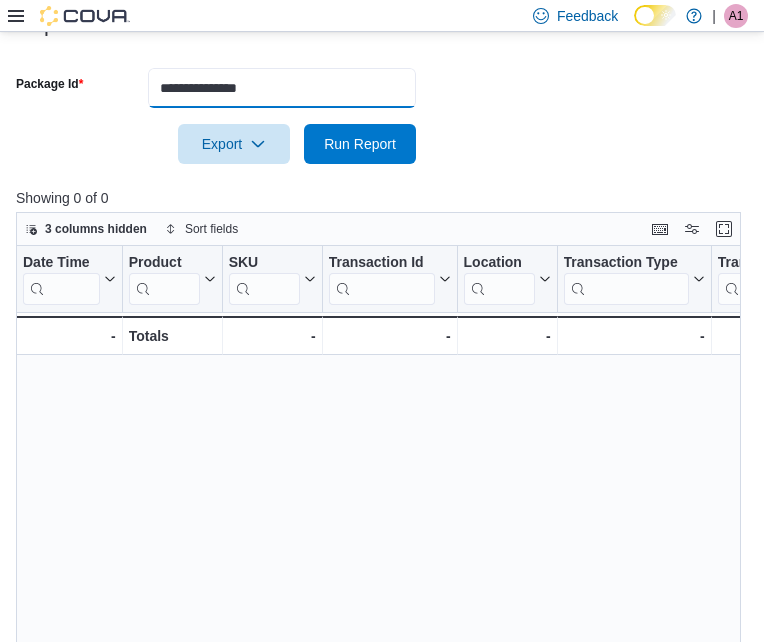 click on "**********" at bounding box center [282, 88] 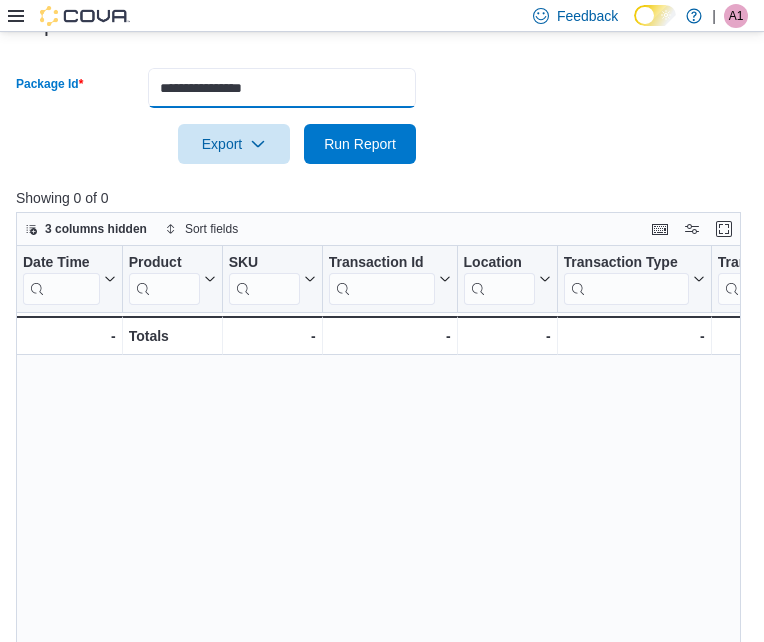 type on "**********" 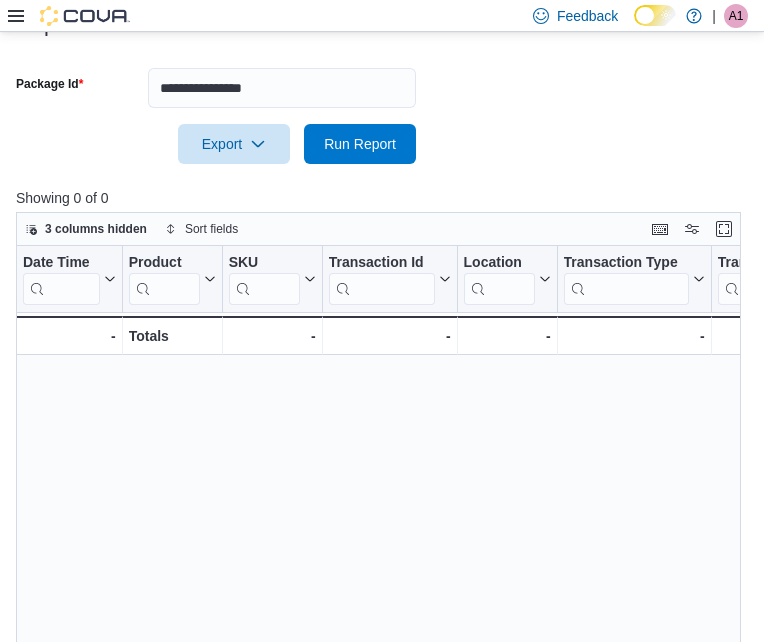 click at bounding box center (382, 116) 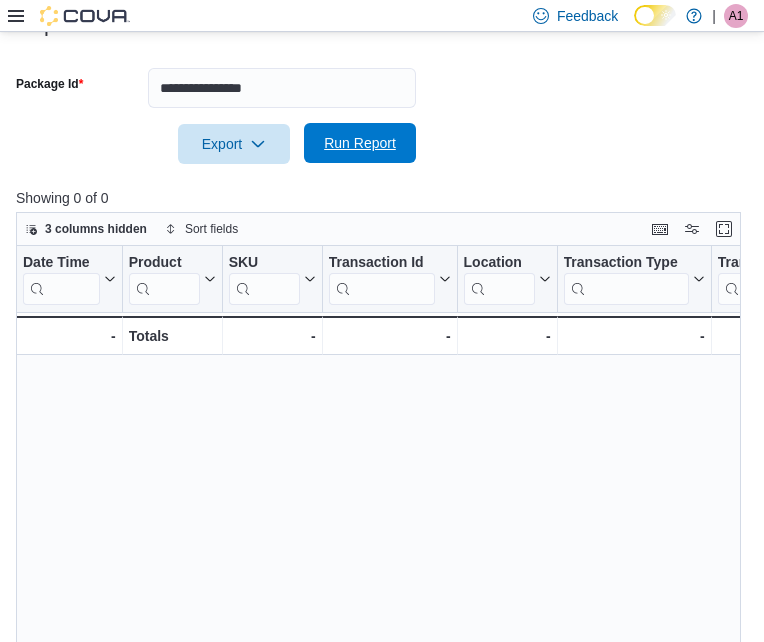 click on "Run Report" at bounding box center (360, 143) 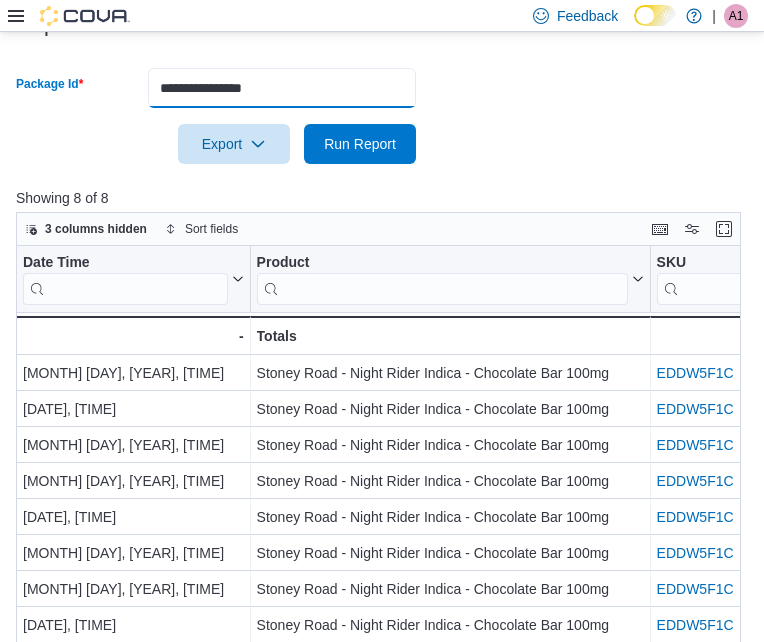drag, startPoint x: 313, startPoint y: 83, endPoint x: 124, endPoint y: 89, distance: 189.09521 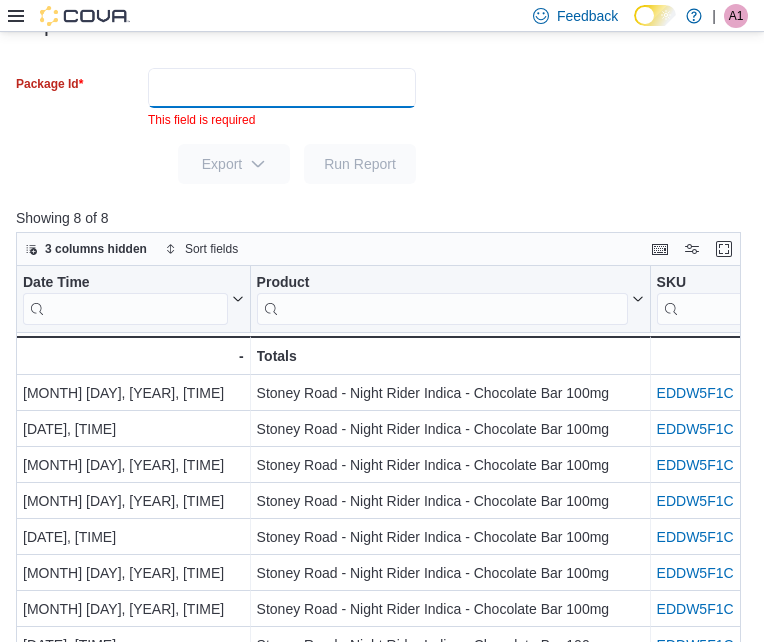 drag, startPoint x: 178, startPoint y: 64, endPoint x: 172, endPoint y: 86, distance: 22.803509 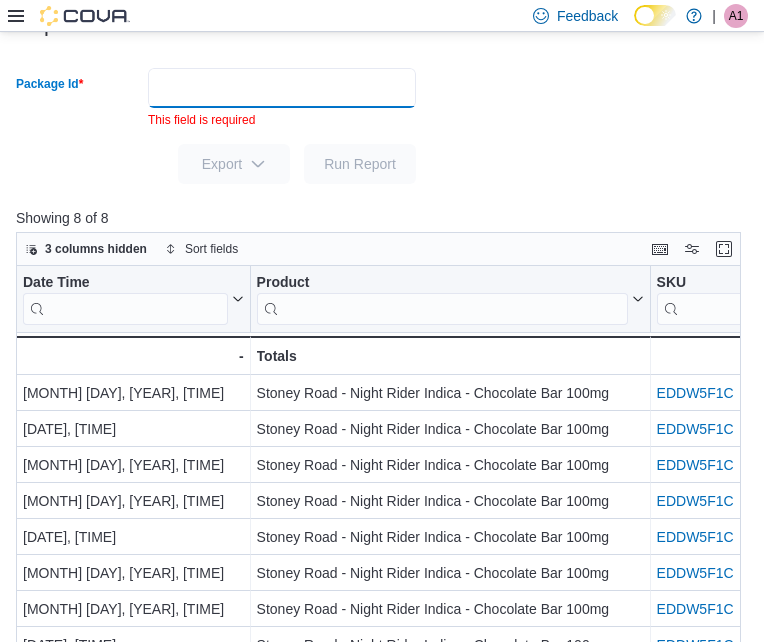 paste on "**********" 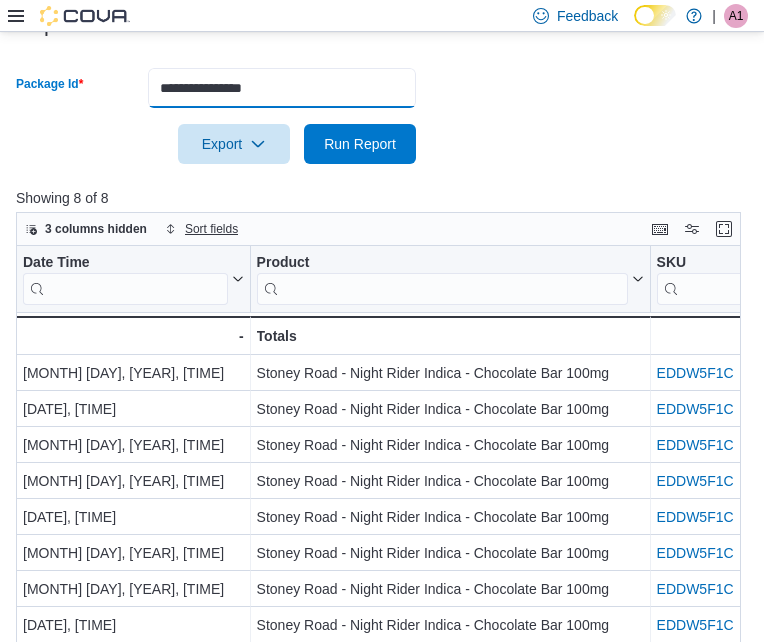 type on "**********" 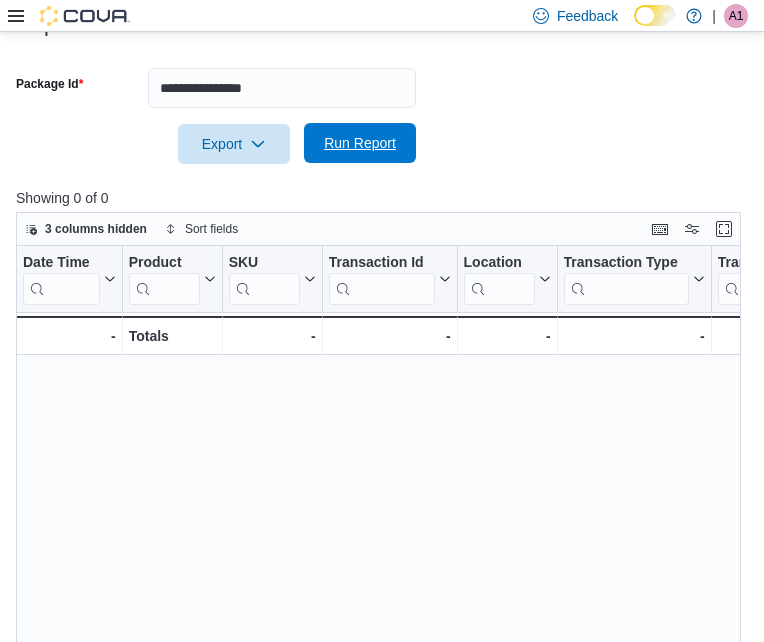 click on "Run Report" at bounding box center (360, 143) 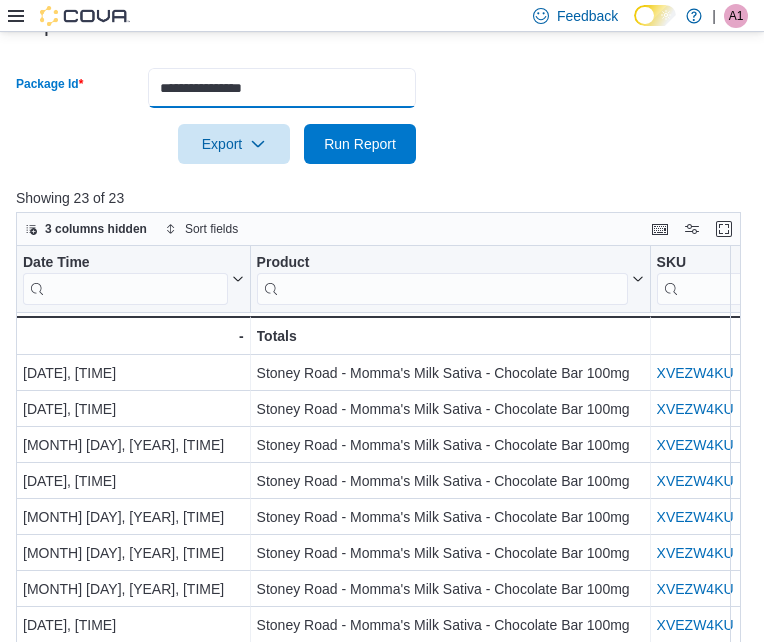 drag, startPoint x: 321, startPoint y: 93, endPoint x: 131, endPoint y: 99, distance: 190.09471 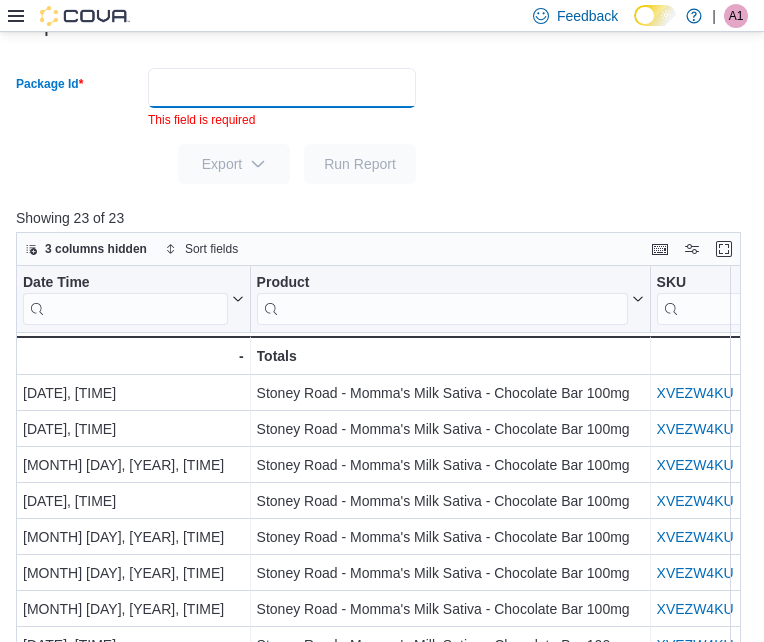 paste on "**********" 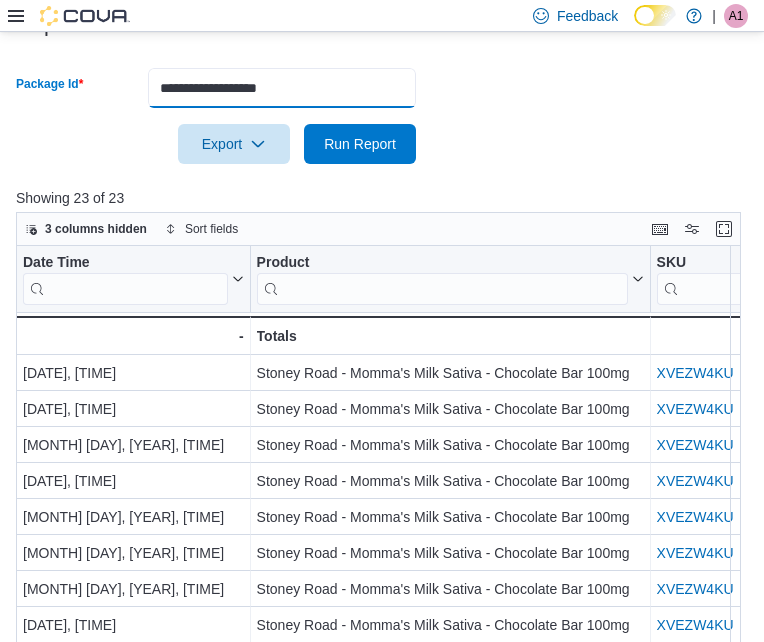 click on "**********" at bounding box center [282, 88] 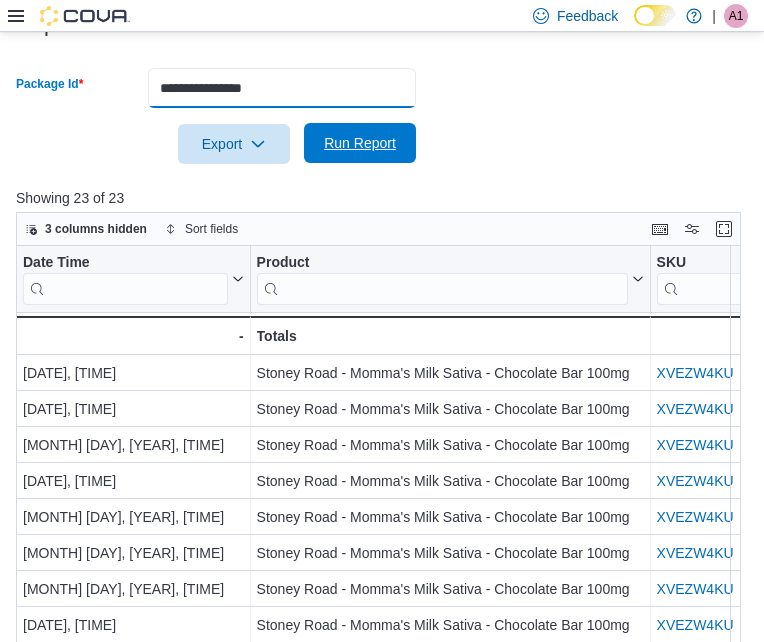 type on "**********" 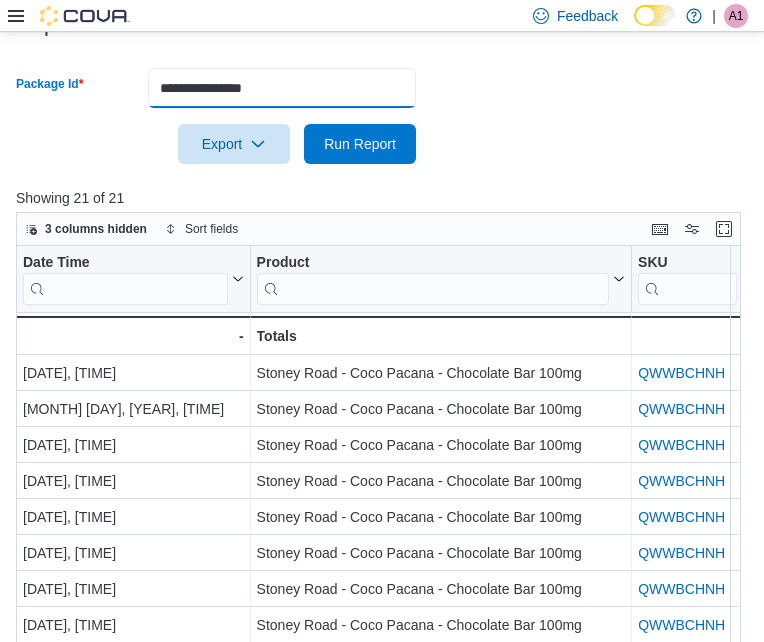 drag, startPoint x: 301, startPoint y: 81, endPoint x: 112, endPoint y: 83, distance: 189.01057 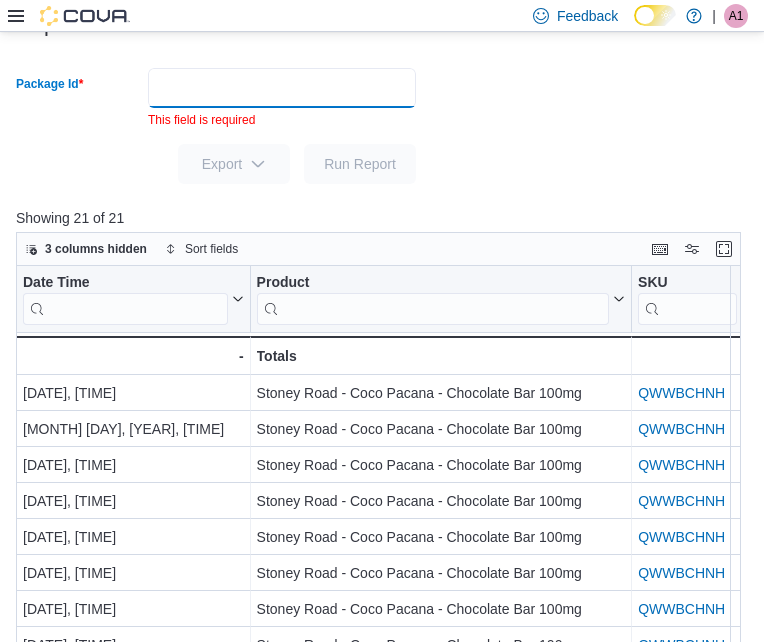 paste on "**********" 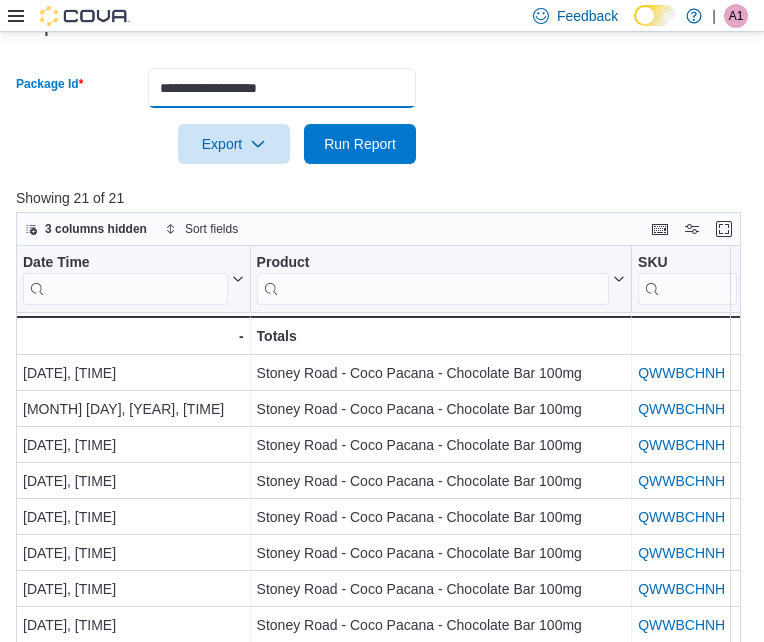 click on "**********" at bounding box center [282, 88] 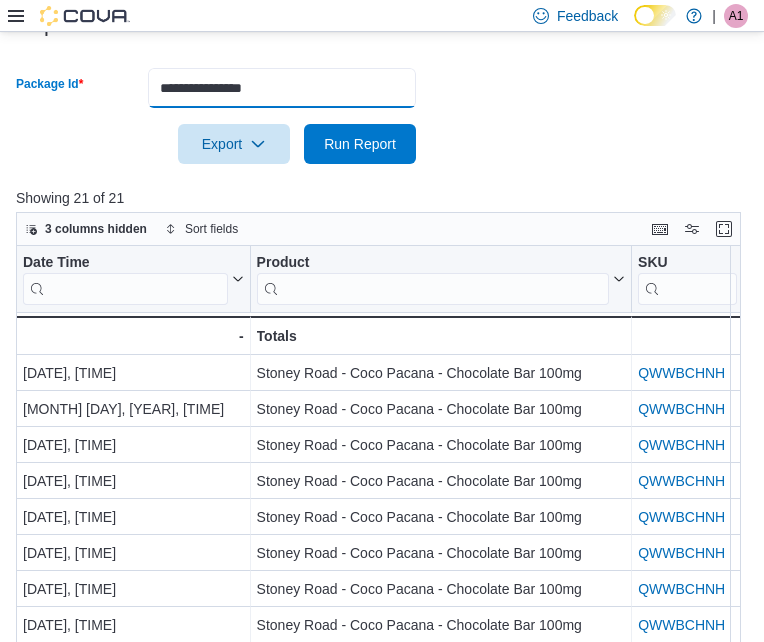 type on "**********" 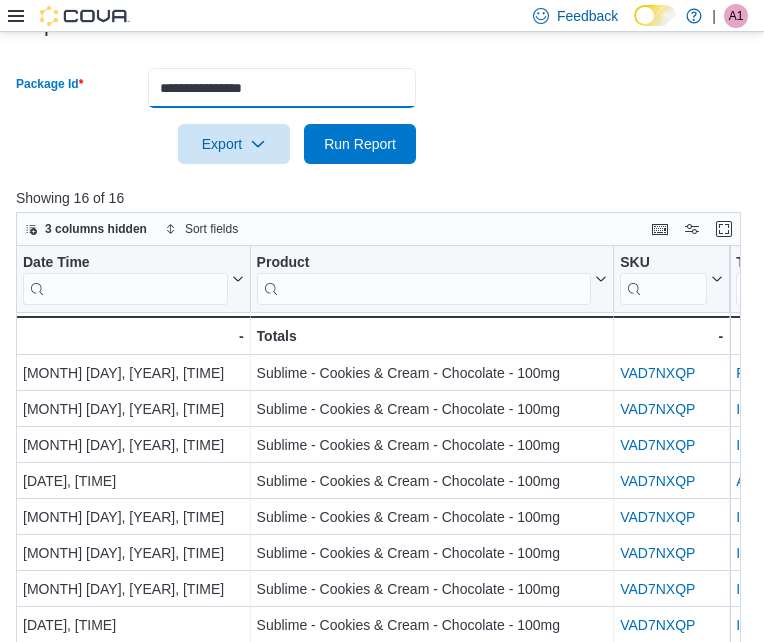 drag, startPoint x: 284, startPoint y: 87, endPoint x: 119, endPoint y: 87, distance: 165 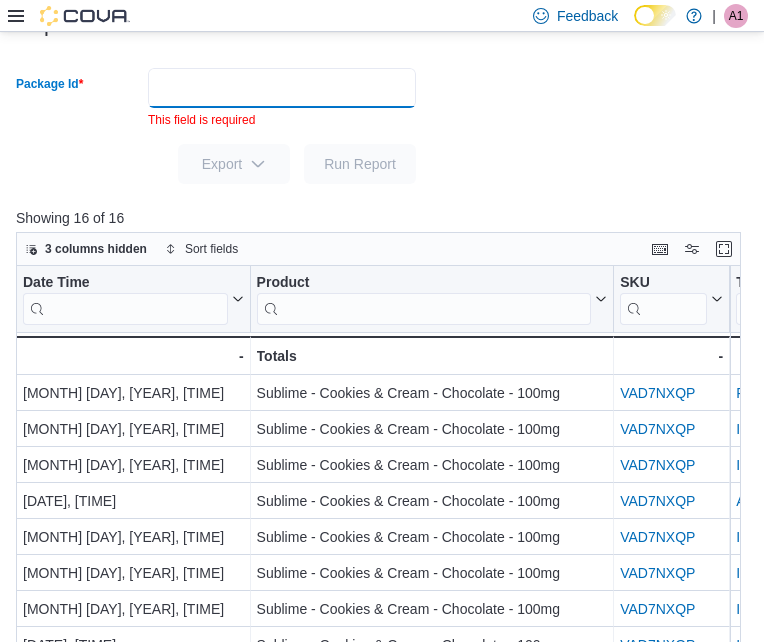 paste on "**********" 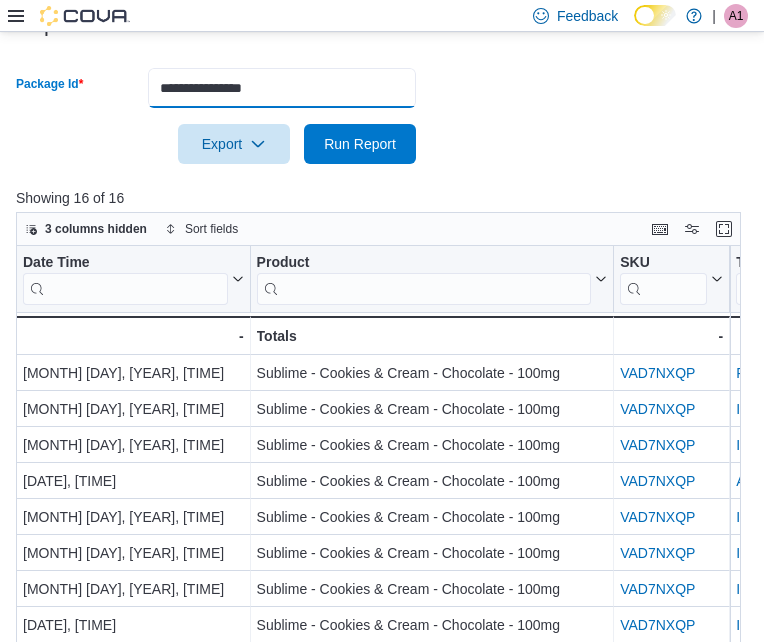 type on "**********" 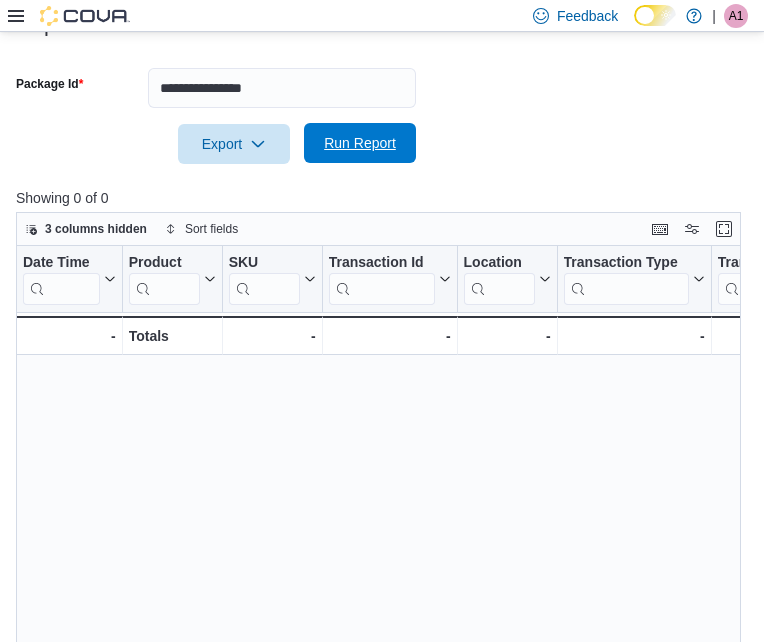 click on "Run Report" at bounding box center (360, 143) 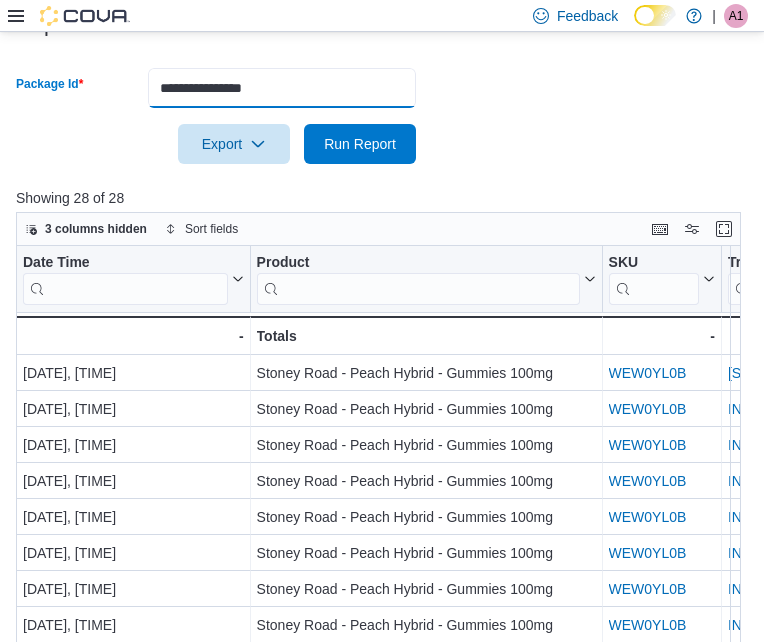 drag, startPoint x: 307, startPoint y: 81, endPoint x: 148, endPoint y: 102, distance: 160.3808 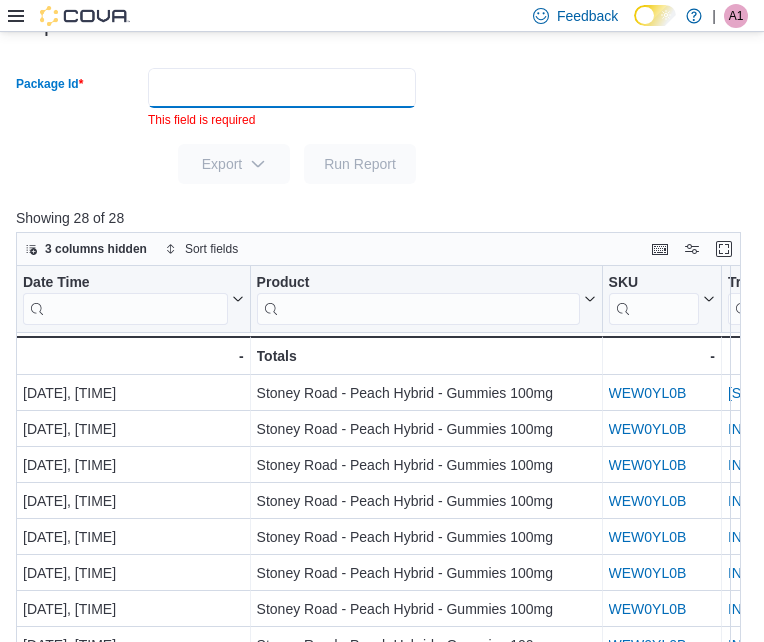 paste on "**********" 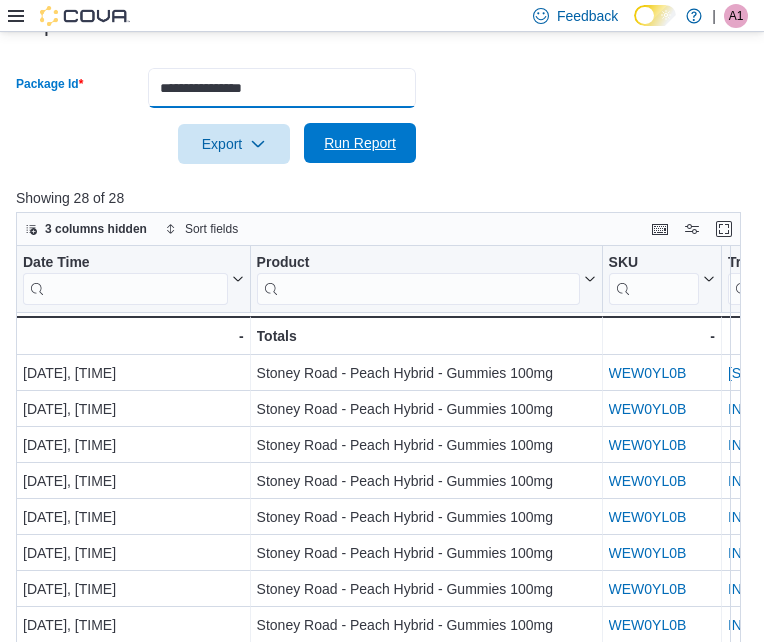 type on "**********" 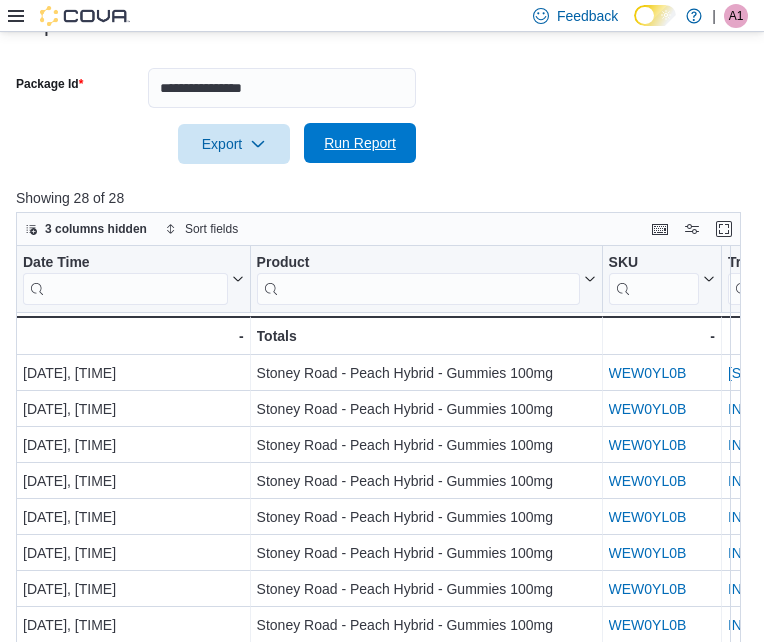 click on "Run Report" at bounding box center (360, 143) 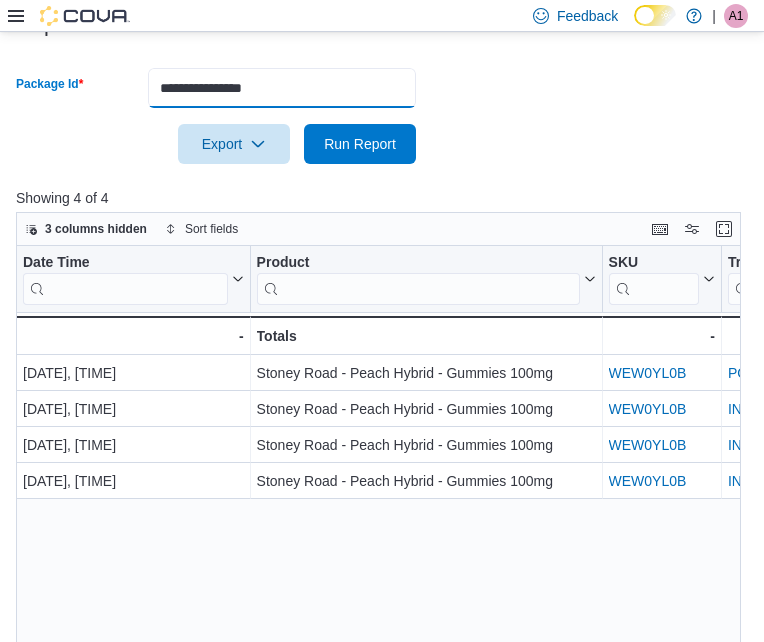 drag, startPoint x: 295, startPoint y: 95, endPoint x: 129, endPoint y: 95, distance: 166 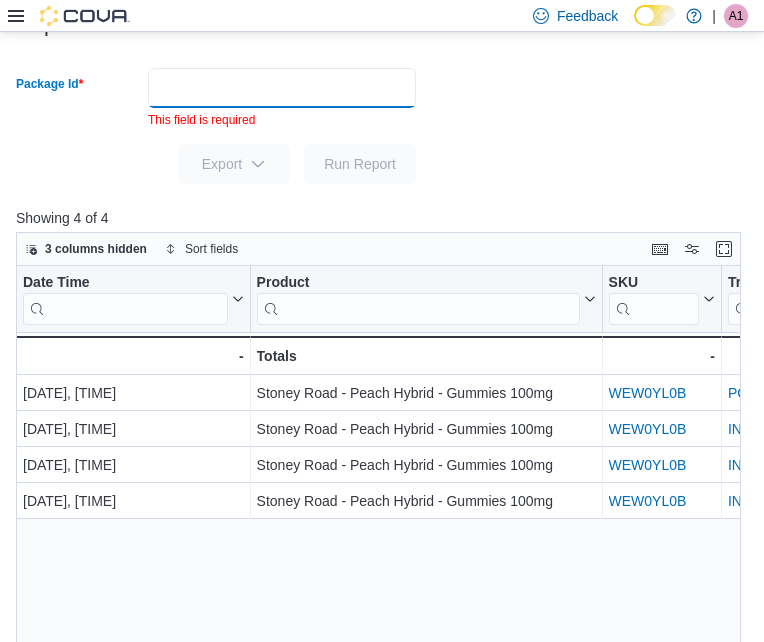 paste on "**********" 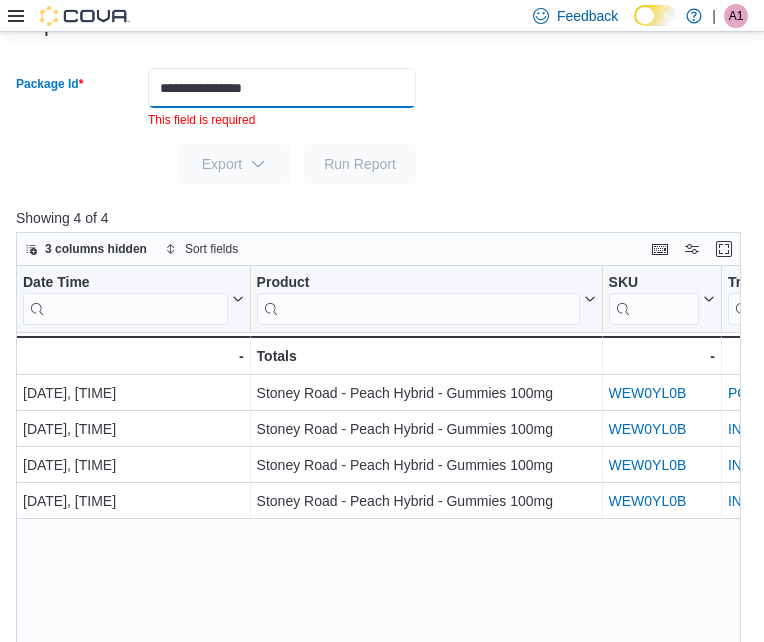 type on "**********" 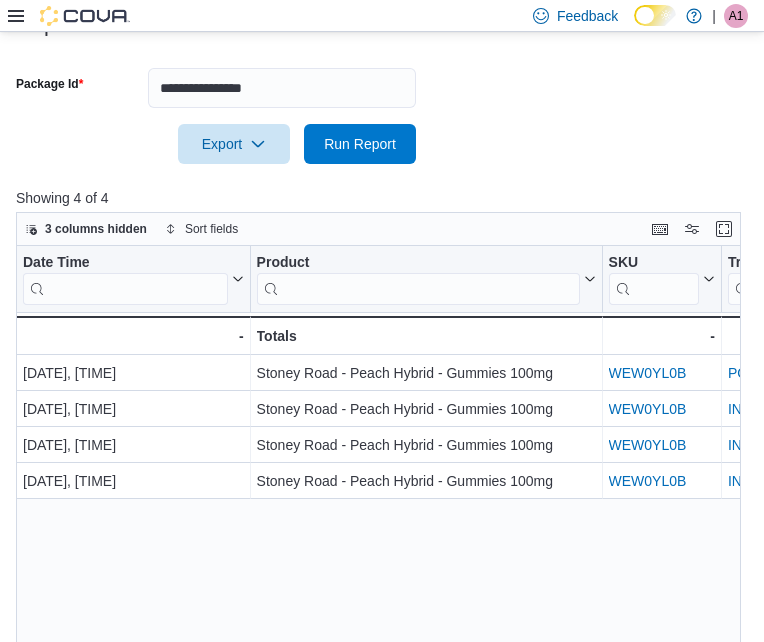 click on "**********" at bounding box center (382, 104) 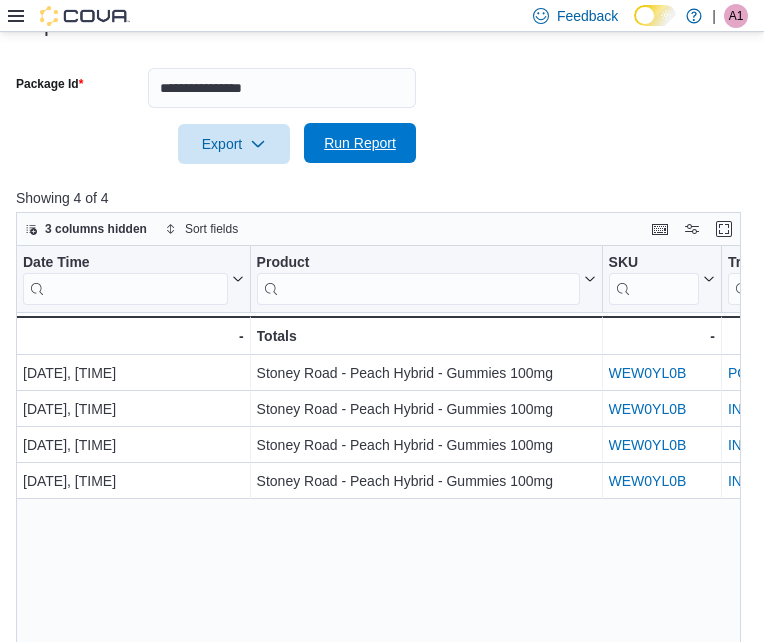 click on "Run Report" at bounding box center [360, 143] 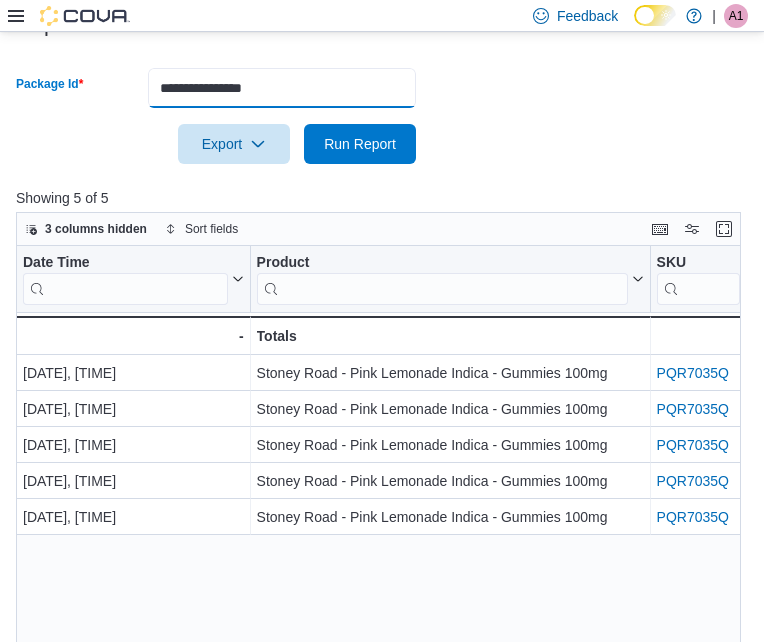 drag, startPoint x: 313, startPoint y: 78, endPoint x: 144, endPoint y: 79, distance: 169.00296 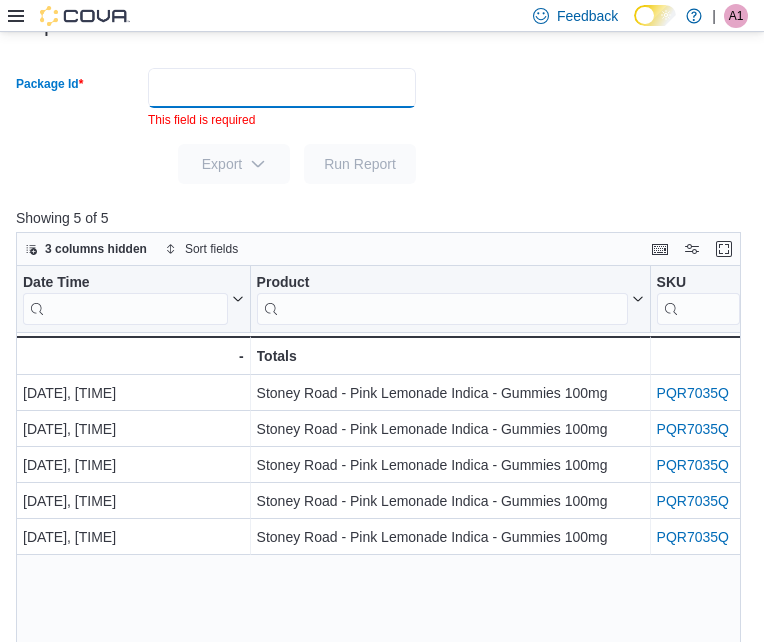 paste on "**********" 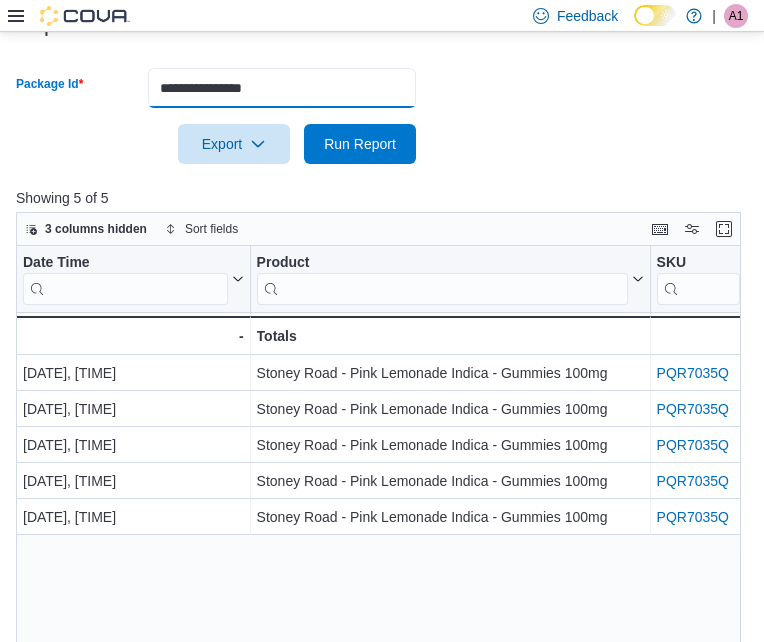 type on "**********" 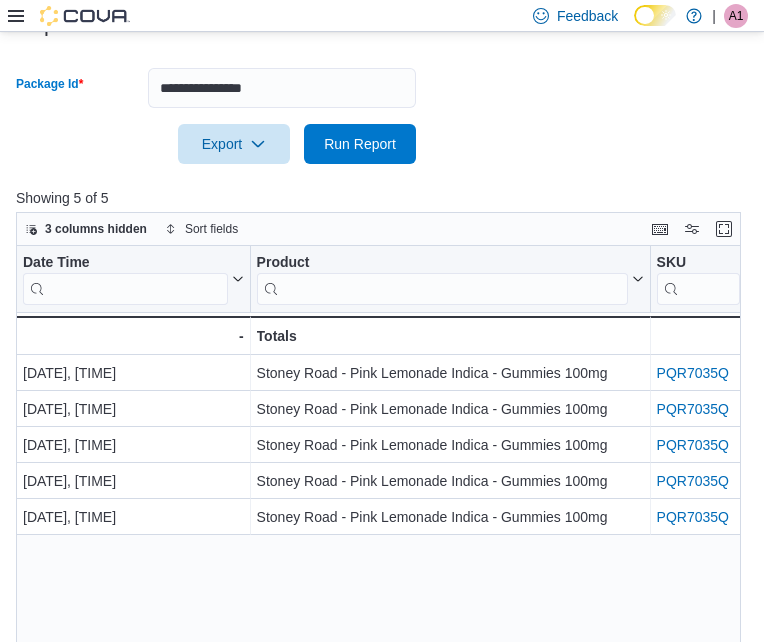 click on "**********" at bounding box center (382, 104) 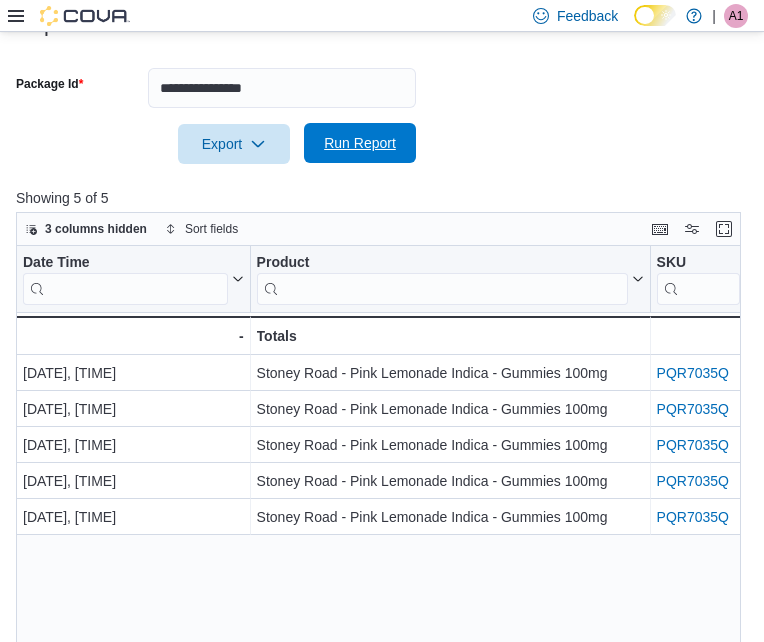 click on "Run Report" at bounding box center [360, 143] 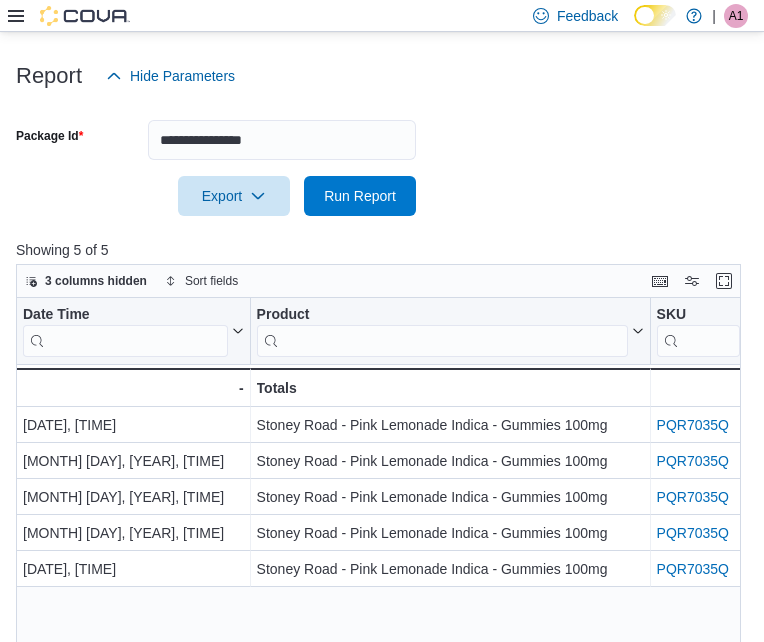 scroll, scrollTop: 207, scrollLeft: 0, axis: vertical 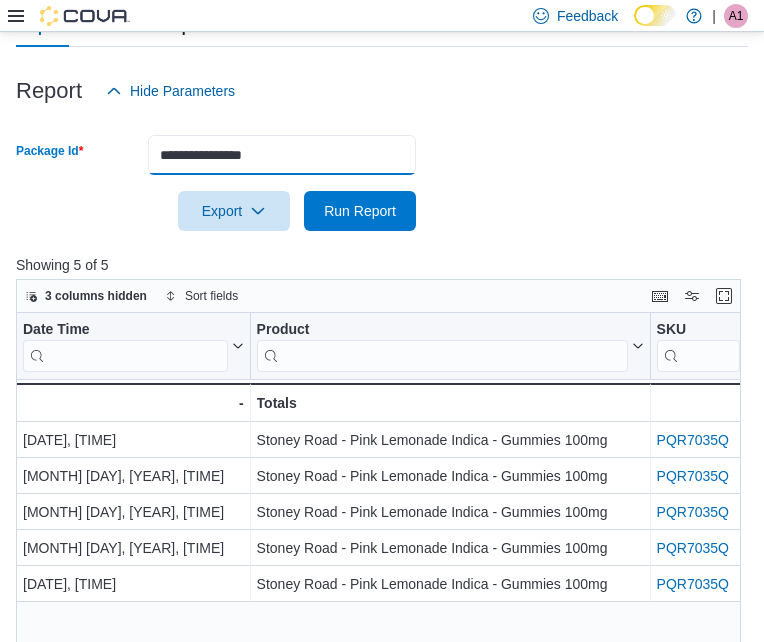 drag, startPoint x: 281, startPoint y: 153, endPoint x: 131, endPoint y: 150, distance: 150.03 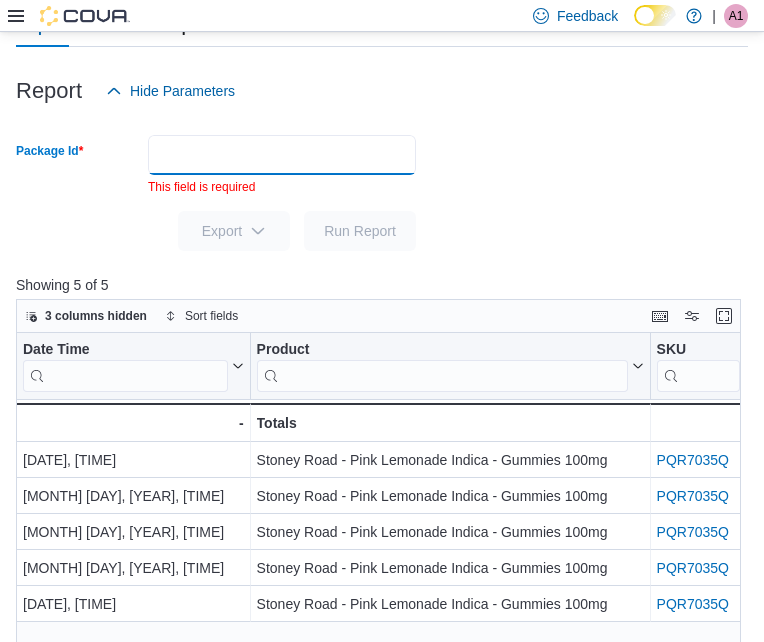 drag, startPoint x: 338, startPoint y: 139, endPoint x: 321, endPoint y: 133, distance: 18.027756 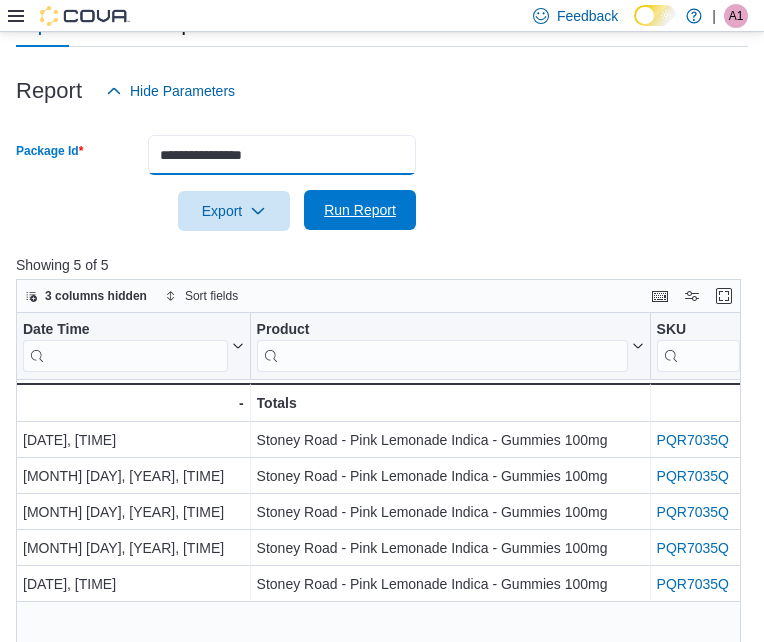 type on "**********" 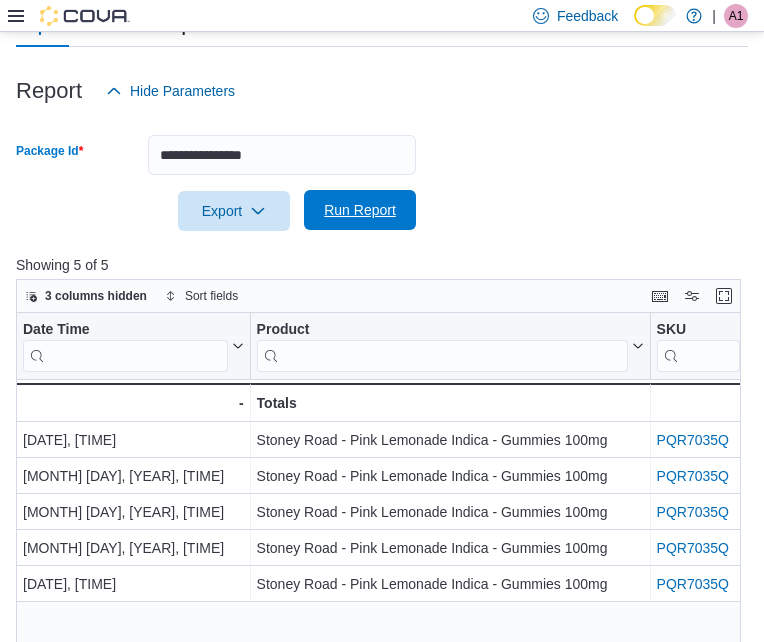 click on "Run Report" at bounding box center [360, 210] 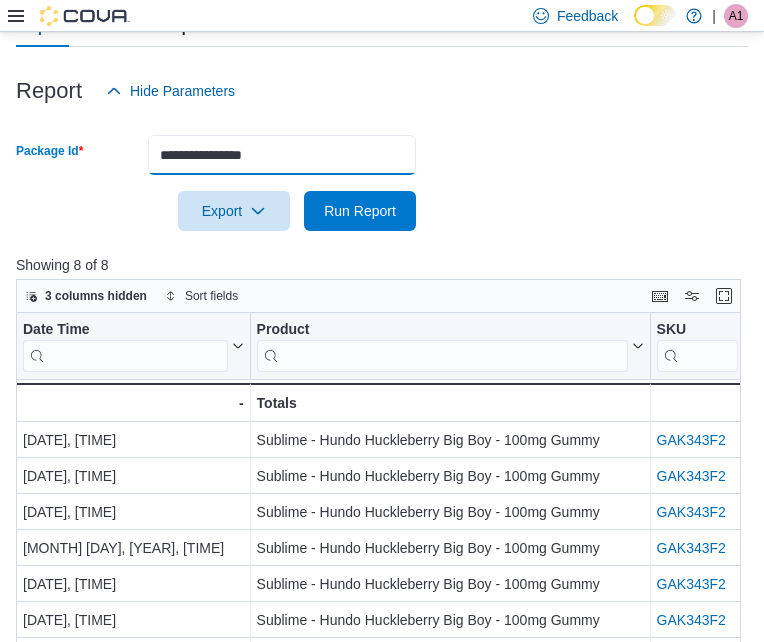 drag, startPoint x: 331, startPoint y: 161, endPoint x: 135, endPoint y: 161, distance: 196 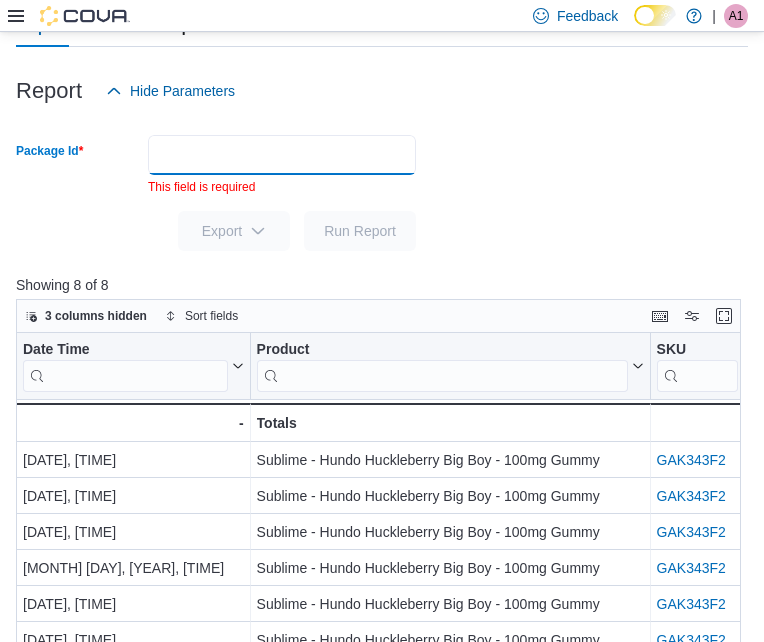 paste on "**********" 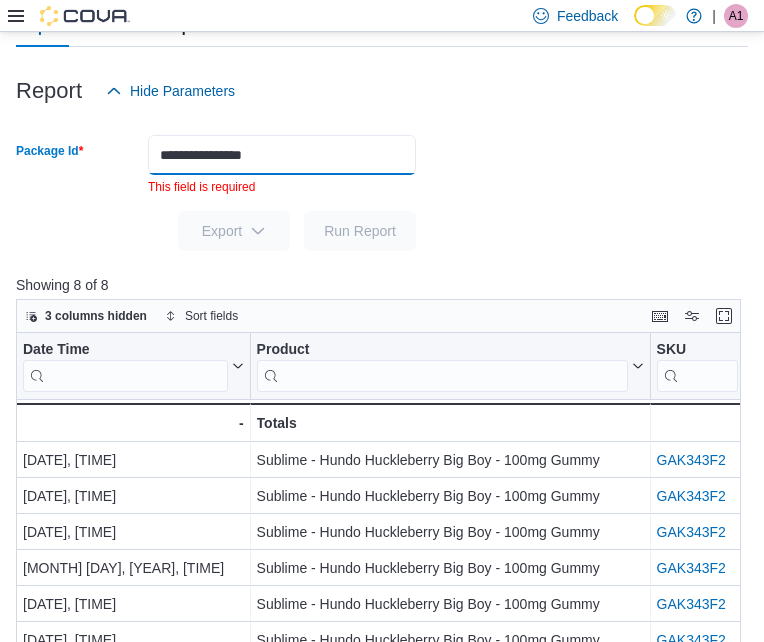 type on "**********" 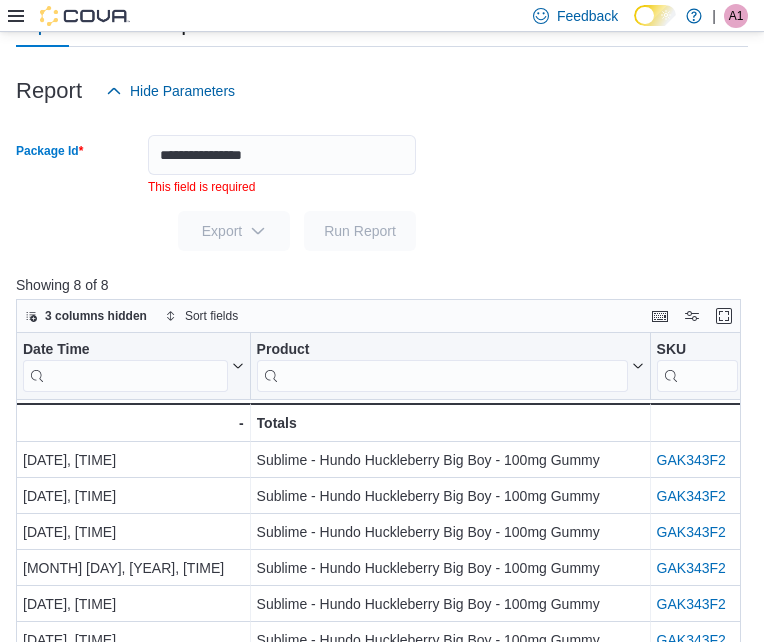 click at bounding box center (382, 203) 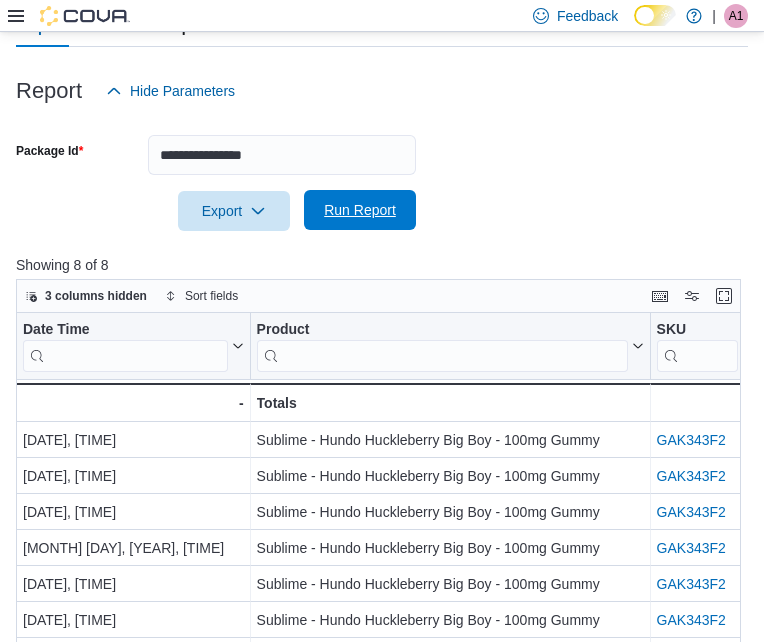 click on "Run Report" at bounding box center (360, 210) 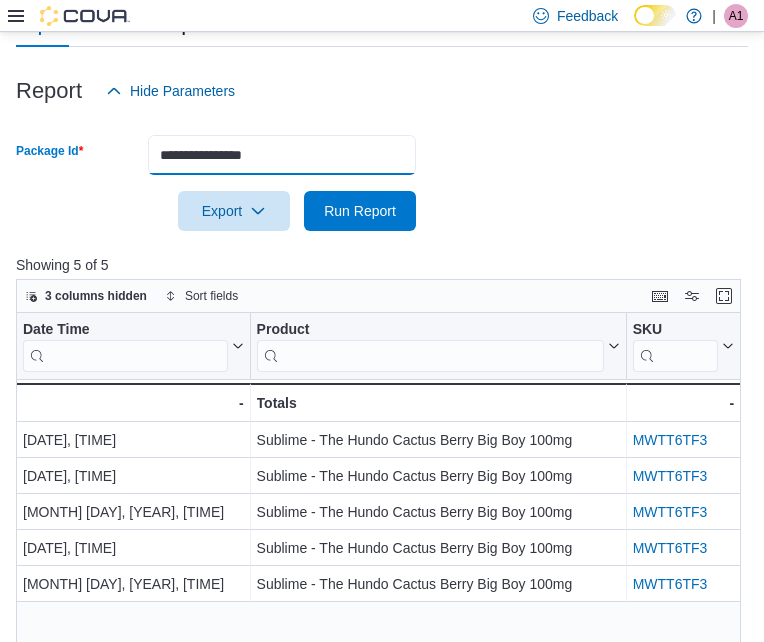 drag, startPoint x: 317, startPoint y: 142, endPoint x: 162, endPoint y: 146, distance: 155.0516 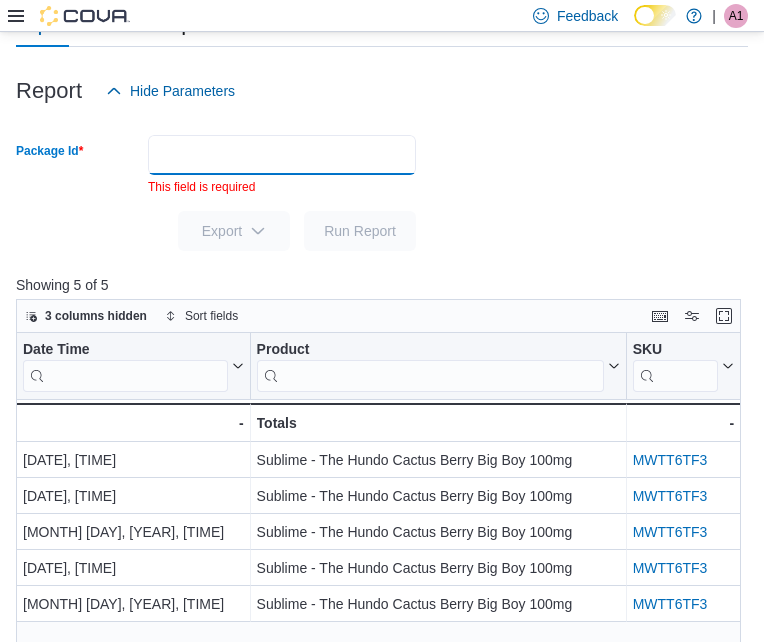 paste on "**********" 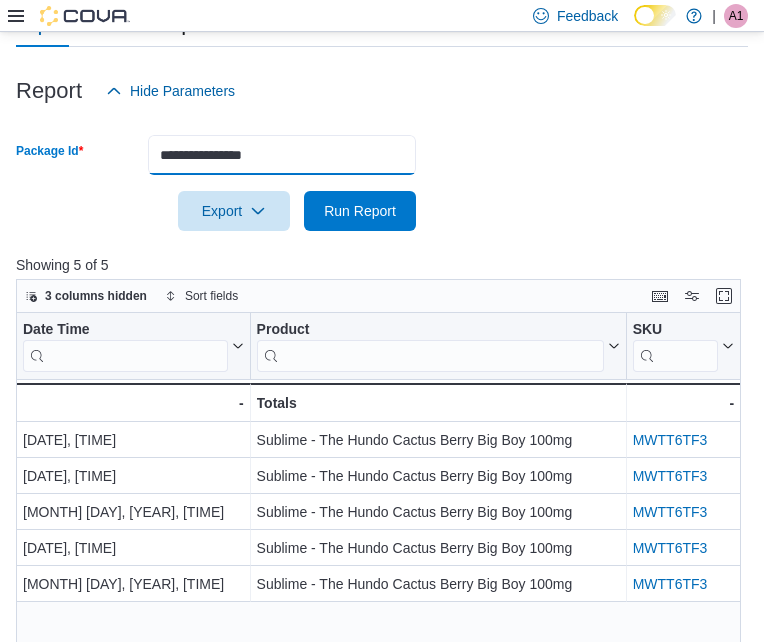 type on "**********" 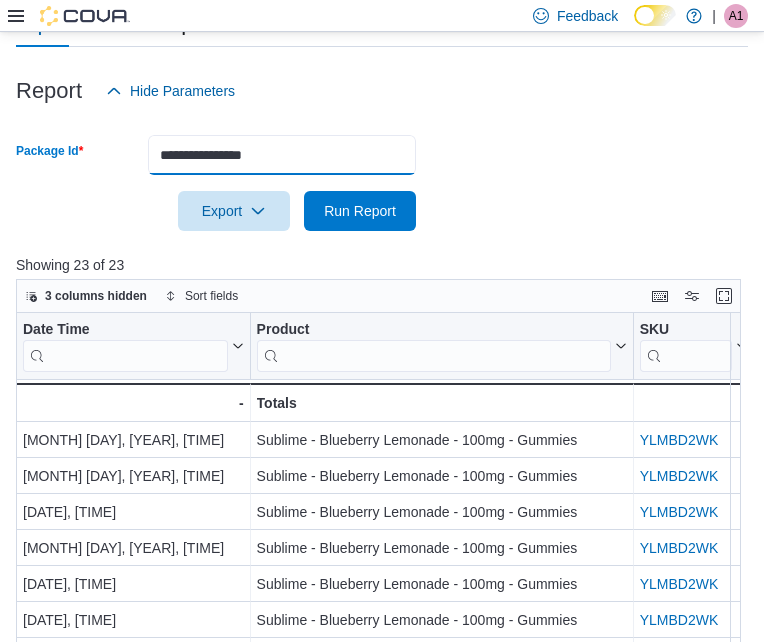 drag, startPoint x: 300, startPoint y: 154, endPoint x: 97, endPoint y: 158, distance: 203.0394 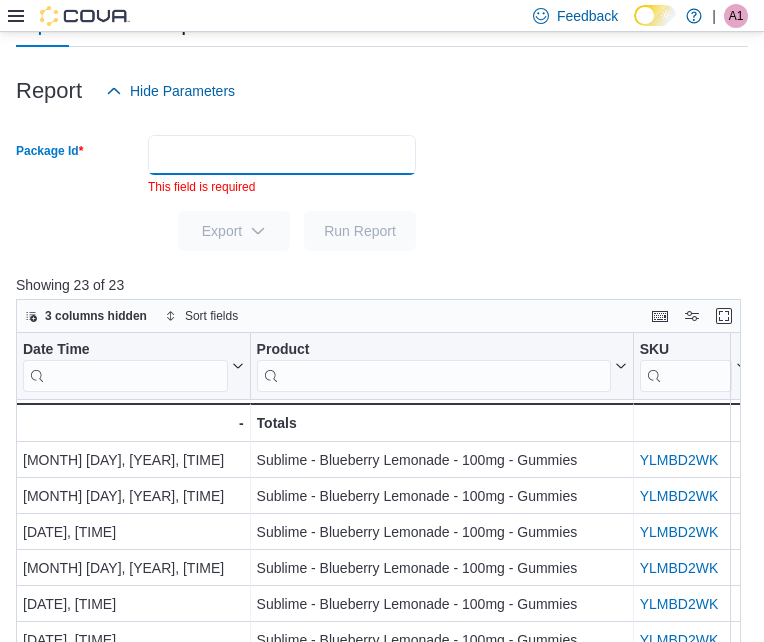 paste on "**********" 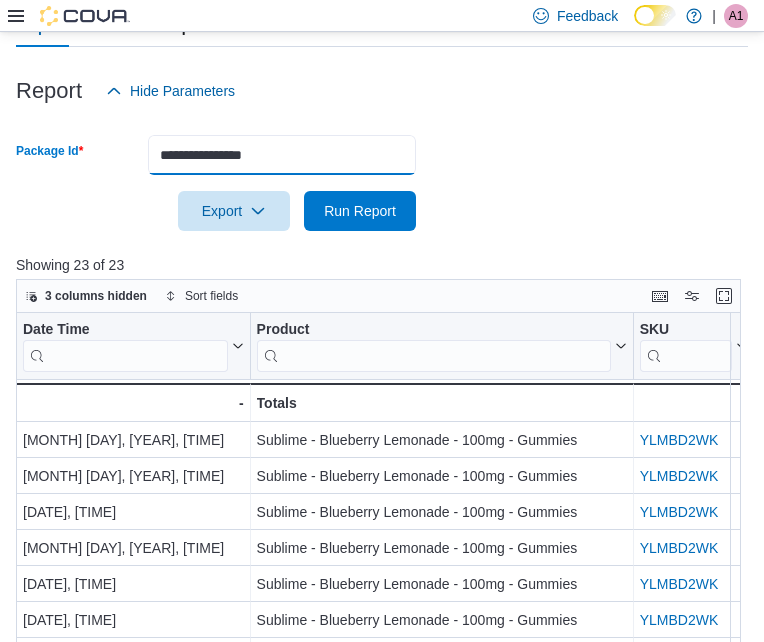 type on "**********" 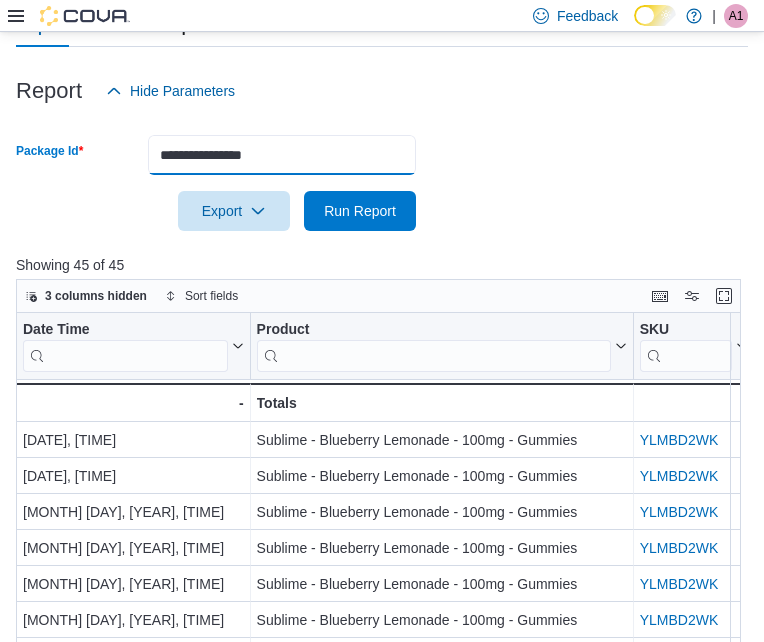 drag, startPoint x: 308, startPoint y: 164, endPoint x: 103, endPoint y: 159, distance: 205.06097 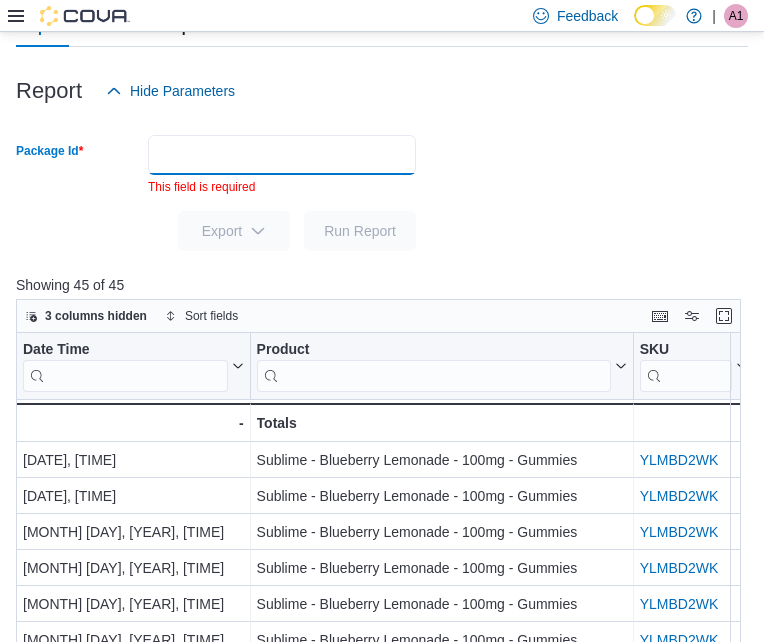paste on "**********" 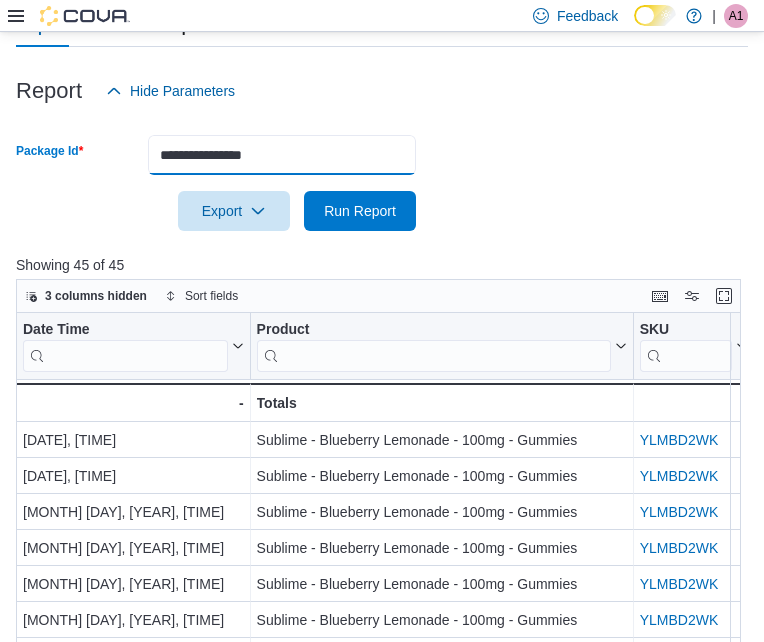type on "**********" 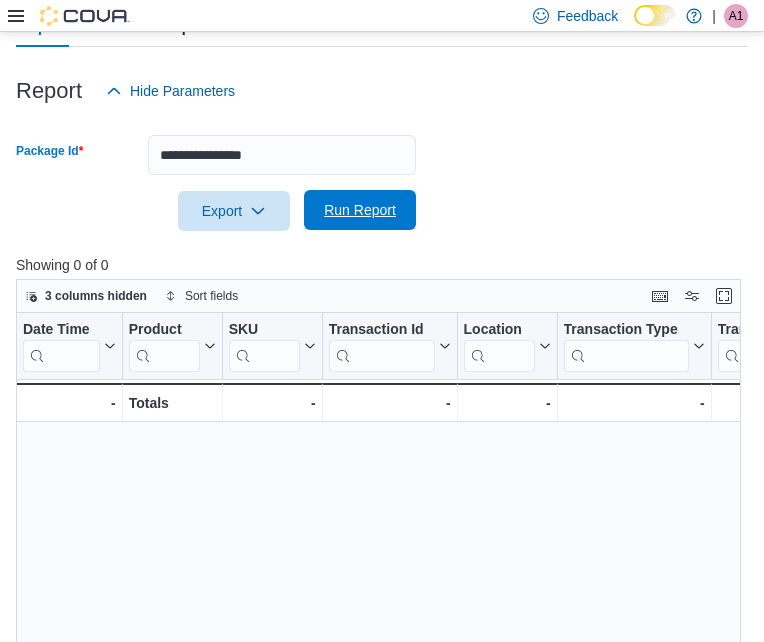 click on "Run Report" at bounding box center [360, 210] 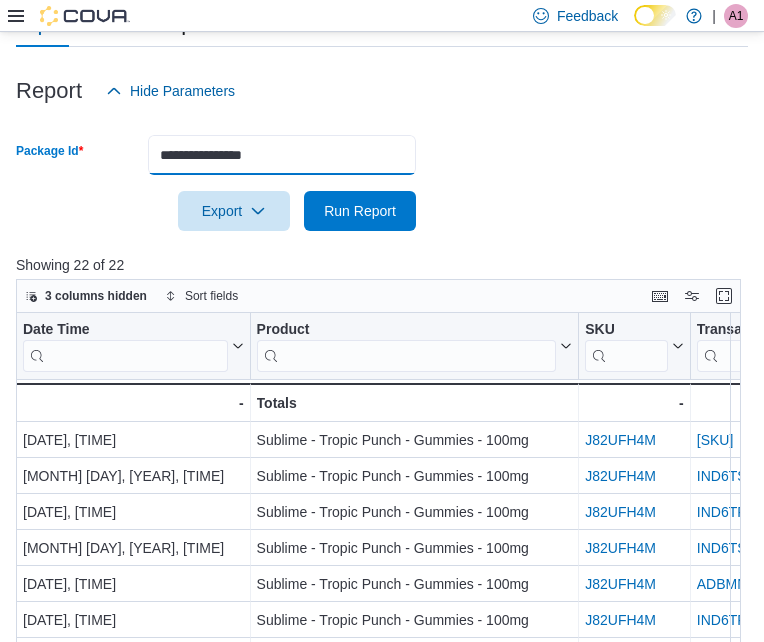 drag, startPoint x: 306, startPoint y: 162, endPoint x: 99, endPoint y: 178, distance: 207.61743 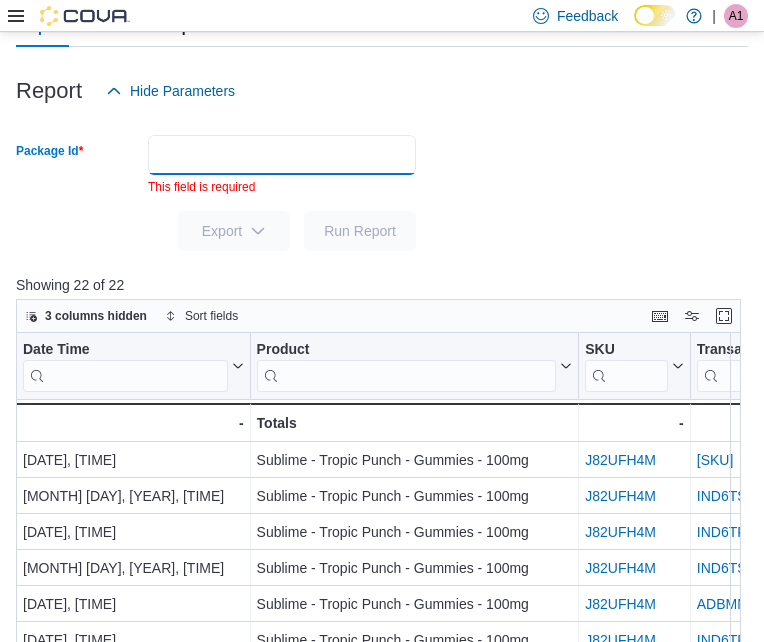 paste on "**********" 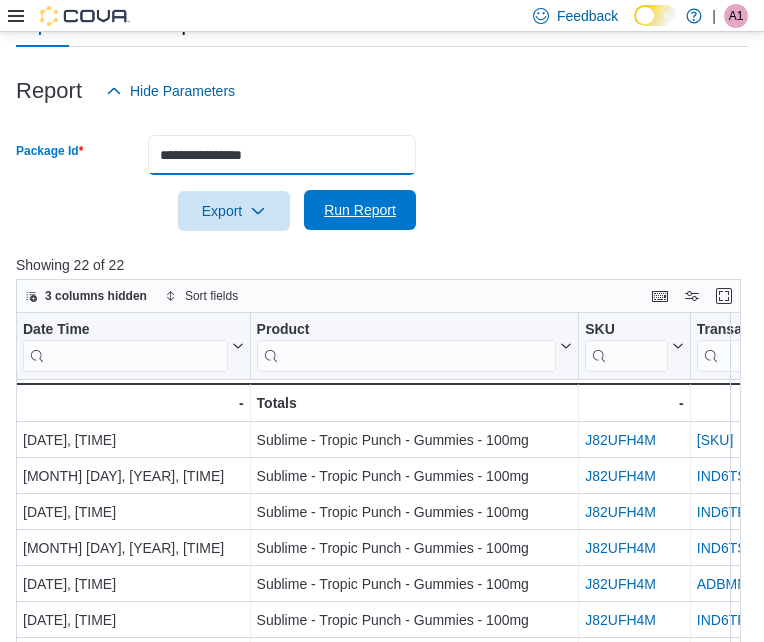type on "**********" 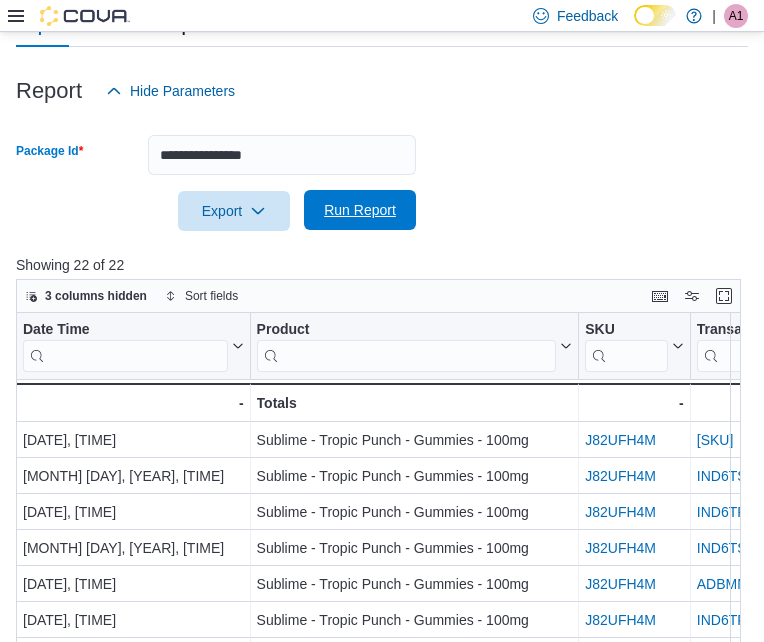 click on "Run Report" at bounding box center (360, 210) 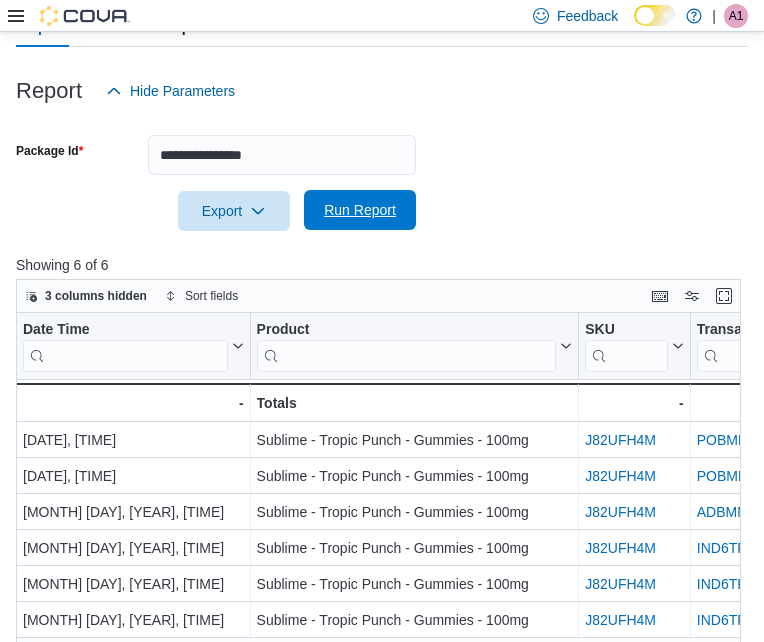 click on "Run Report" at bounding box center [360, 210] 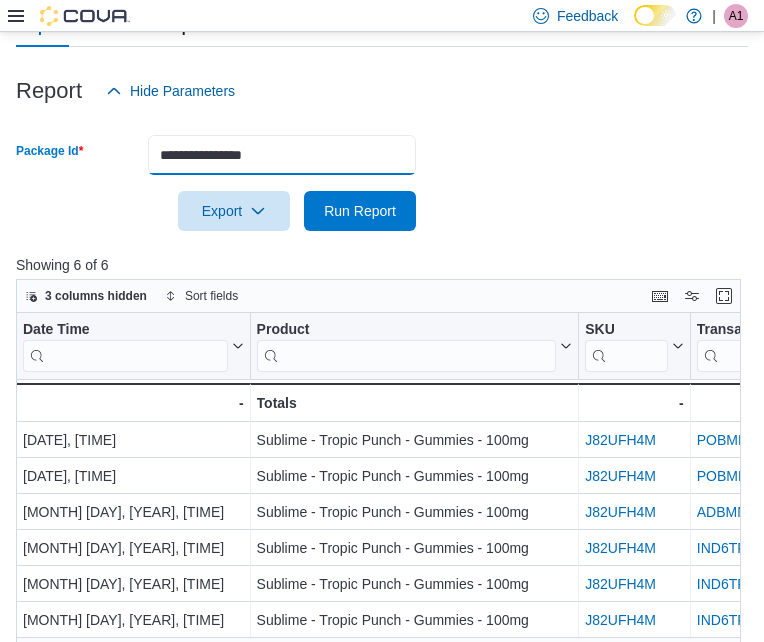 drag, startPoint x: 329, startPoint y: 167, endPoint x: 105, endPoint y: 175, distance: 224.1428 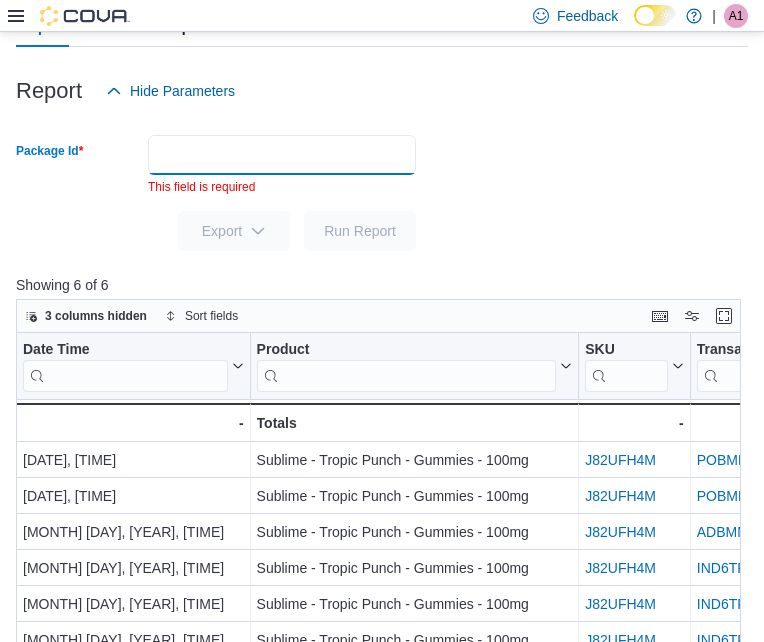 paste on "**********" 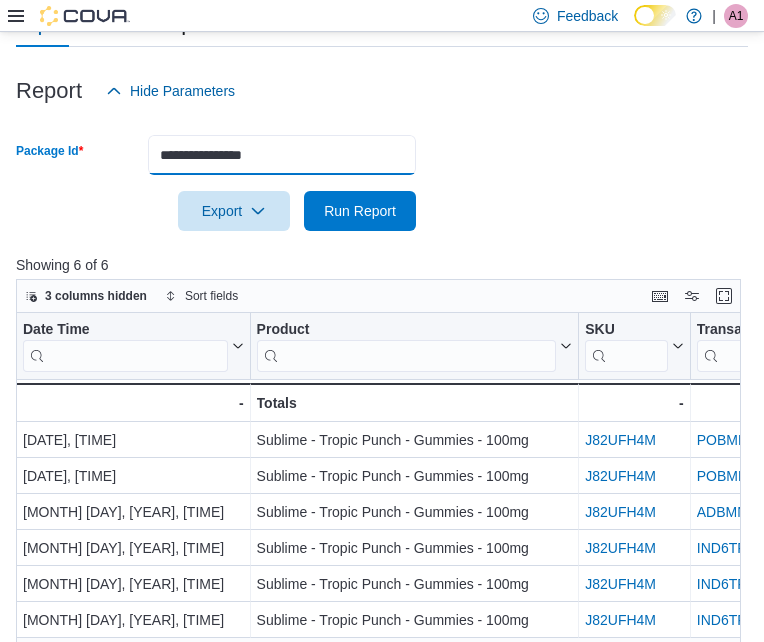 type on "**********" 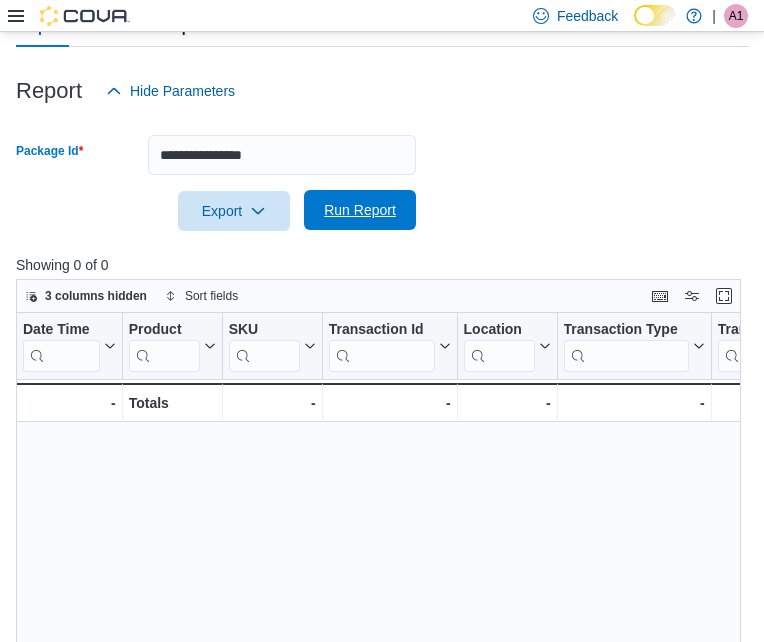 click on "Run Report" at bounding box center [360, 210] 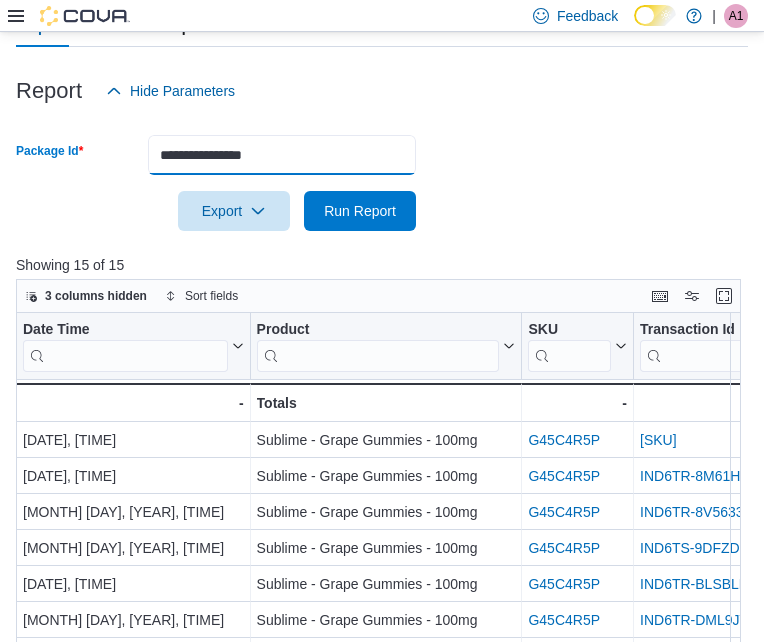 drag, startPoint x: 293, startPoint y: 154, endPoint x: 119, endPoint y: 155, distance: 174.00287 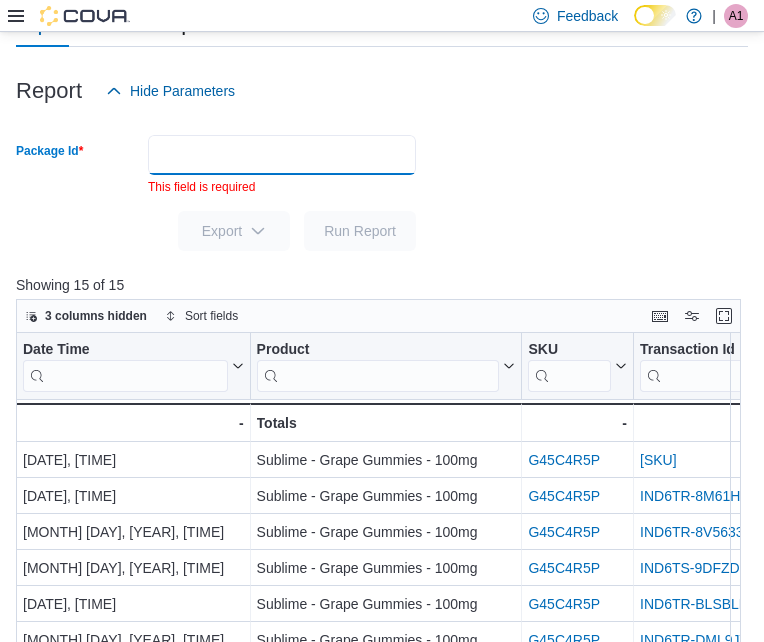 paste on "**********" 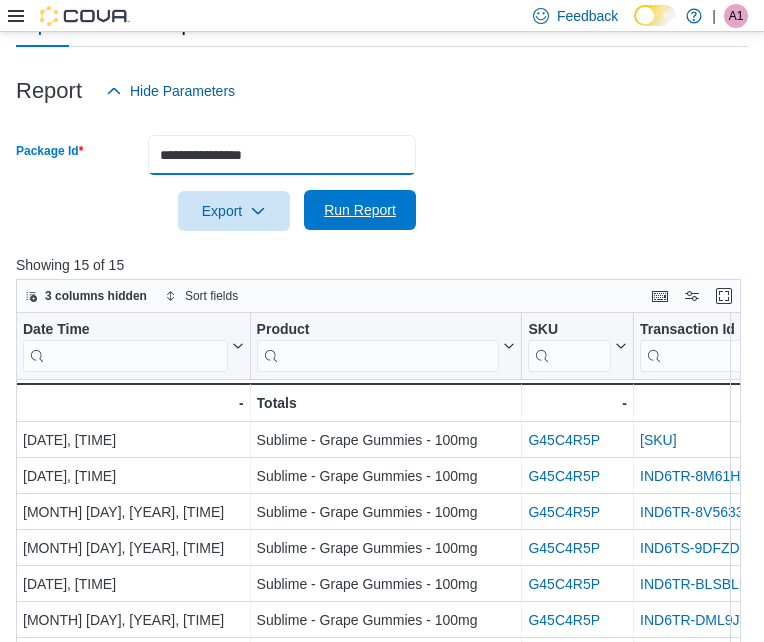 type on "**********" 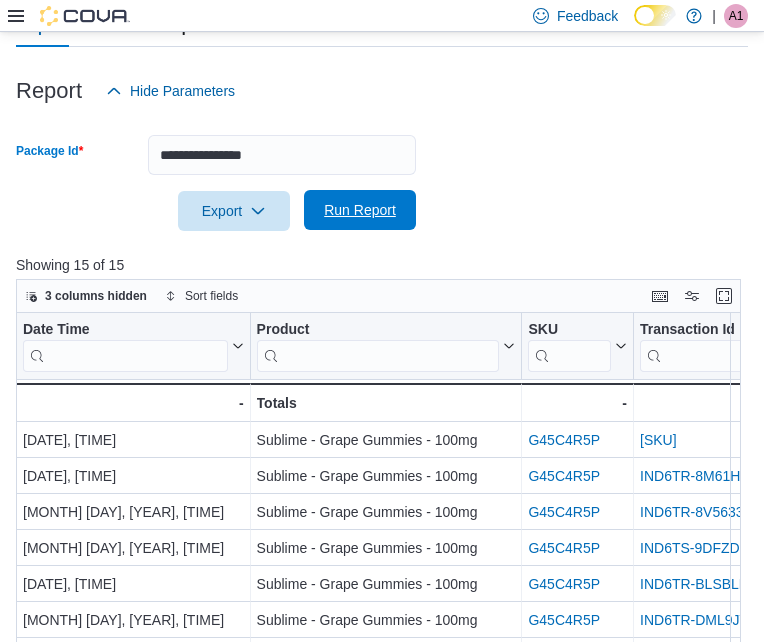 click on "Run Report" at bounding box center (360, 210) 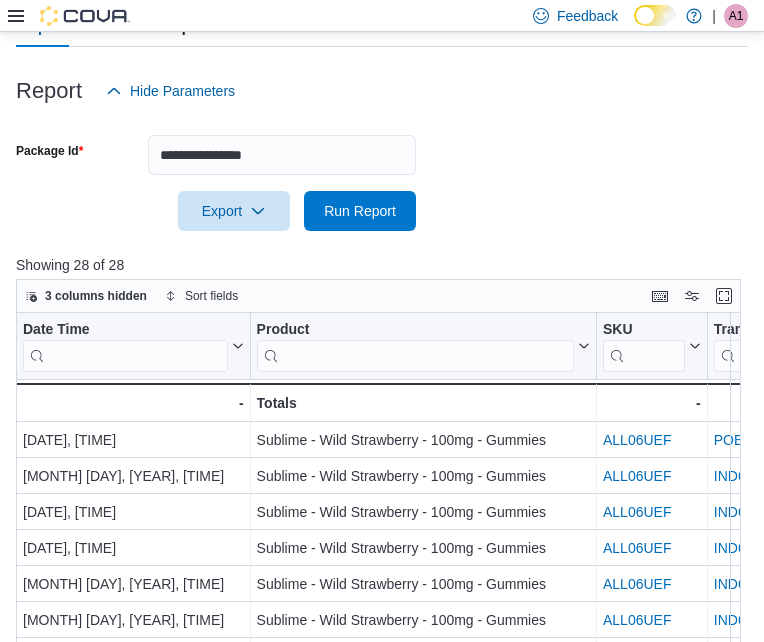 click on "**********" at bounding box center (382, 171) 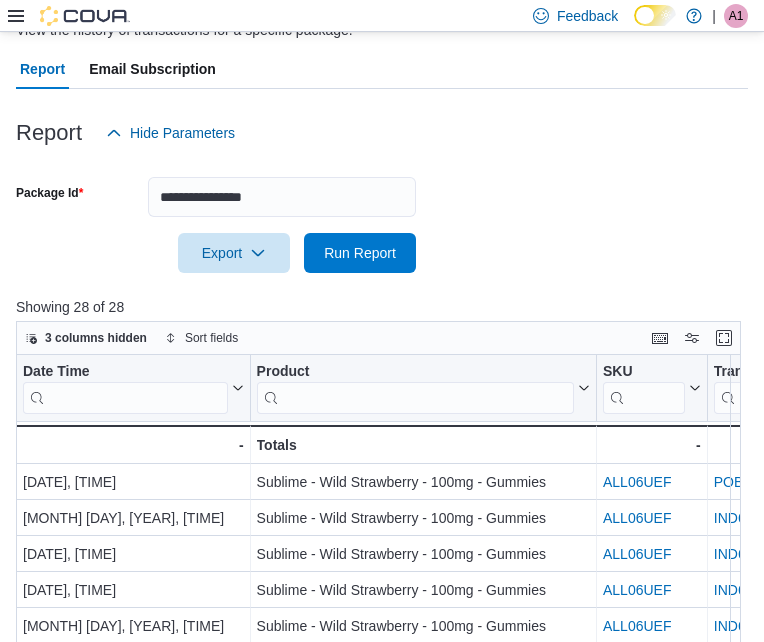 scroll, scrollTop: 74, scrollLeft: 0, axis: vertical 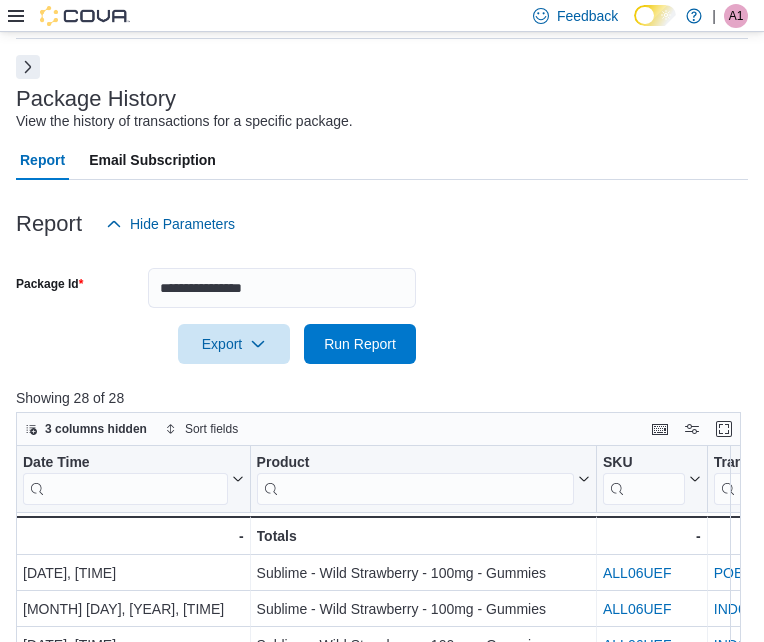 click on "Report Email Subscription" at bounding box center (382, 160) 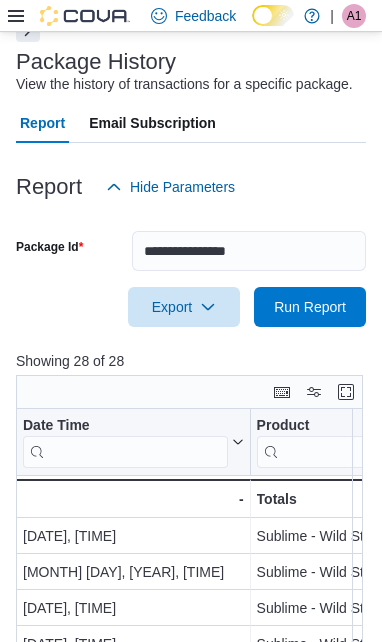 scroll, scrollTop: 74, scrollLeft: 0, axis: vertical 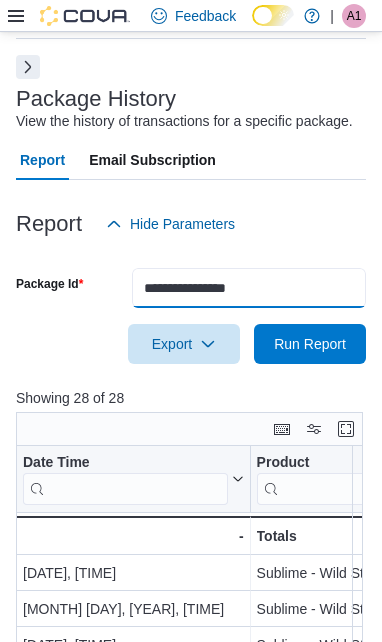 drag, startPoint x: 281, startPoint y: 288, endPoint x: 270, endPoint y: 293, distance: 12.083046 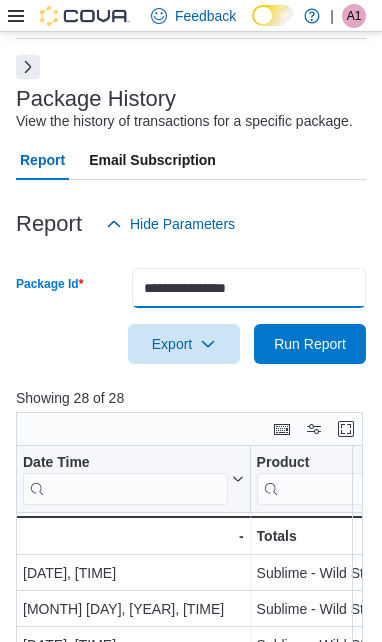 drag, startPoint x: 270, startPoint y: 293, endPoint x: 295, endPoint y: 284, distance: 26.57066 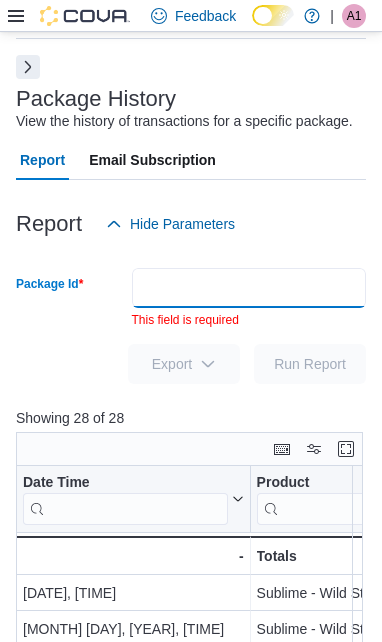 paste on "**********" 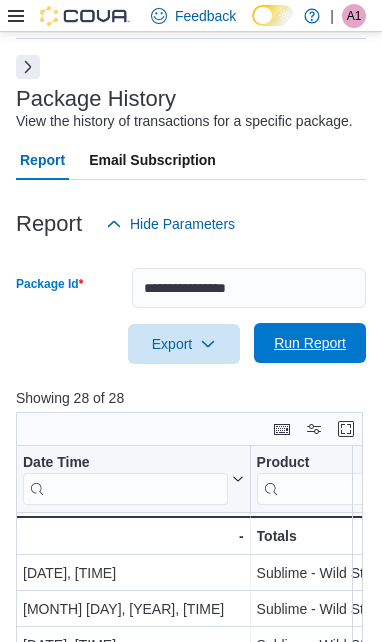 click on "Run Report" at bounding box center (310, 343) 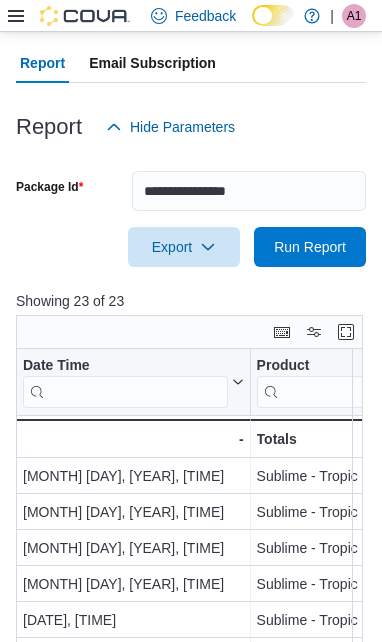 scroll, scrollTop: 174, scrollLeft: 0, axis: vertical 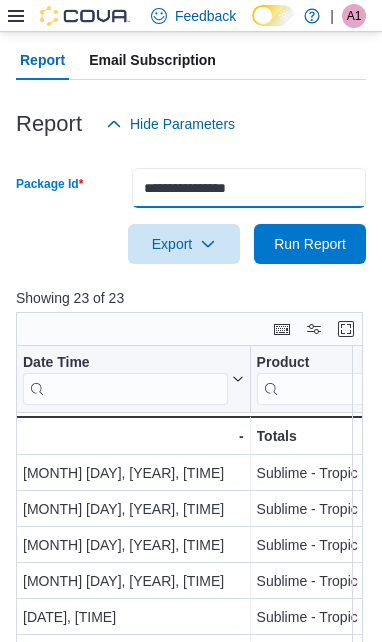 drag, startPoint x: 308, startPoint y: 193, endPoint x: 93, endPoint y: 198, distance: 215.05814 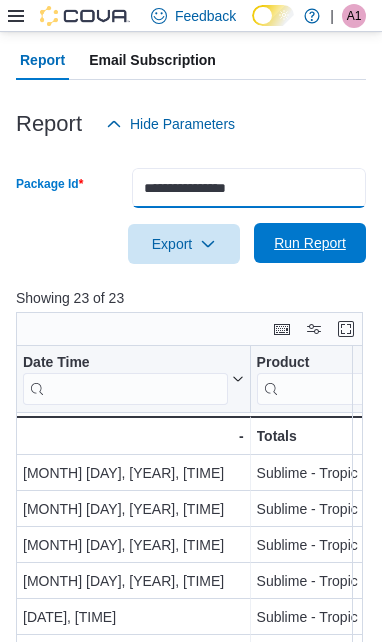 type on "**********" 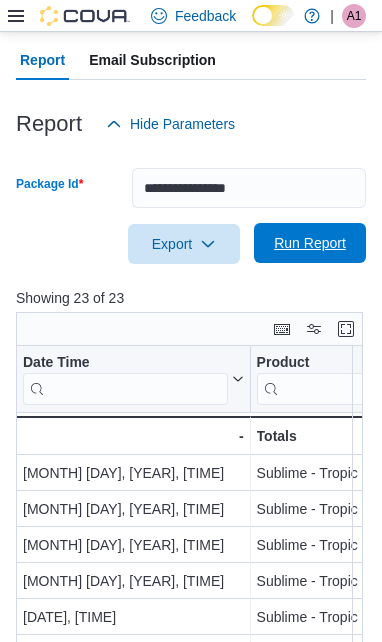 click on "Run Report" at bounding box center [310, 243] 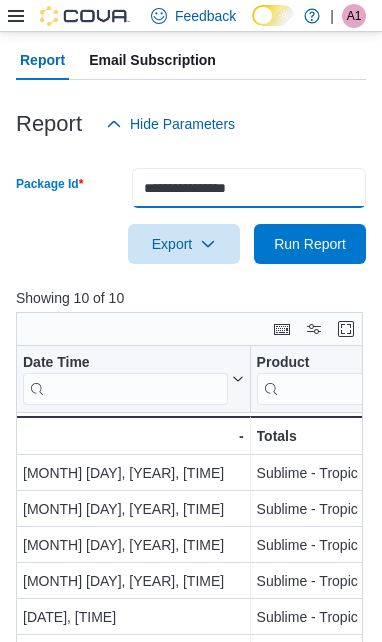 drag, startPoint x: 270, startPoint y: 191, endPoint x: 119, endPoint y: 207, distance: 151.84532 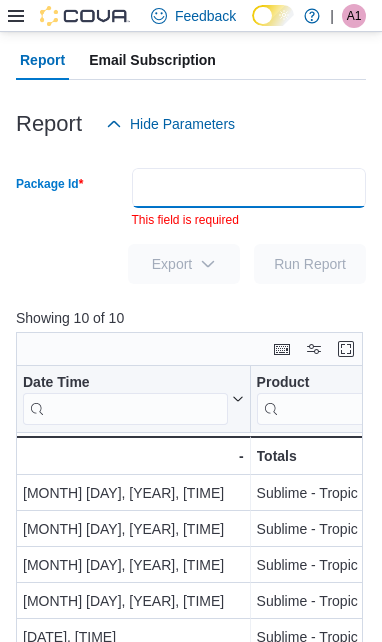 paste on "**********" 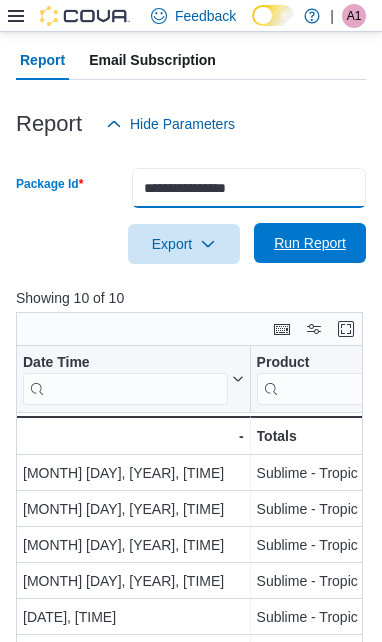 type on "**********" 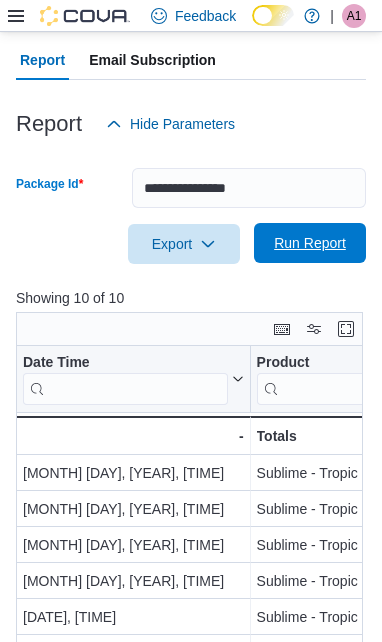 click on "Run Report" at bounding box center [310, 243] 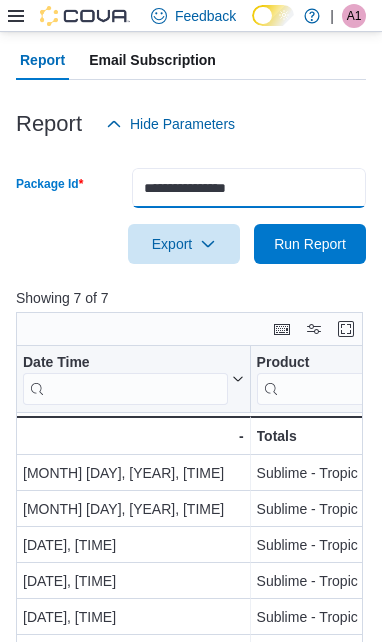 drag, startPoint x: 286, startPoint y: 194, endPoint x: 116, endPoint y: 199, distance: 170.07352 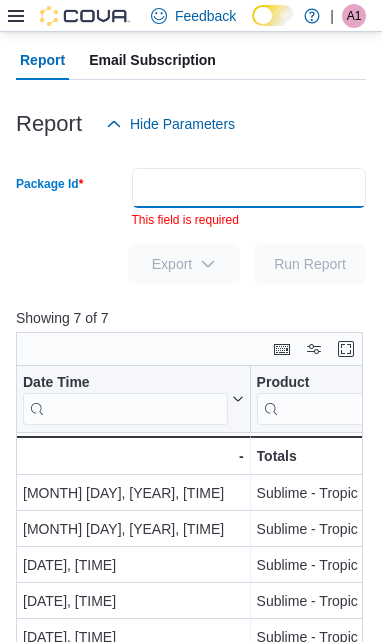 paste on "**********" 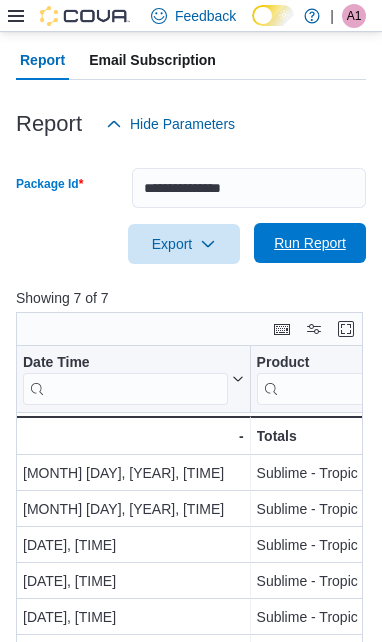 click on "Run Report" at bounding box center (310, 243) 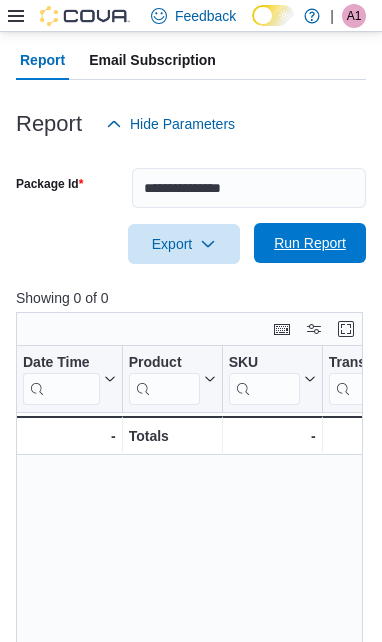 click on "Run Report" at bounding box center [310, 243] 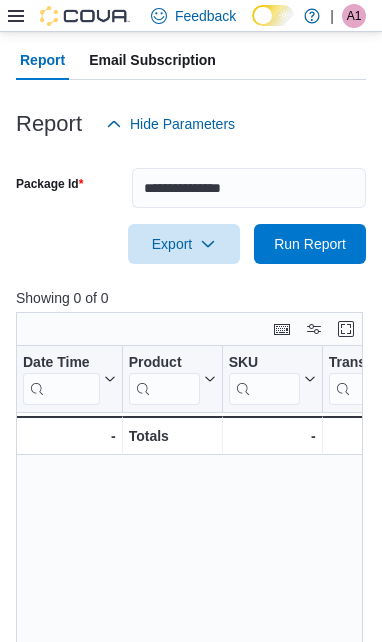 click at bounding box center (191, 216) 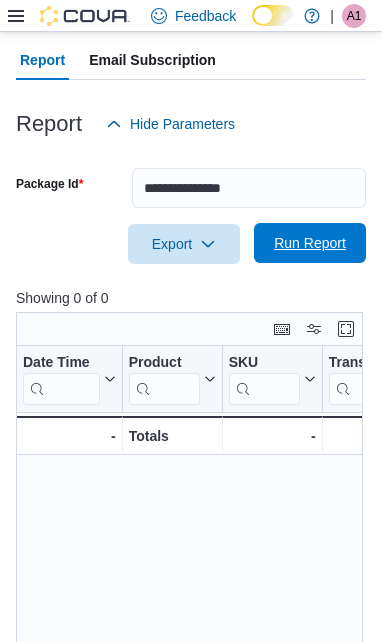 click on "Run Report" at bounding box center (310, 243) 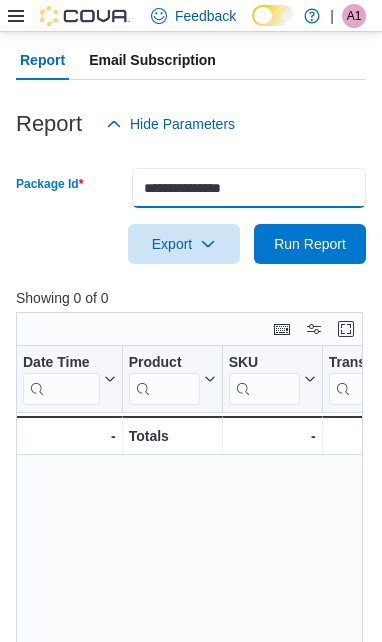 click on "**********" at bounding box center (249, 188) 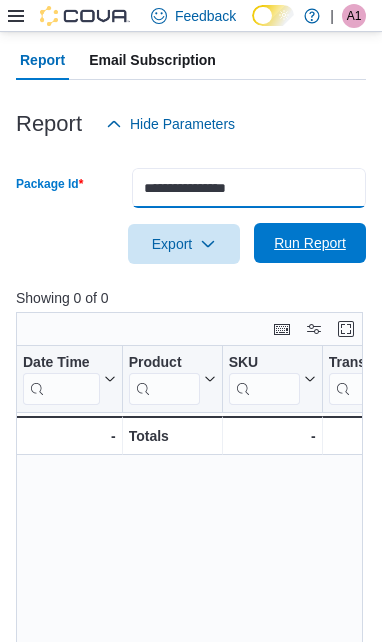 type on "**********" 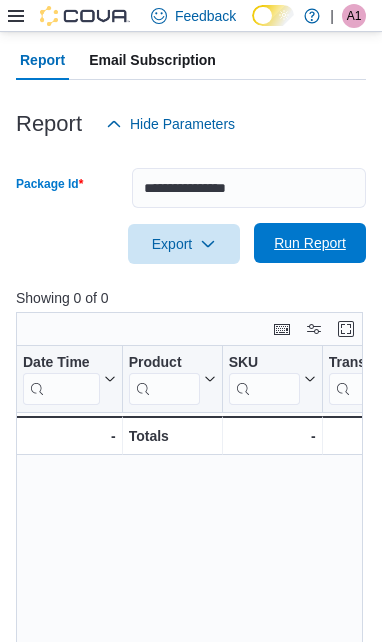 click on "Run Report" at bounding box center (310, 243) 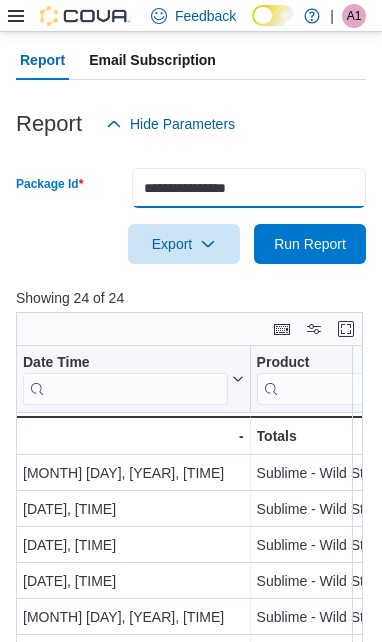 drag, startPoint x: 283, startPoint y: 198, endPoint x: 126, endPoint y: 199, distance: 157.00319 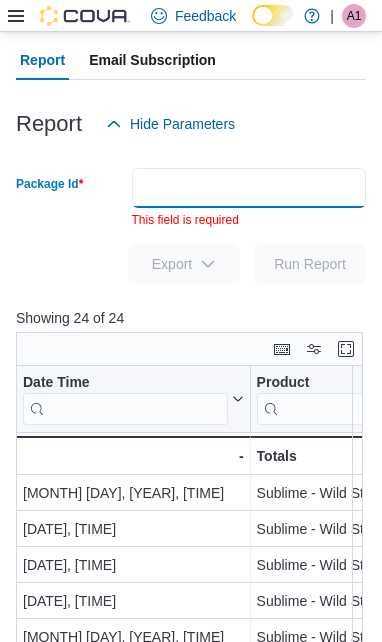 paste on "**********" 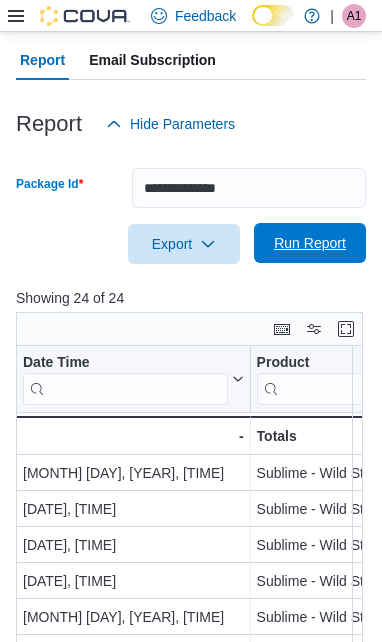 click on "Run Report" at bounding box center [310, 243] 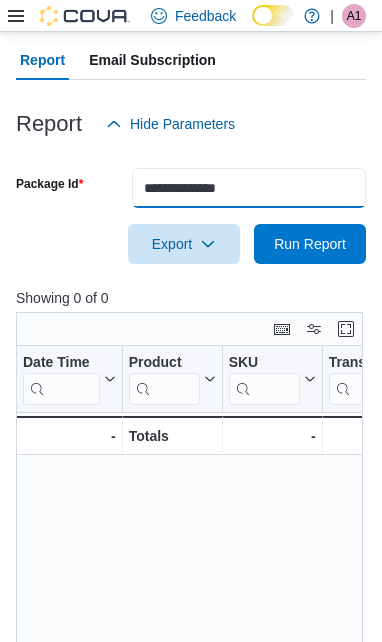 click on "**********" at bounding box center [249, 188] 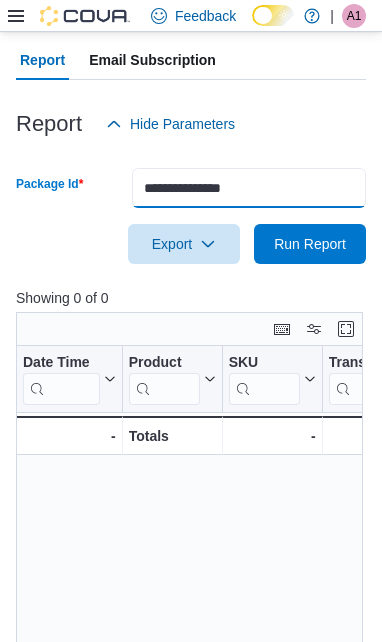 click on "Run Report" at bounding box center [310, 244] 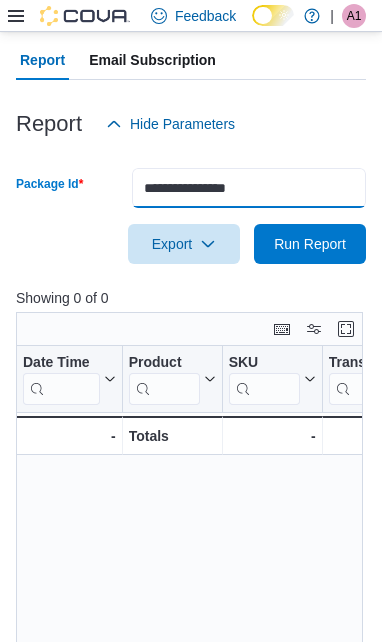 type on "**********" 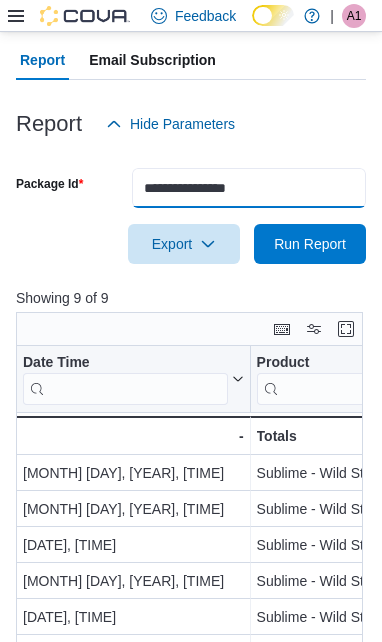 click on "**********" at bounding box center [249, 188] 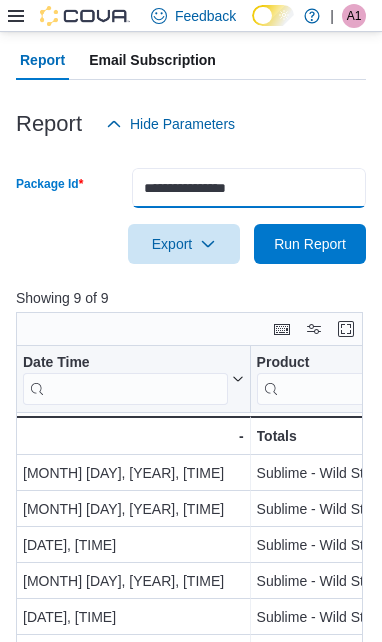 click on "**********" at bounding box center (249, 188) 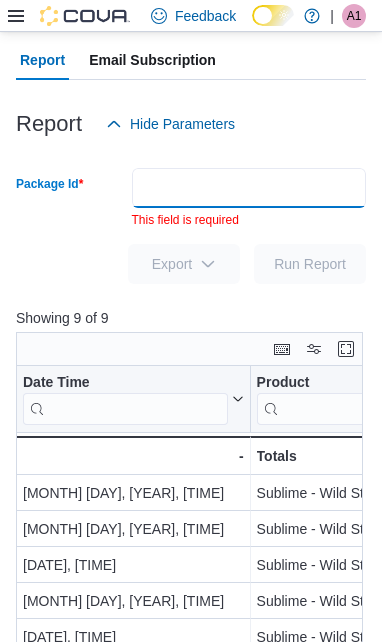 paste on "**********" 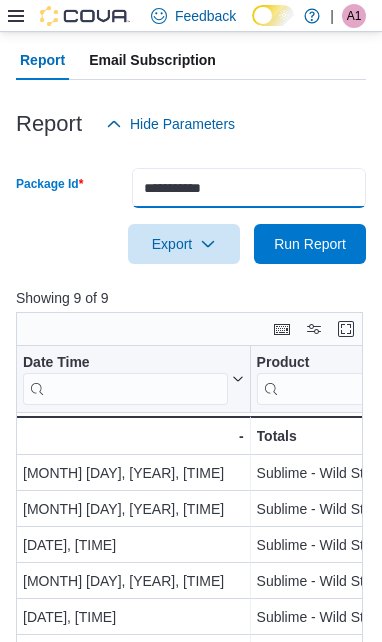 drag, startPoint x: 218, startPoint y: 196, endPoint x: 69, endPoint y: 197, distance: 149.00336 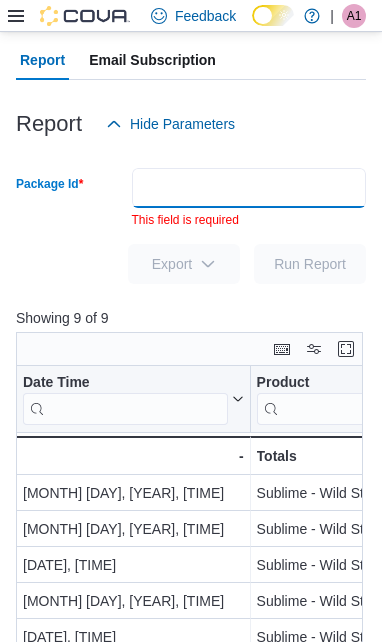 click on "Package Id" at bounding box center [249, 188] 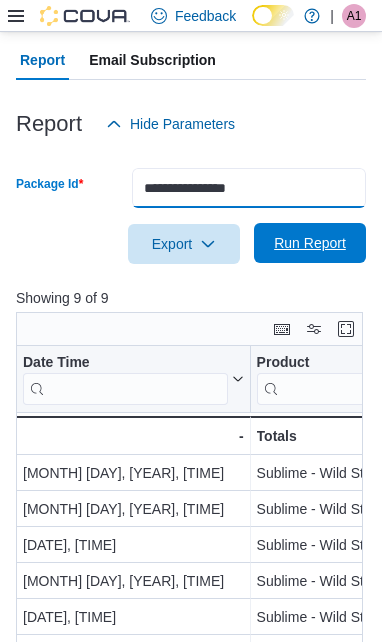 type on "**********" 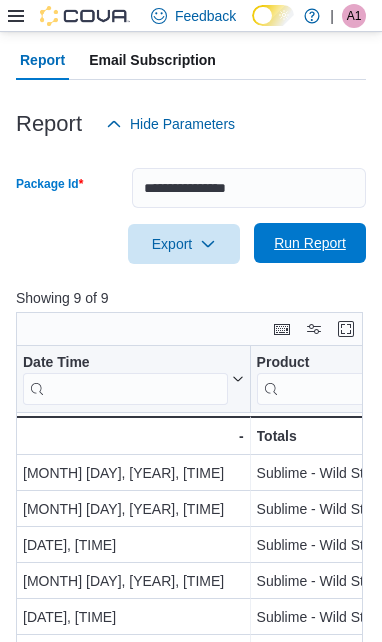 click on "Run Report" at bounding box center (310, 243) 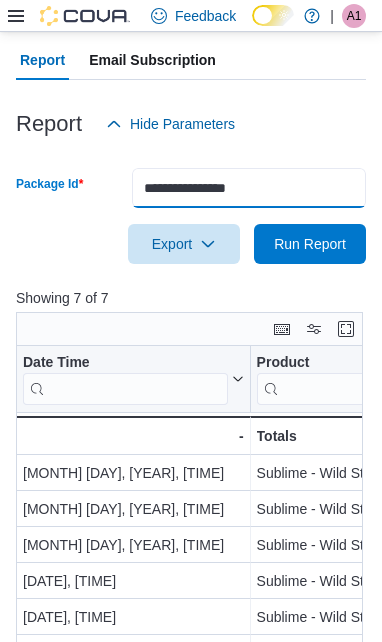 drag, startPoint x: 280, startPoint y: 193, endPoint x: 141, endPoint y: 194, distance: 139.0036 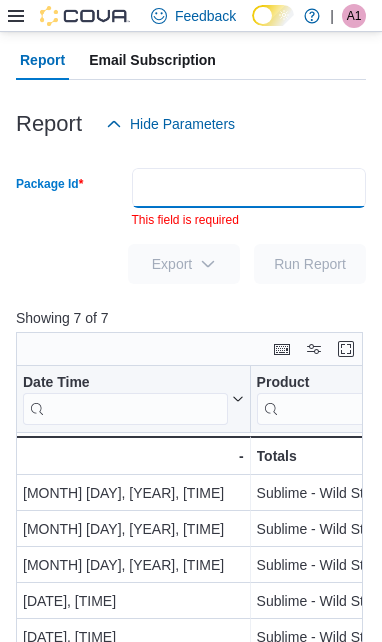 paste on "**********" 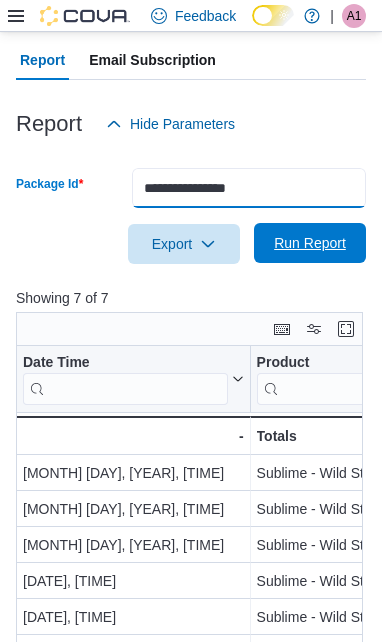 type on "**********" 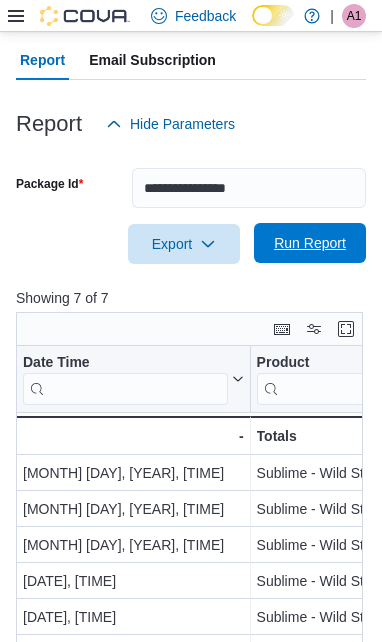 click on "Run Report" at bounding box center [310, 243] 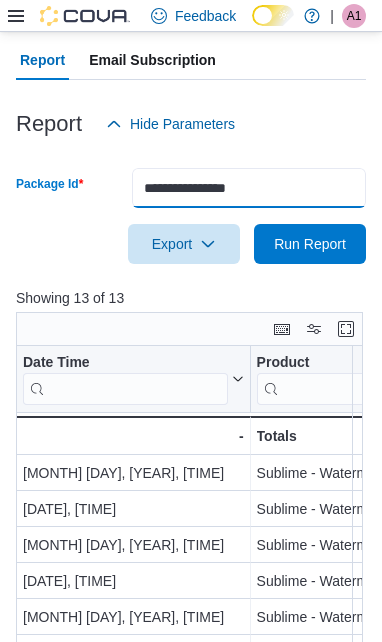 drag, startPoint x: 270, startPoint y: 183, endPoint x: 117, endPoint y: 184, distance: 153.00327 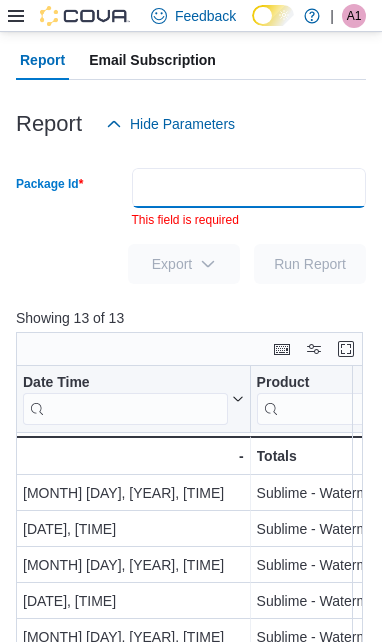 paste on "**********" 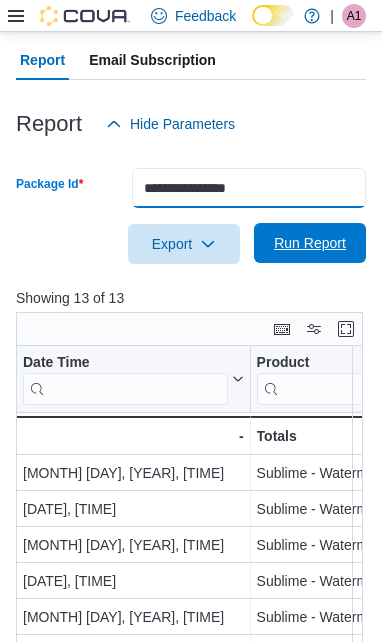 type on "**********" 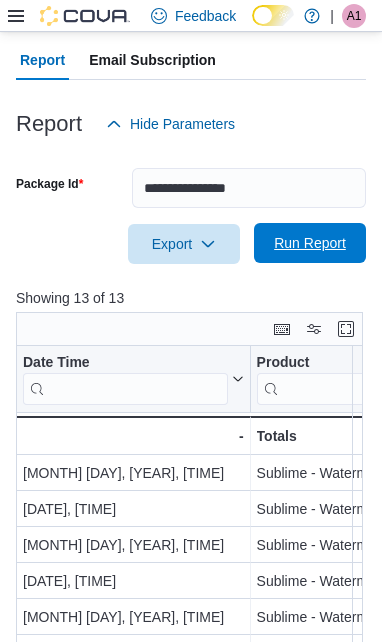 click on "Run Report" at bounding box center [310, 243] 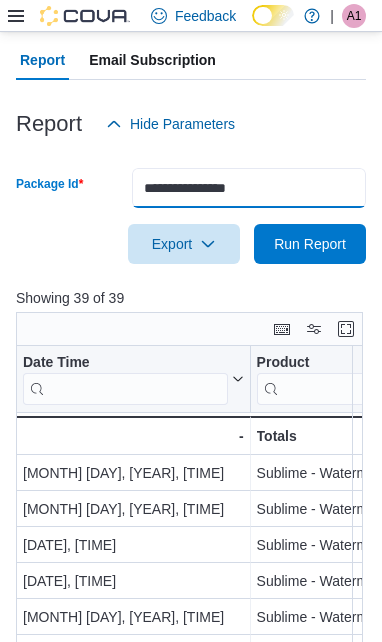 drag, startPoint x: 314, startPoint y: 198, endPoint x: 138, endPoint y: 197, distance: 176.00284 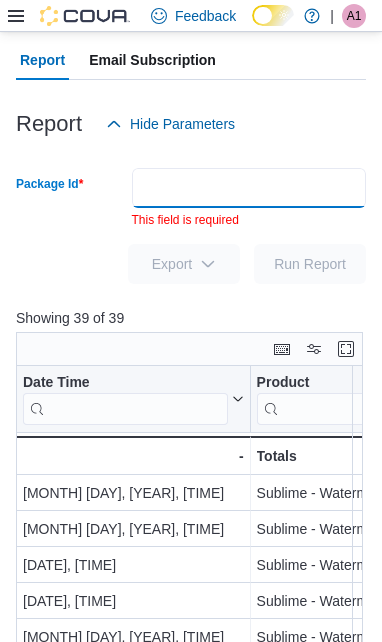 paste on "**********" 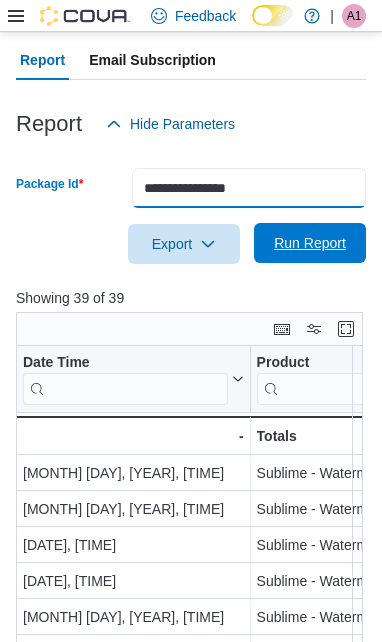 type on "**********" 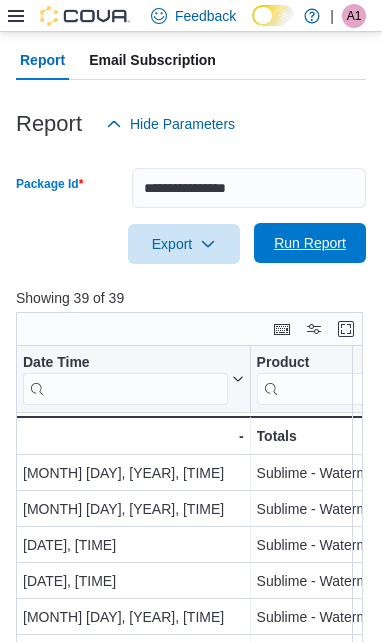 click on "Run Report" at bounding box center (310, 243) 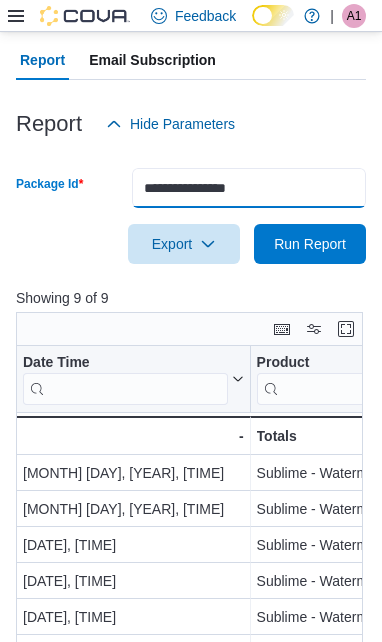 drag, startPoint x: 301, startPoint y: 195, endPoint x: 147, endPoint y: 187, distance: 154.20766 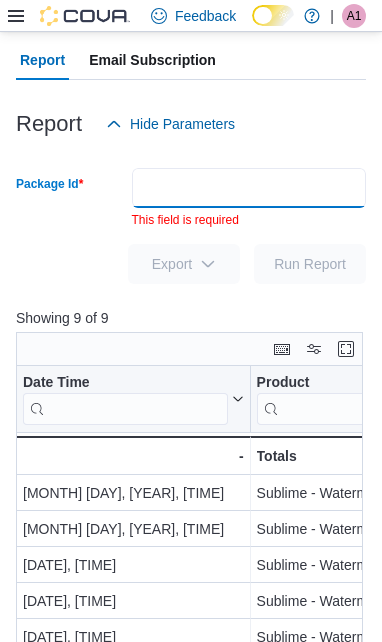 paste on "**********" 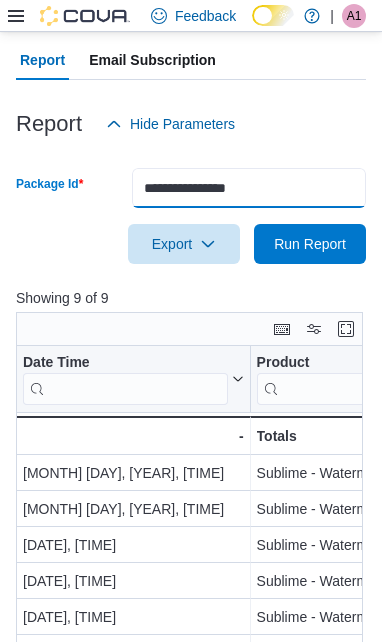 type on "**********" 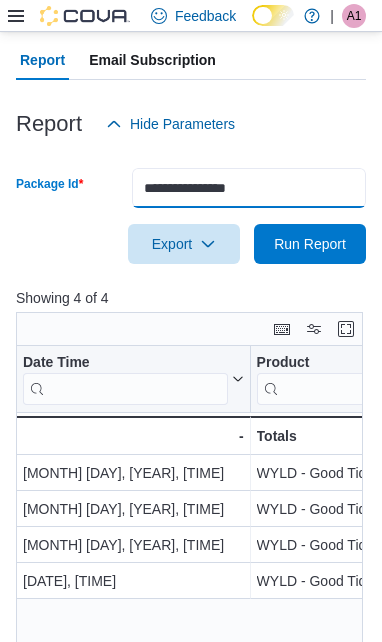 drag, startPoint x: 307, startPoint y: 206, endPoint x: 139, endPoint y: 198, distance: 168.19037 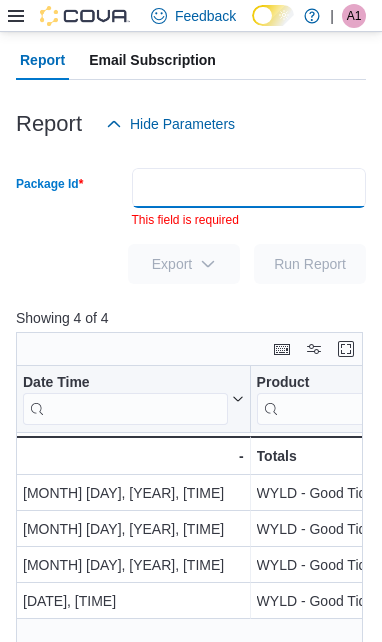 paste on "**********" 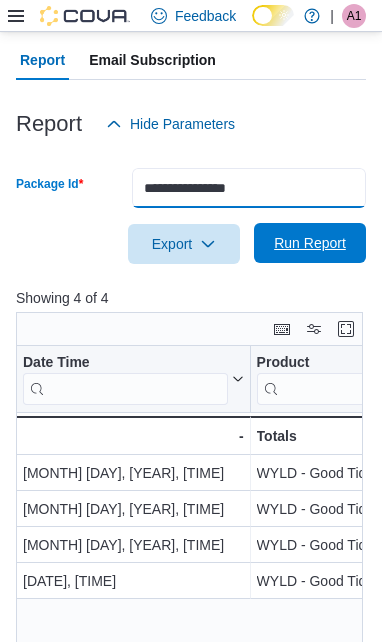 type on "**********" 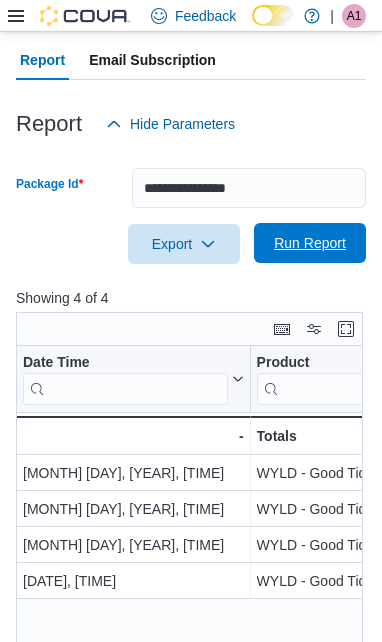 click on "Run Report" at bounding box center [310, 243] 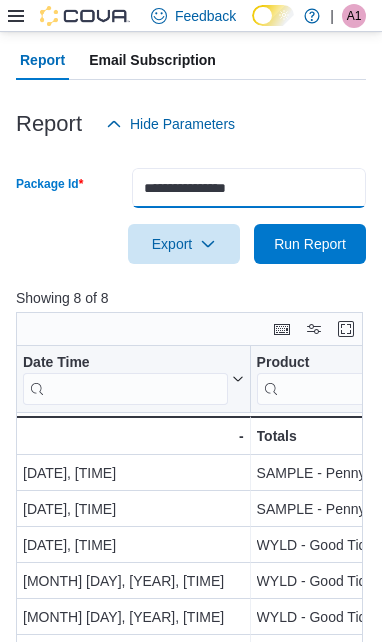 drag, startPoint x: 303, startPoint y: 189, endPoint x: 108, endPoint y: 184, distance: 195.06409 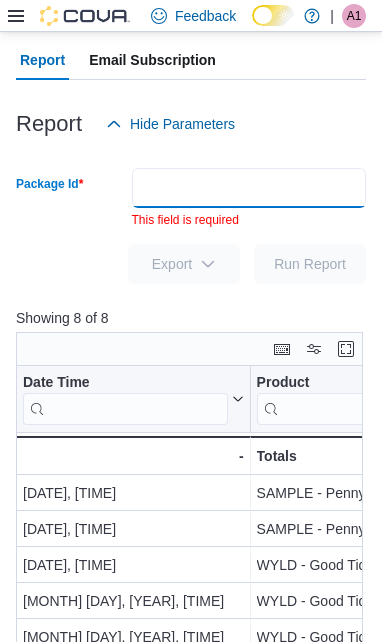 paste on "**********" 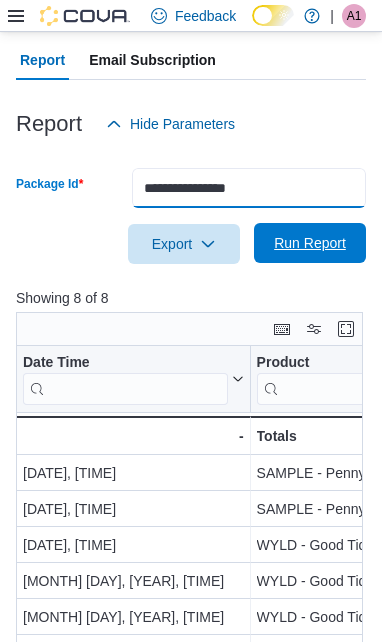type on "**********" 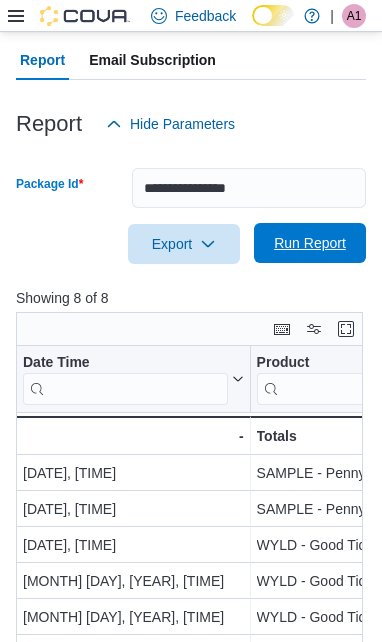 click on "Run Report" at bounding box center (310, 243) 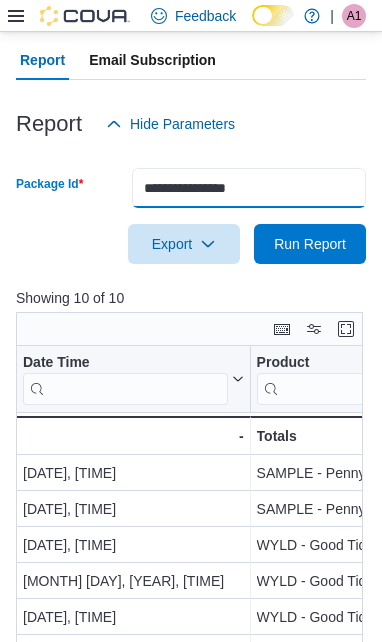 drag, startPoint x: 293, startPoint y: 189, endPoint x: 129, endPoint y: 189, distance: 164 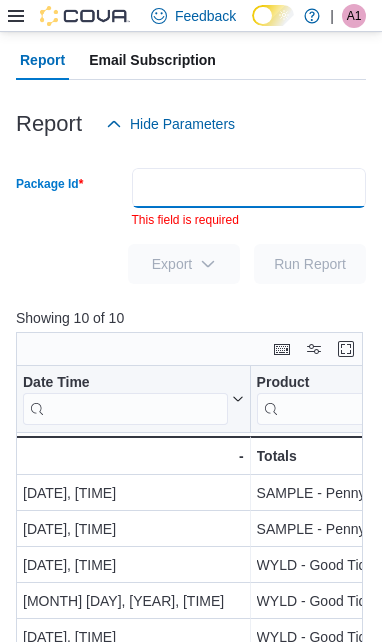 paste on "**********" 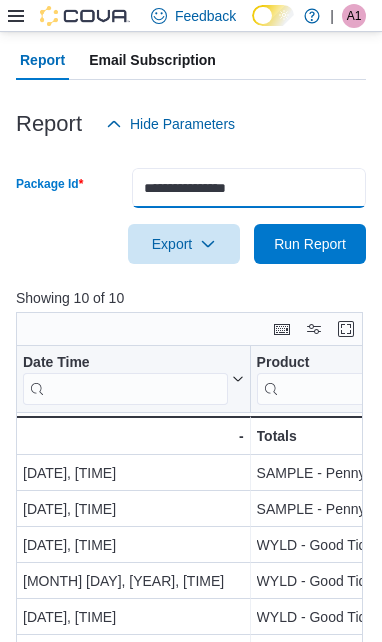 type on "**********" 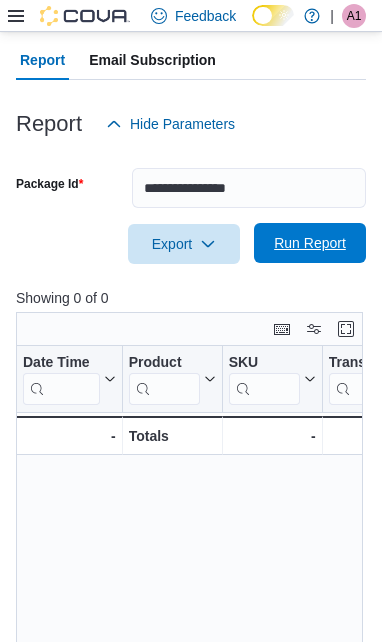 click on "Run Report" at bounding box center [310, 243] 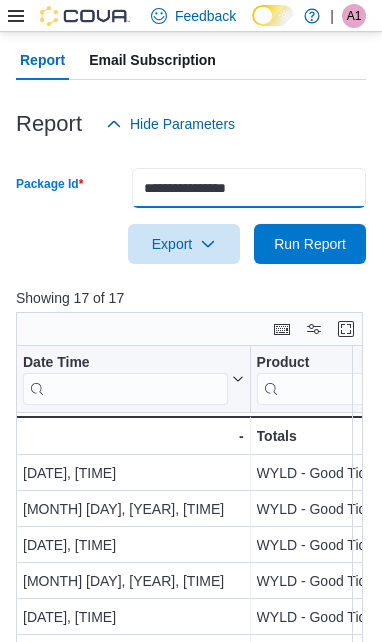 drag, startPoint x: 303, startPoint y: 182, endPoint x: 123, endPoint y: 186, distance: 180.04443 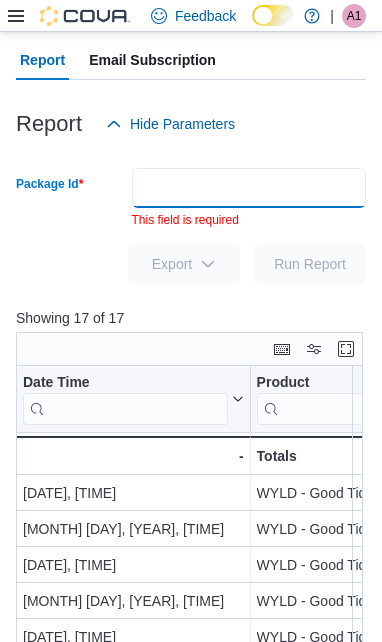 paste on "**********" 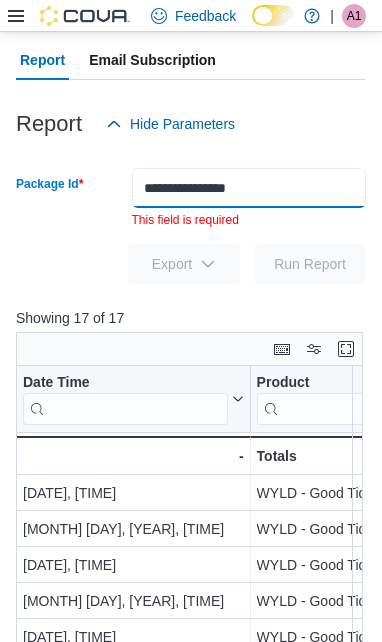 type on "**********" 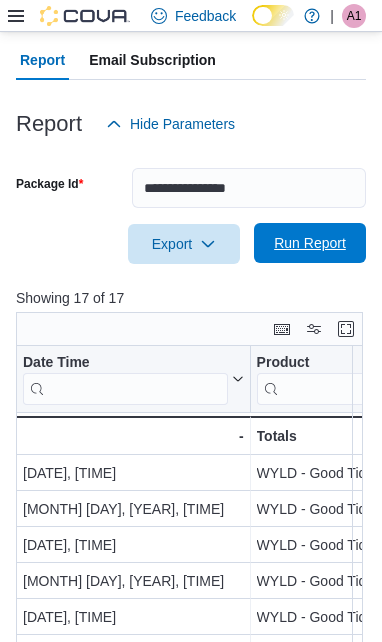 click on "Run Report" at bounding box center [310, 243] 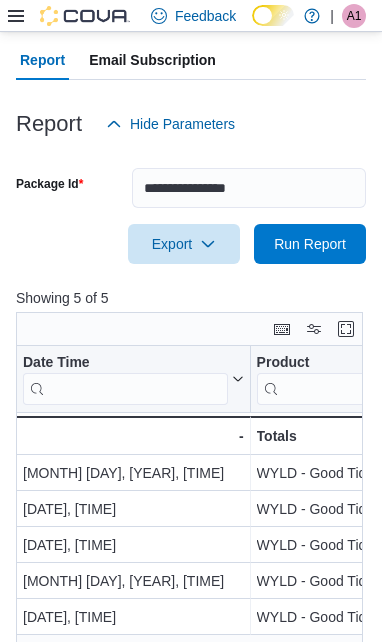 click at bounding box center [191, 156] 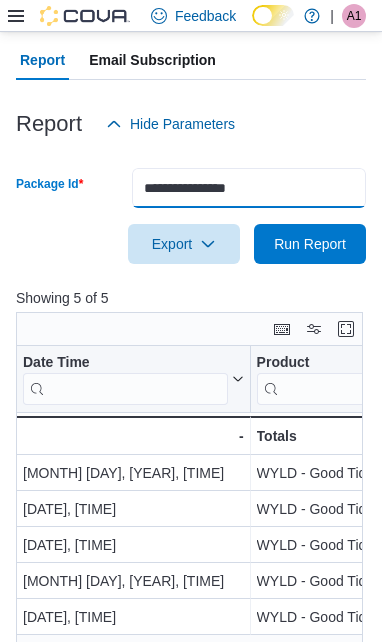 drag, startPoint x: 282, startPoint y: 189, endPoint x: 122, endPoint y: 194, distance: 160.07811 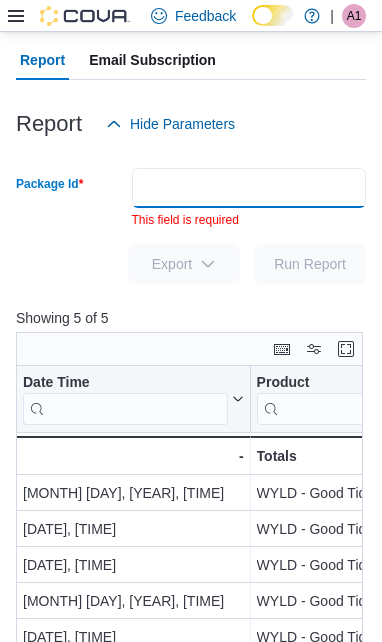 paste on "**********" 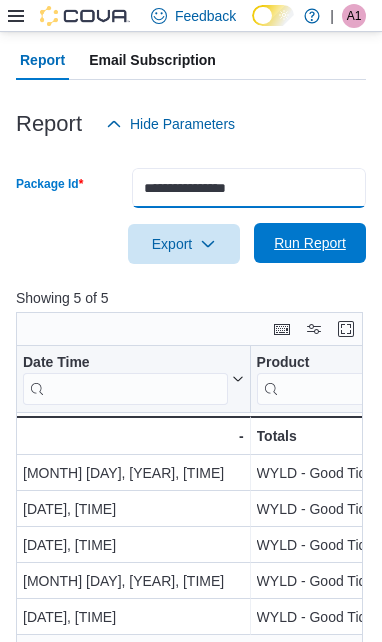 type on "**********" 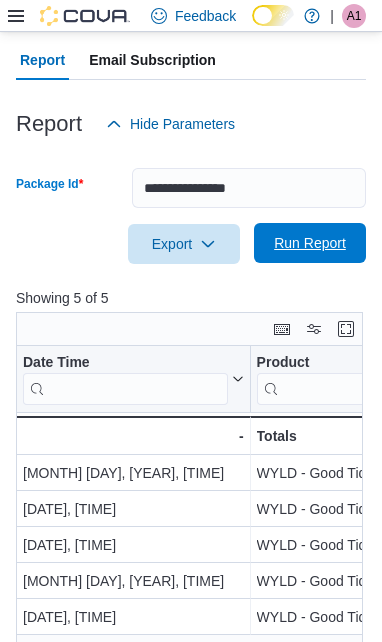 click on "Run Report" at bounding box center (310, 243) 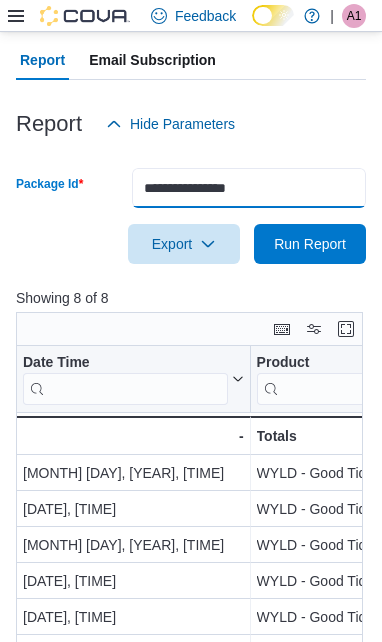 drag, startPoint x: 300, startPoint y: 189, endPoint x: 103, endPoint y: 194, distance: 197.06345 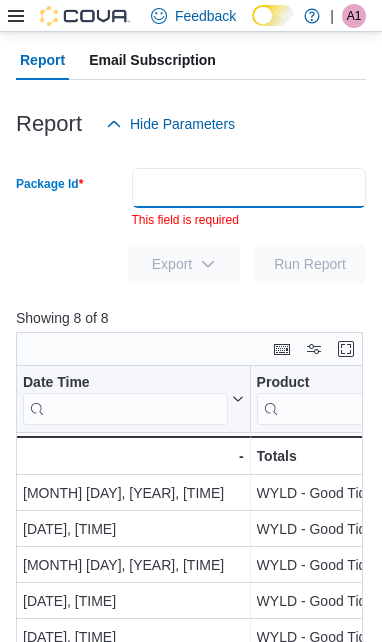 paste on "**********" 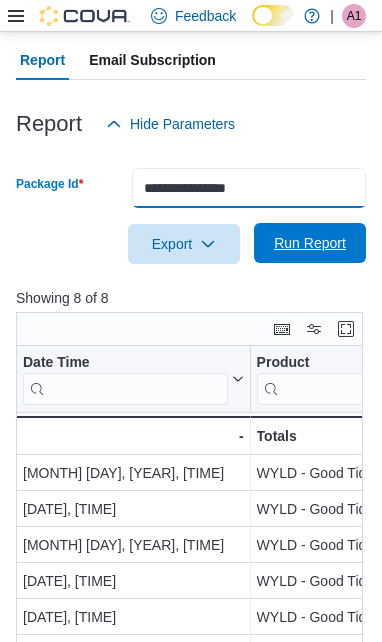 type on "**********" 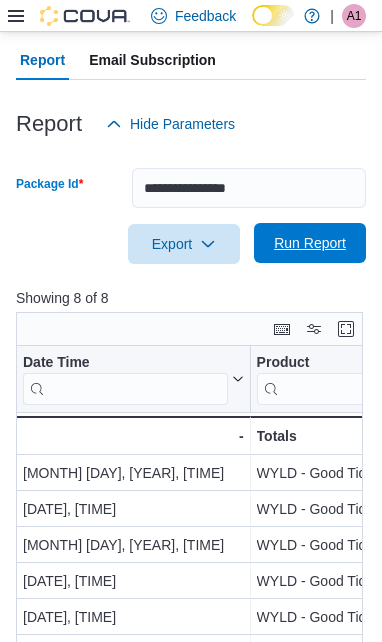 click on "Run Report" at bounding box center (310, 243) 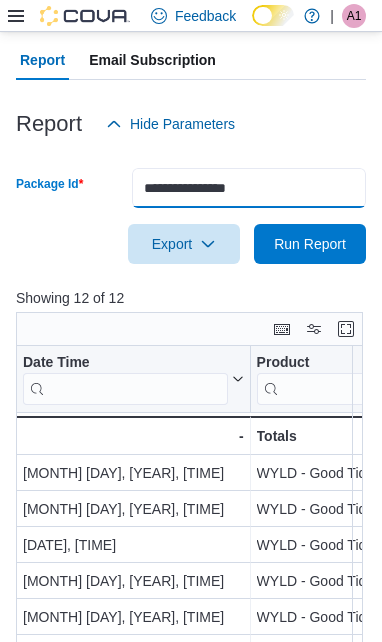 drag, startPoint x: 277, startPoint y: 193, endPoint x: 102, endPoint y: 193, distance: 175 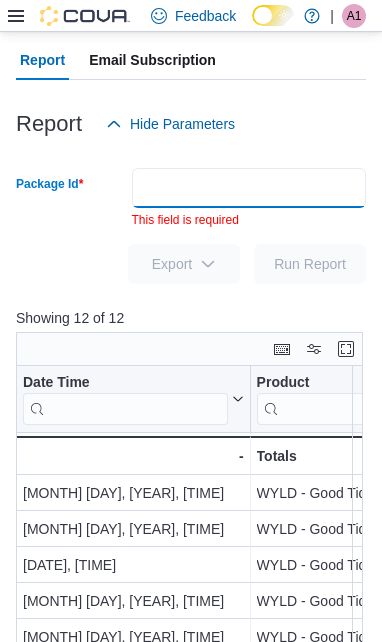 paste on "**********" 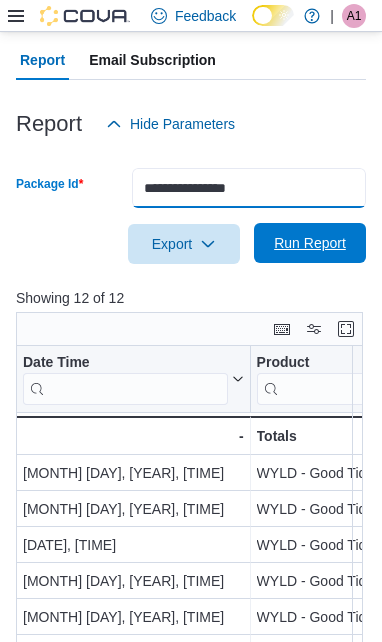 type on "**********" 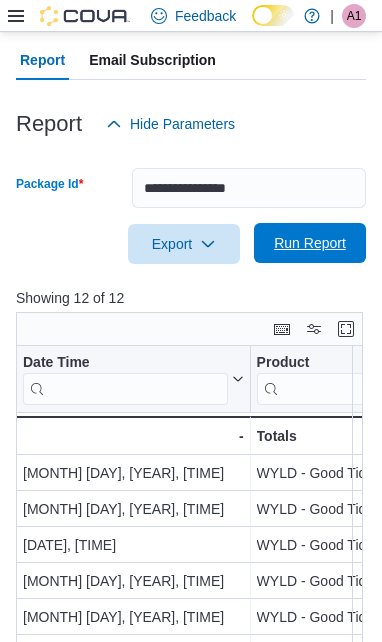 click on "Run Report" at bounding box center (310, 243) 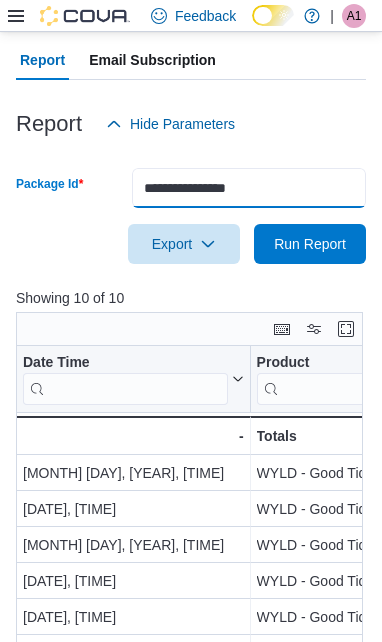 drag, startPoint x: 318, startPoint y: 178, endPoint x: 112, endPoint y: 187, distance: 206.1965 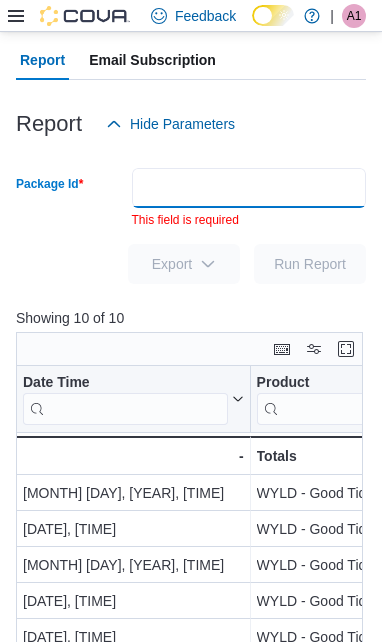 paste on "**********" 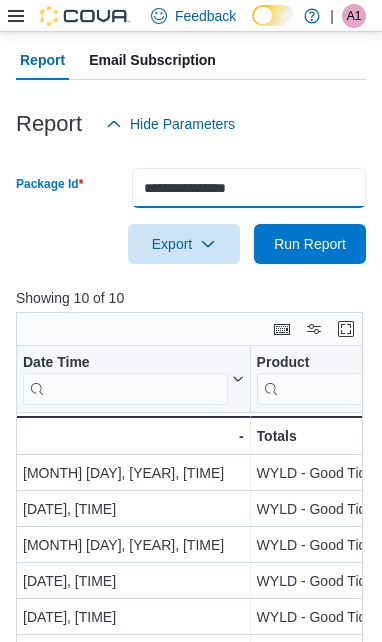 type on "**********" 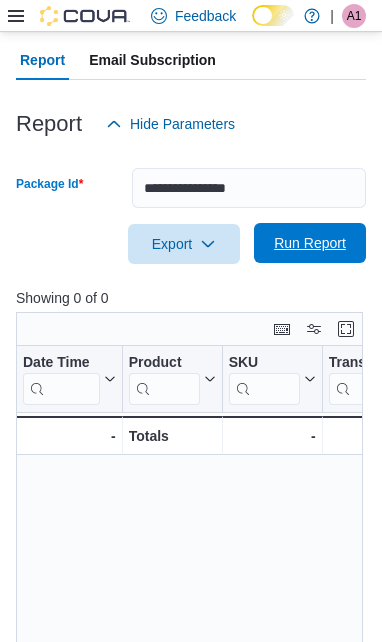 click on "Run Report" at bounding box center (310, 243) 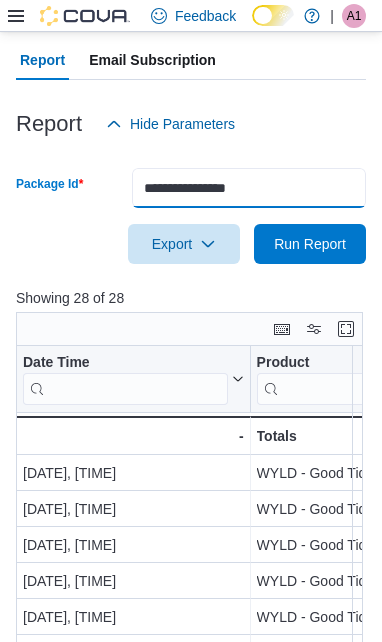 drag, startPoint x: 290, startPoint y: 182, endPoint x: 128, endPoint y: 189, distance: 162.15117 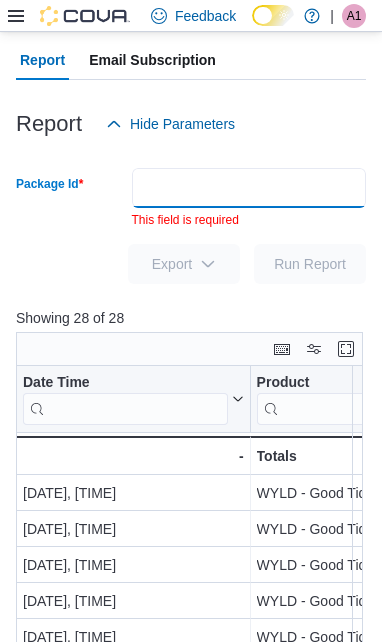 paste on "**********" 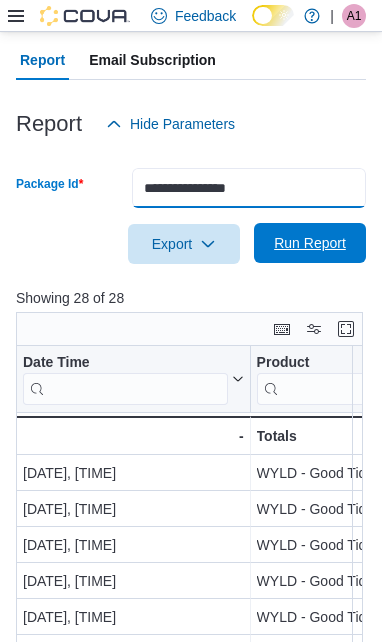type on "**********" 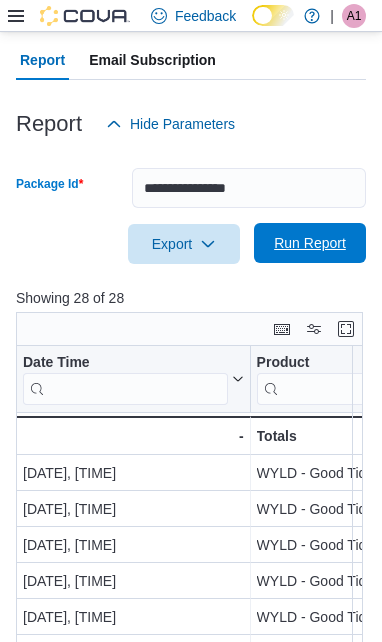 click on "Run Report" at bounding box center (310, 243) 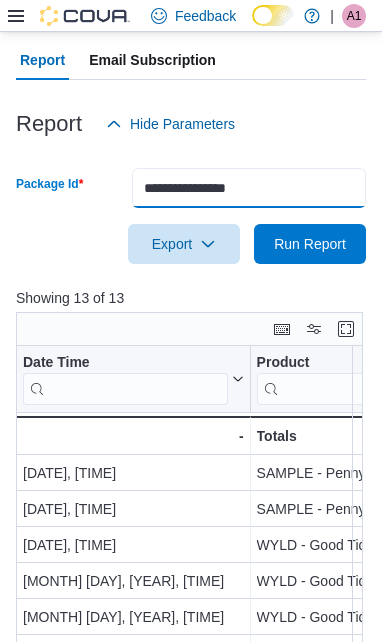 drag, startPoint x: 298, startPoint y: 194, endPoint x: 110, endPoint y: 212, distance: 188.85974 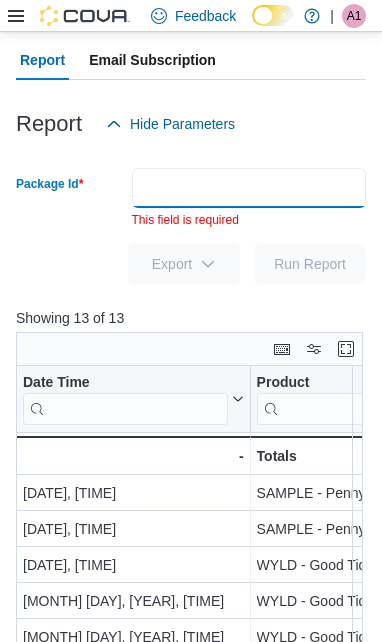 paste on "**********" 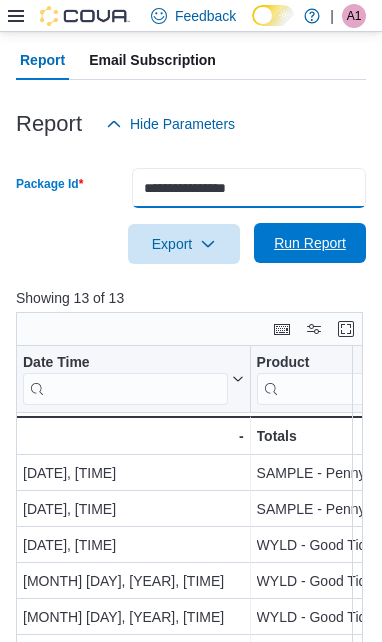 type on "**********" 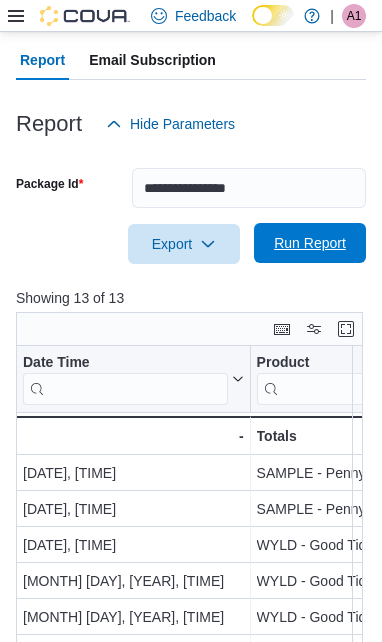 click on "Run Report" at bounding box center (310, 243) 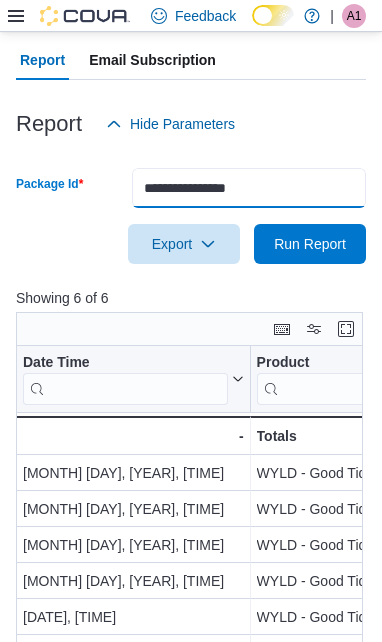 drag, startPoint x: 300, startPoint y: 187, endPoint x: 108, endPoint y: 177, distance: 192.26024 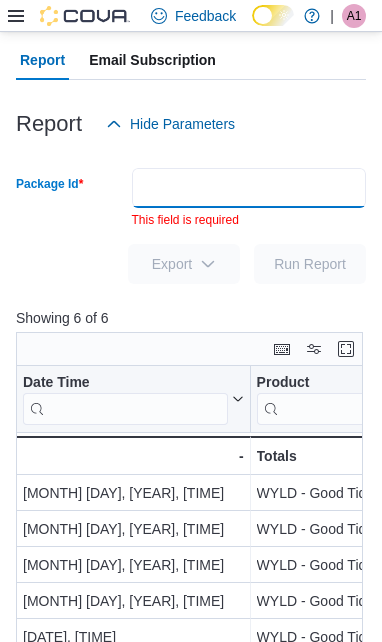 paste on "**********" 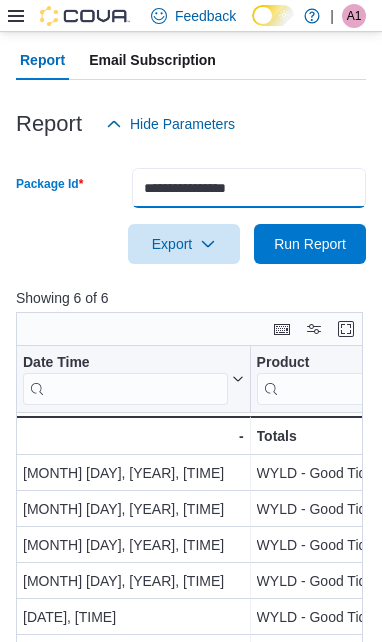 type on "**********" 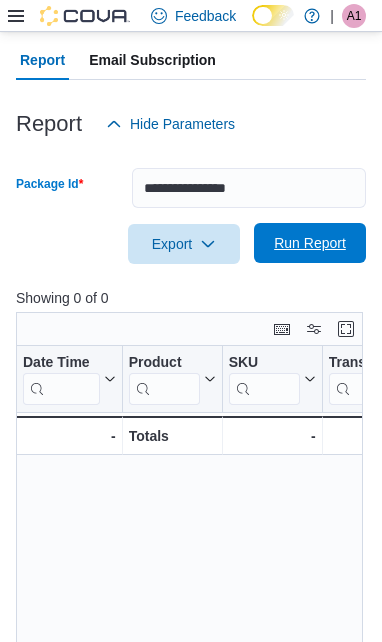 click on "Run Report" at bounding box center (310, 243) 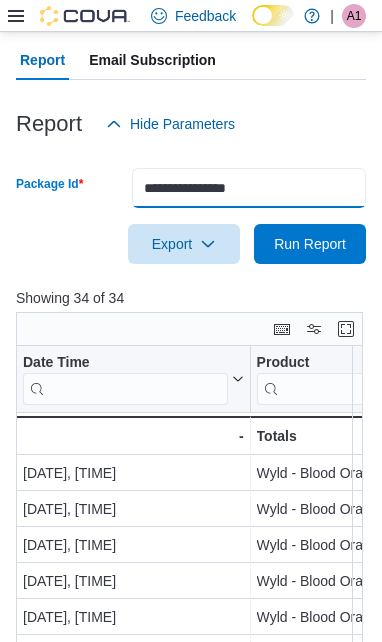 drag, startPoint x: 282, startPoint y: 191, endPoint x: 134, endPoint y: 198, distance: 148.16545 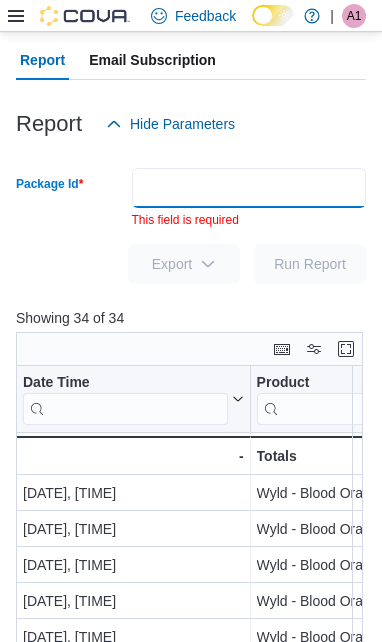 paste on "**********" 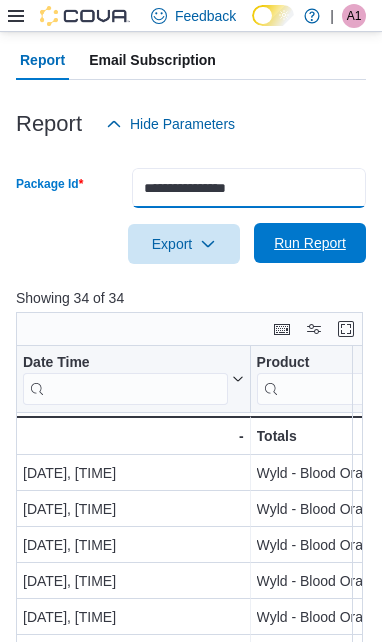 type on "**********" 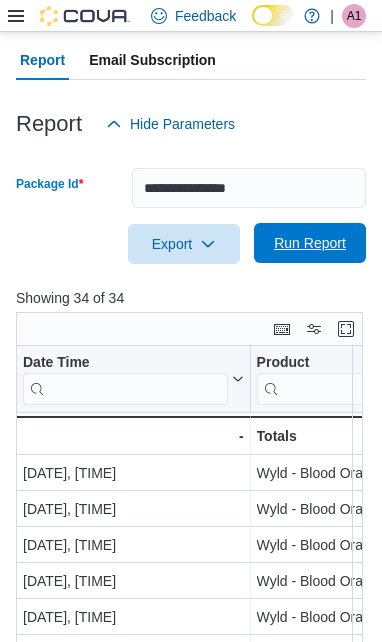 click on "Run Report" at bounding box center (310, 243) 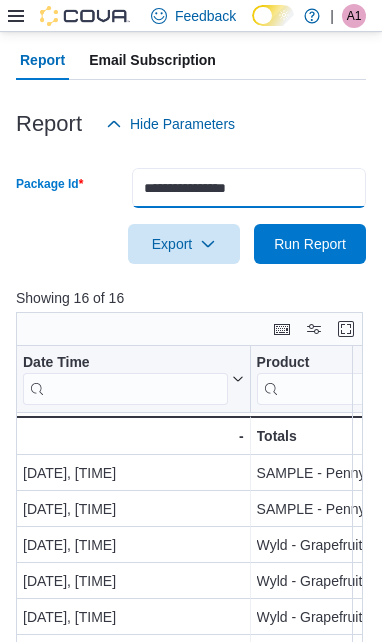 drag, startPoint x: 315, startPoint y: 175, endPoint x: 142, endPoint y: 202, distance: 175.09425 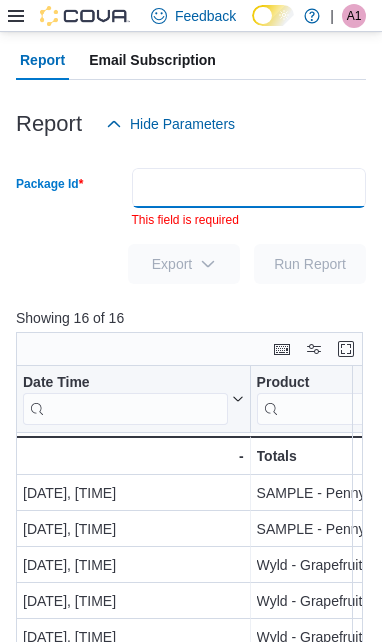 paste on "**********" 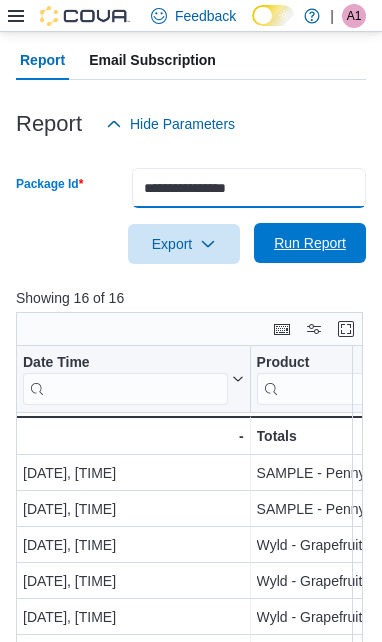 type on "**********" 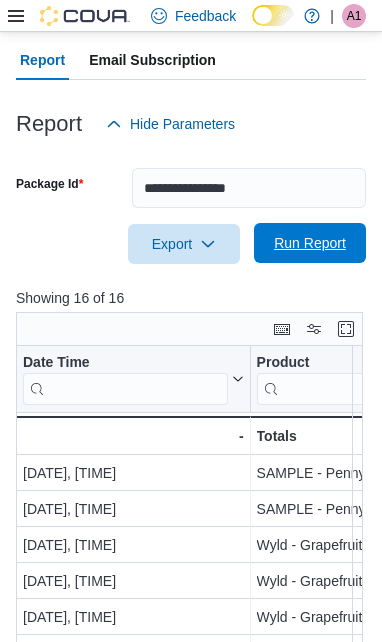 click on "Run Report" at bounding box center (310, 243) 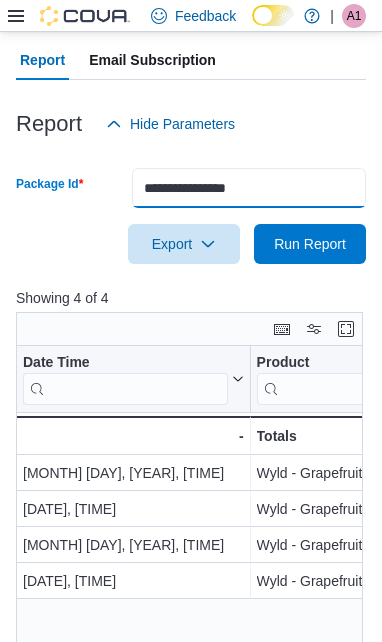 drag, startPoint x: 296, startPoint y: 201, endPoint x: 150, endPoint y: 200, distance: 146.00342 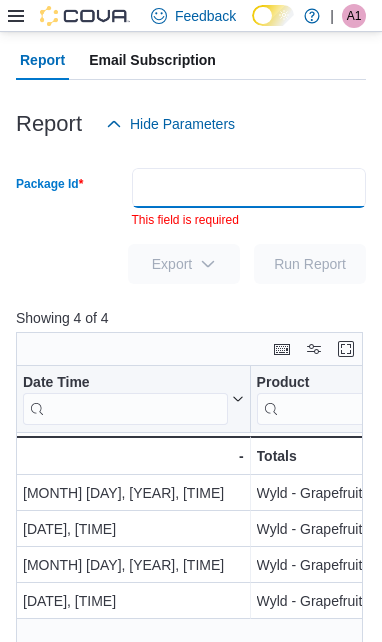 paste on "**********" 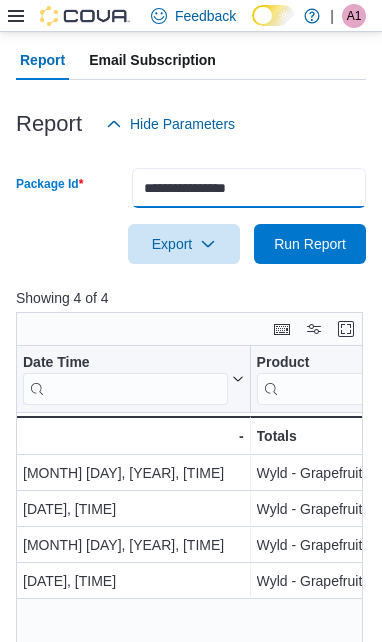type on "**********" 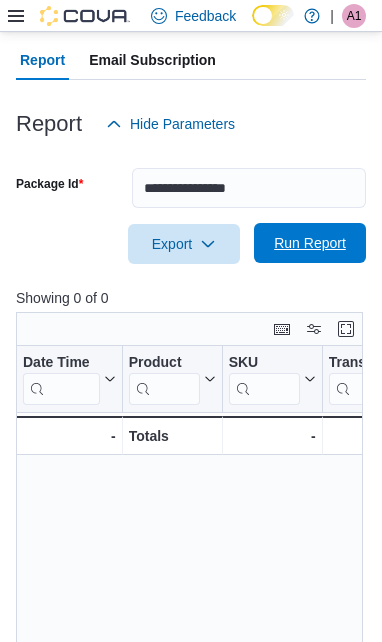 click on "Run Report" at bounding box center (310, 243) 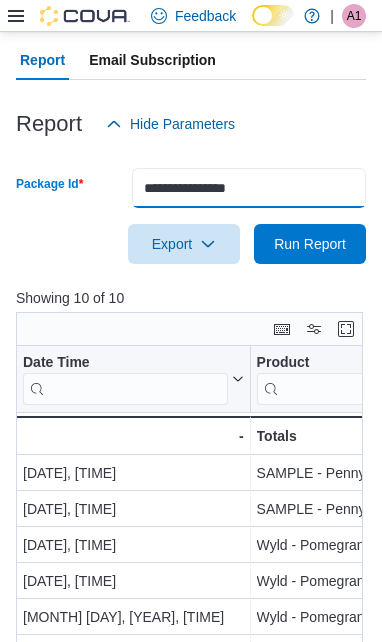 drag, startPoint x: 292, startPoint y: 188, endPoint x: 144, endPoint y: 194, distance: 148.12157 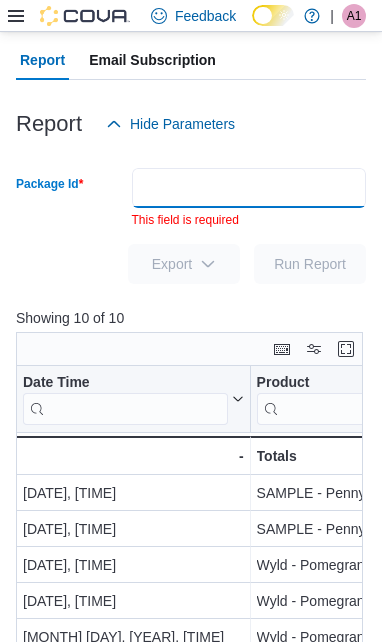 paste on "**********" 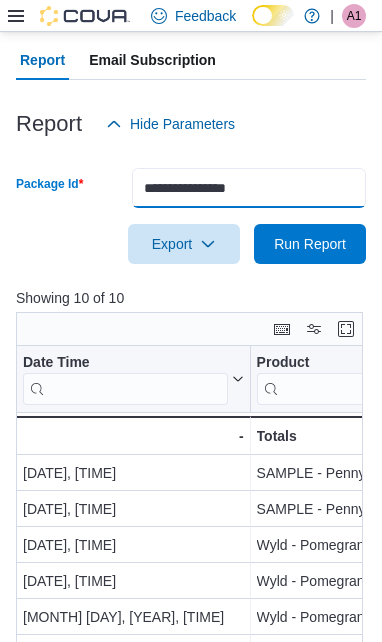 type on "**********" 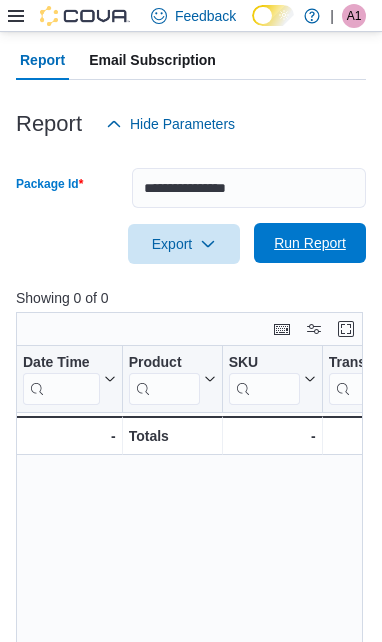 click on "Run Report" at bounding box center [310, 243] 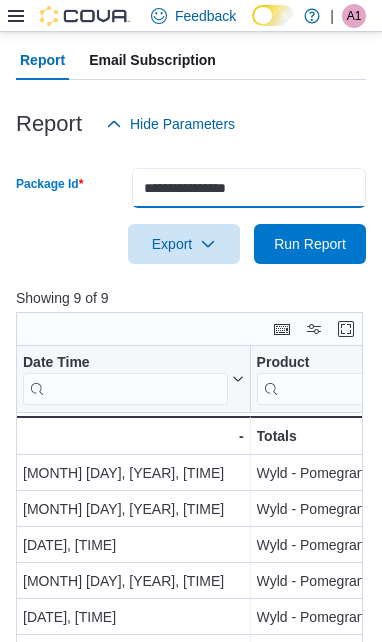 drag, startPoint x: 292, startPoint y: 177, endPoint x: 42, endPoint y: 146, distance: 251.91467 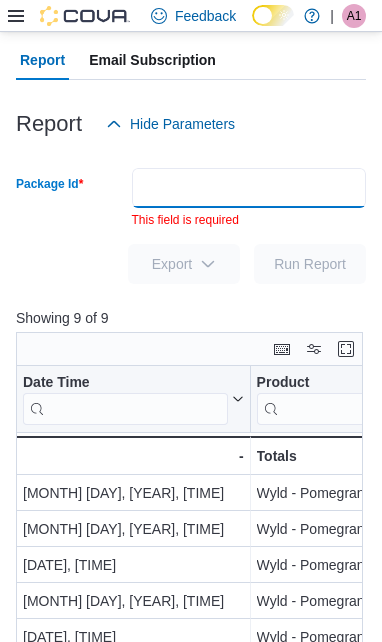 paste on "**********" 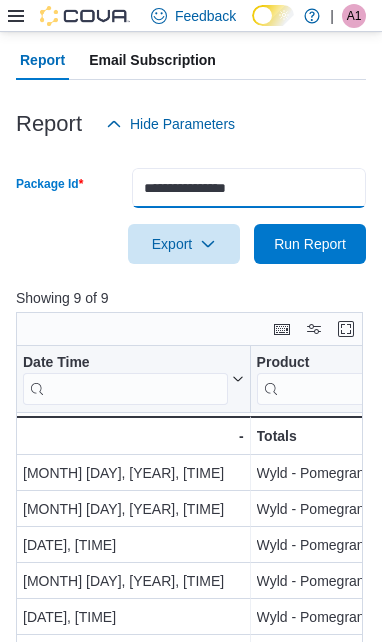 type on "**********" 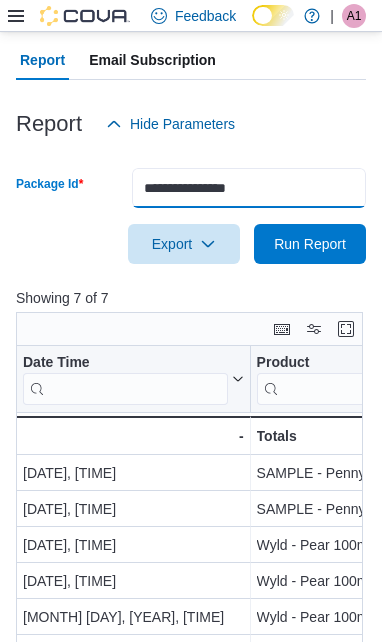 drag, startPoint x: 317, startPoint y: 193, endPoint x: 108, endPoint y: 212, distance: 209.86186 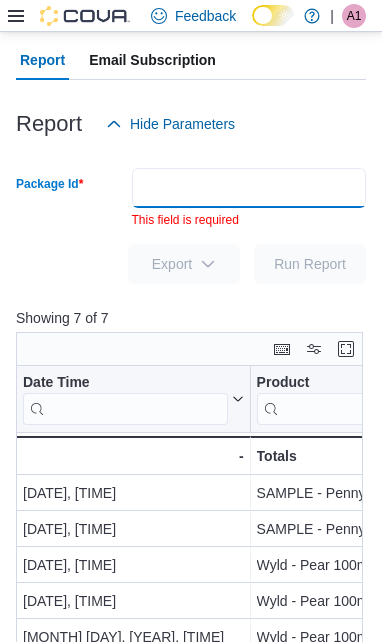 paste on "**********" 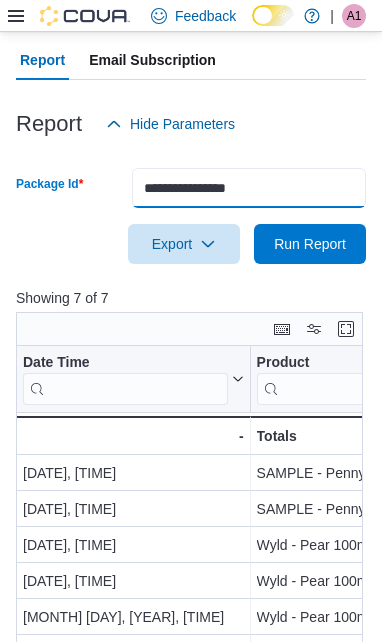 type on "**********" 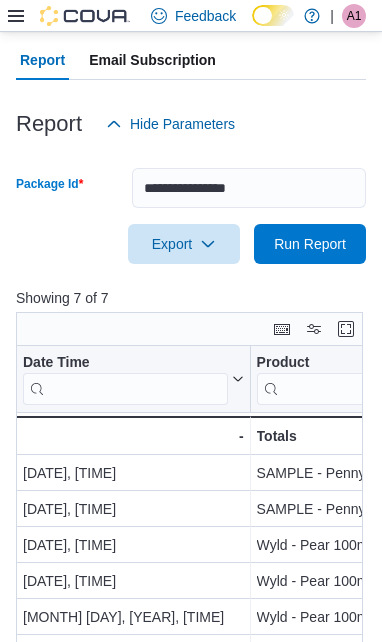 click on "Export" at bounding box center (189, 244) 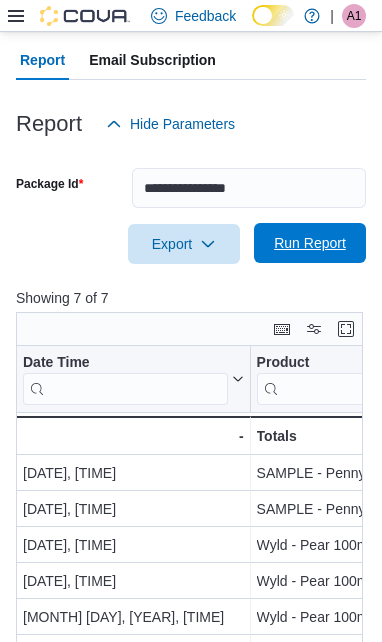 click on "Run Report" at bounding box center (310, 243) 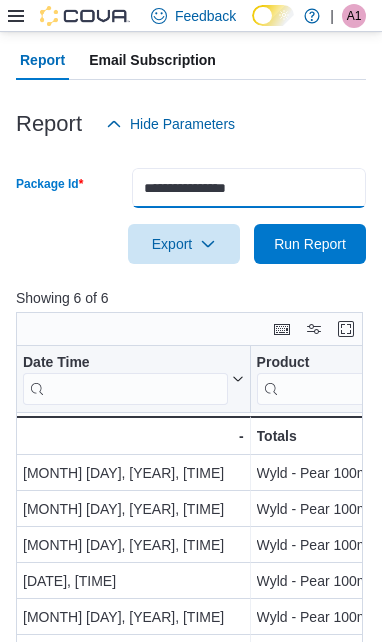 drag, startPoint x: 275, startPoint y: 206, endPoint x: 116, endPoint y: 209, distance: 159.0283 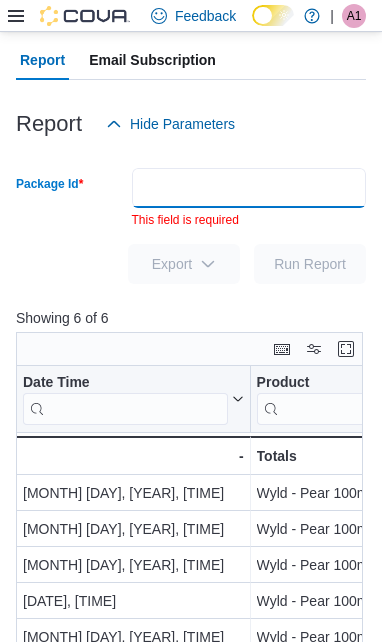 paste on "**********" 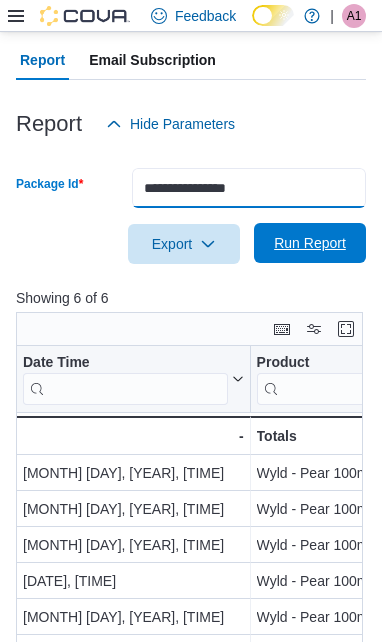 type on "**********" 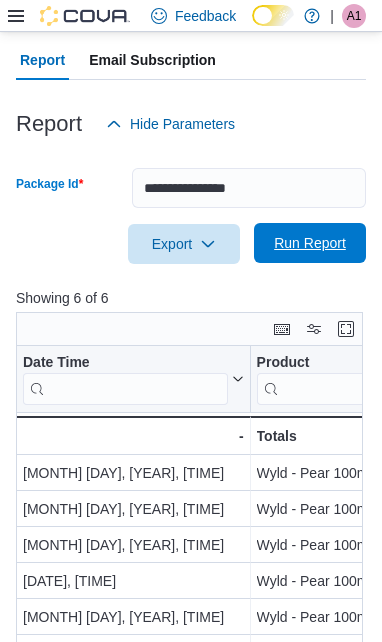 click on "Run Report" at bounding box center (310, 243) 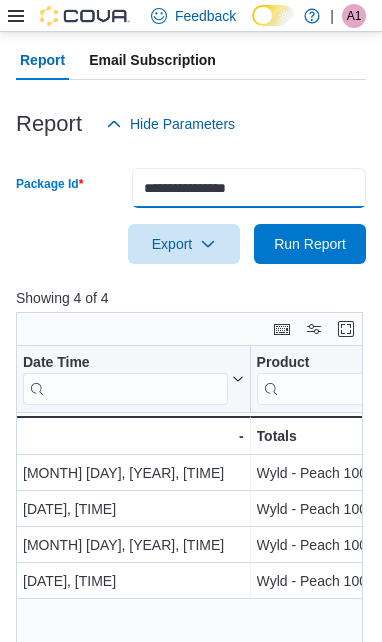 drag, startPoint x: 265, startPoint y: 193, endPoint x: 121, endPoint y: 205, distance: 144.49913 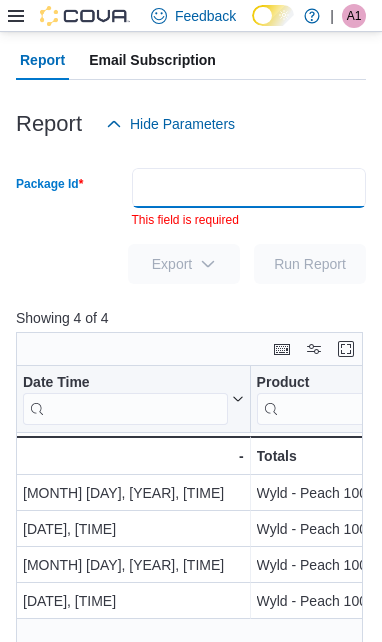 paste on "**********" 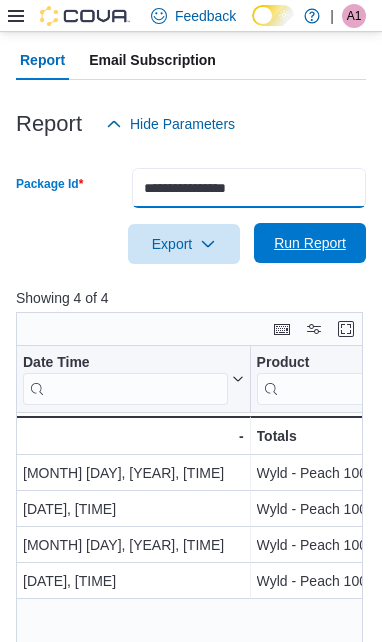 type on "**********" 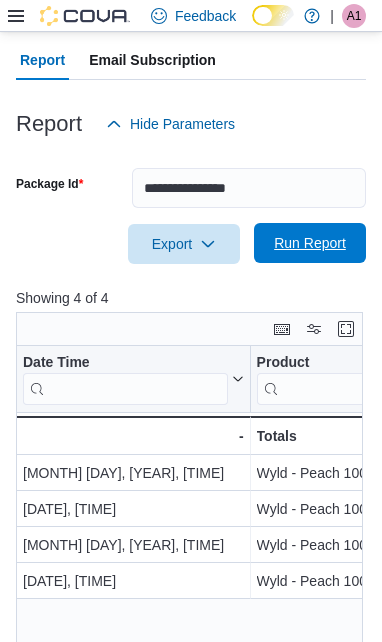 click on "Run Report" at bounding box center [310, 243] 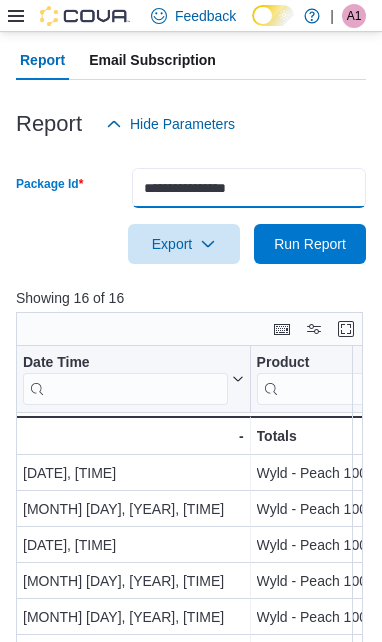 drag, startPoint x: 315, startPoint y: 184, endPoint x: 150, endPoint y: 200, distance: 165.77394 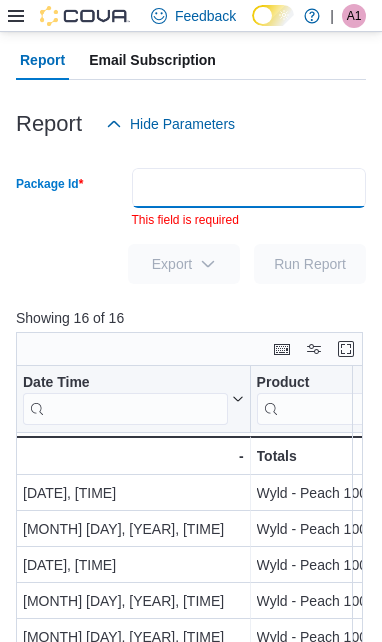 paste on "**********" 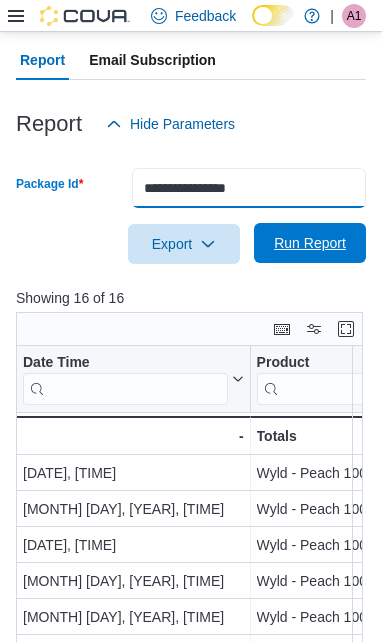 type on "**********" 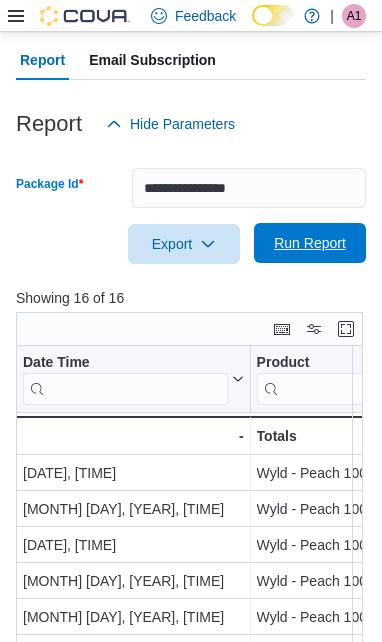 click on "Run Report" at bounding box center (310, 243) 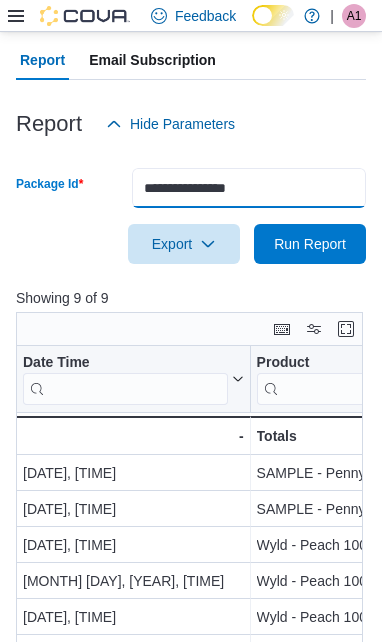 drag, startPoint x: 272, startPoint y: 182, endPoint x: 139, endPoint y: 197, distance: 133.84319 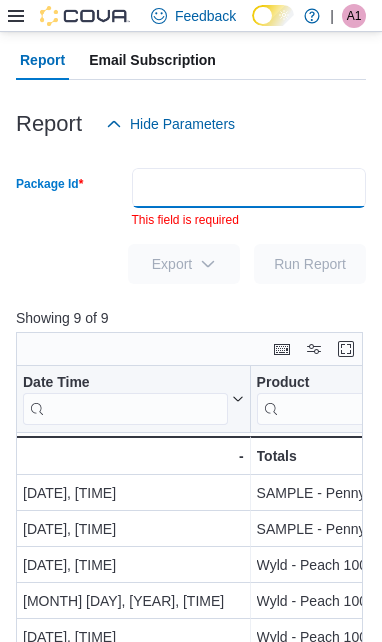 paste on "**********" 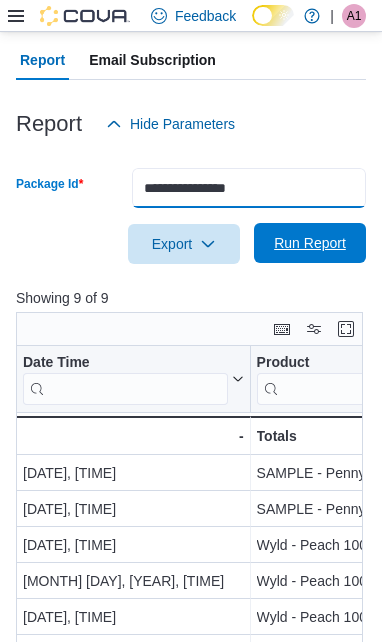 type on "**********" 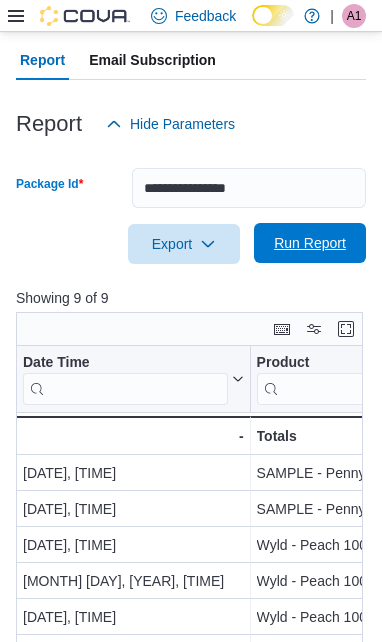 click on "Run Report" at bounding box center (310, 243) 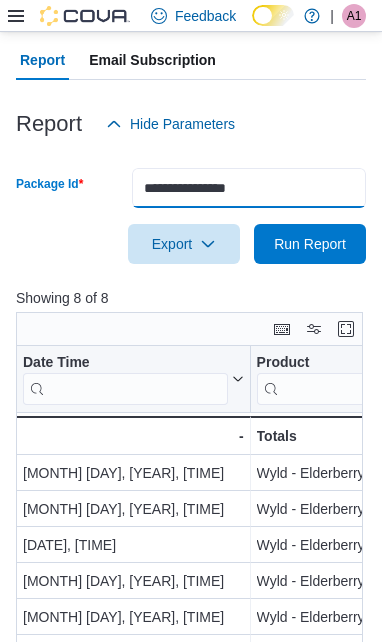 drag, startPoint x: 323, startPoint y: 192, endPoint x: 79, endPoint y: 173, distance: 244.73863 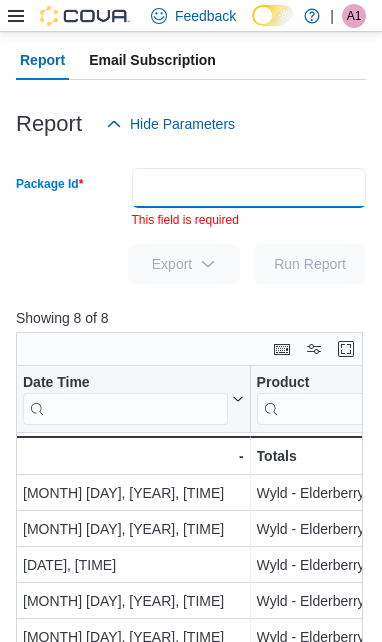 paste on "**********" 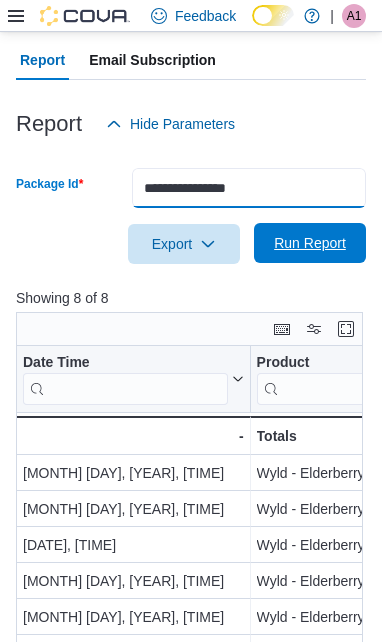type on "**********" 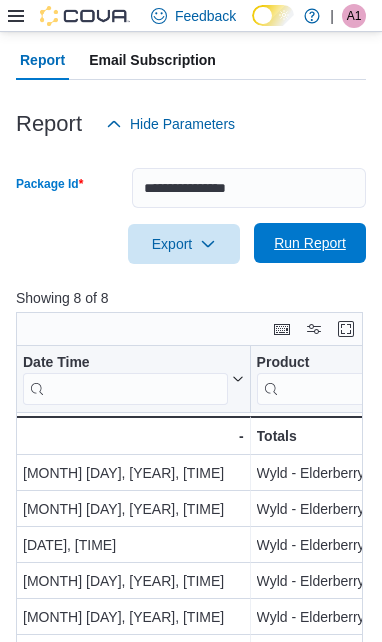 click on "Run Report" at bounding box center [310, 243] 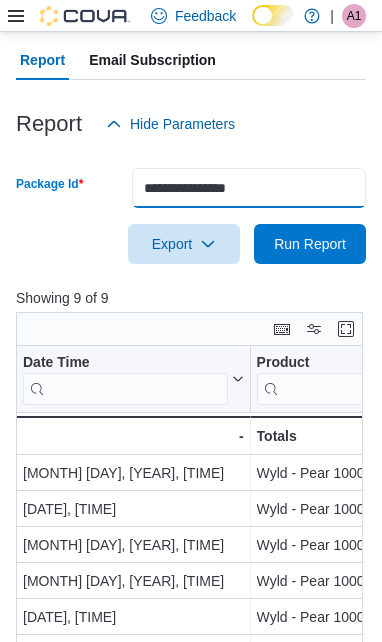 drag, startPoint x: 307, startPoint y: 198, endPoint x: 105, endPoint y: 192, distance: 202.0891 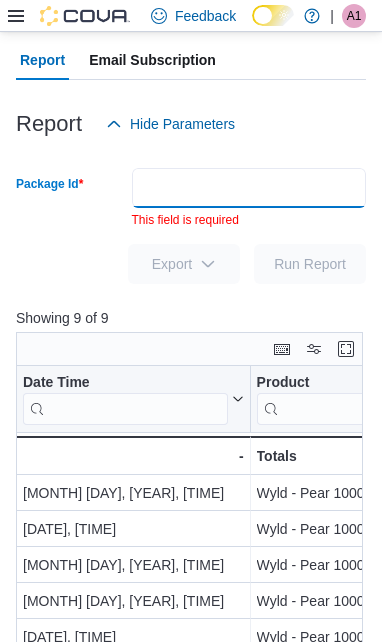 paste on "**********" 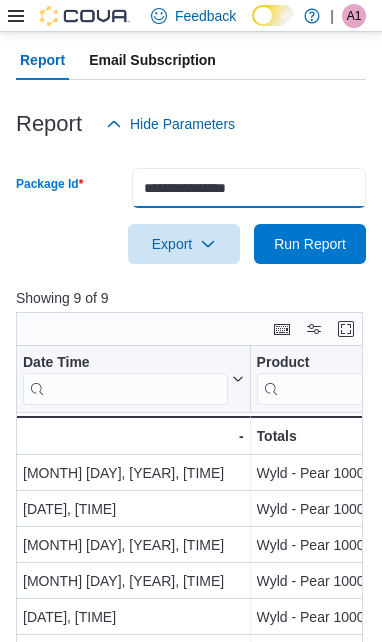 type on "**********" 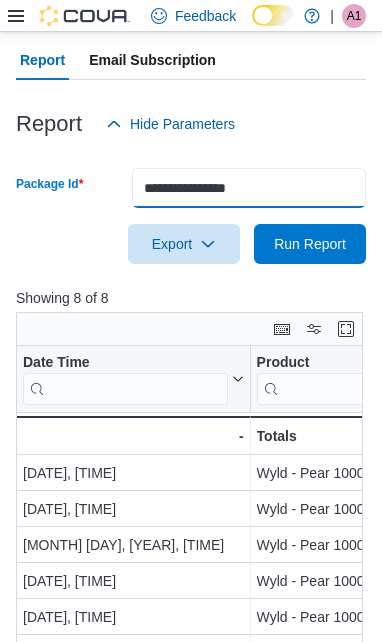 drag, startPoint x: 334, startPoint y: 195, endPoint x: 76, endPoint y: 199, distance: 258.031 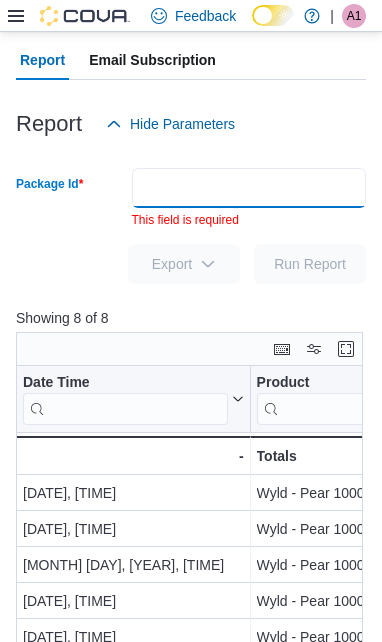 paste on "**********" 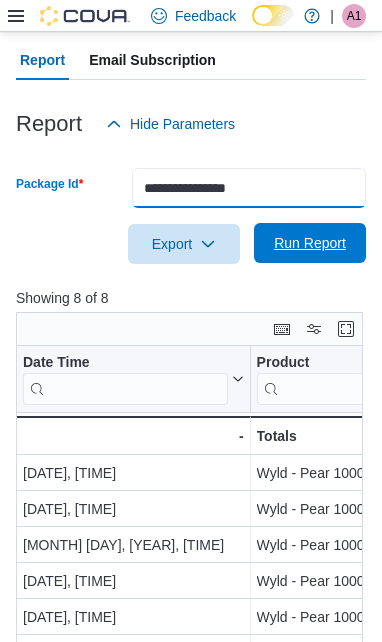 type on "**********" 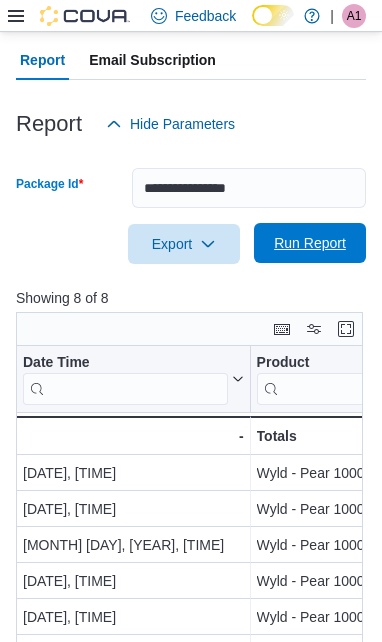 click on "Run Report" at bounding box center (310, 243) 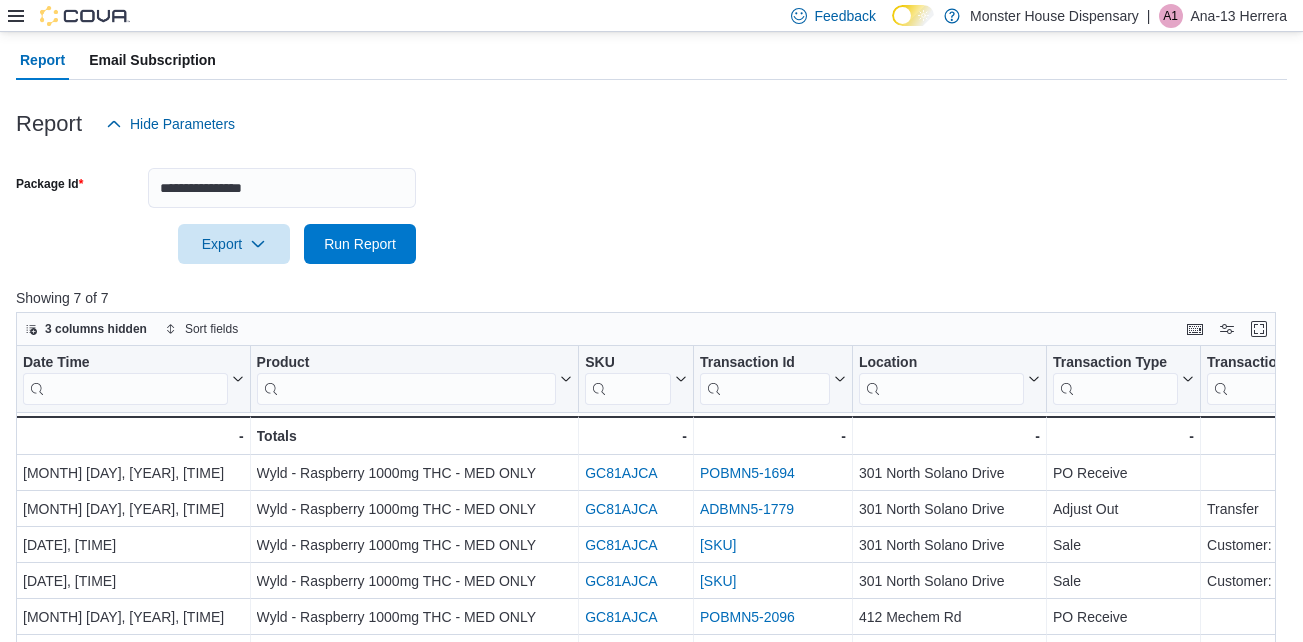 click on "**********" at bounding box center (651, 204) 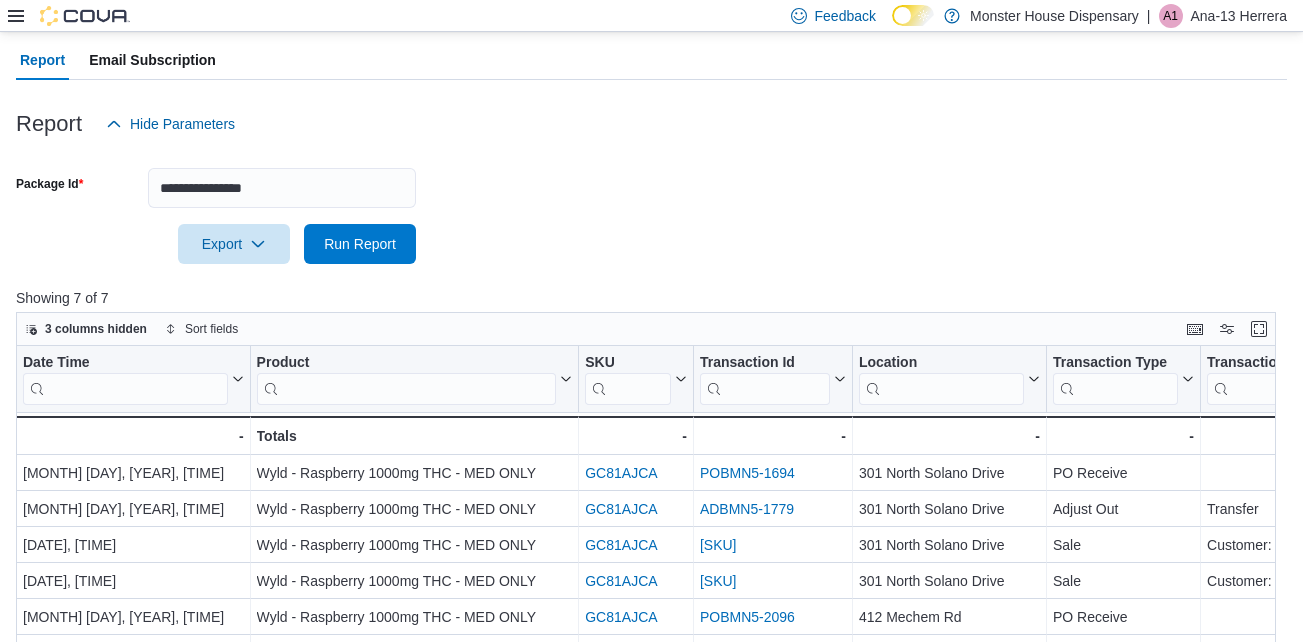 click on "**********" at bounding box center (651, 204) 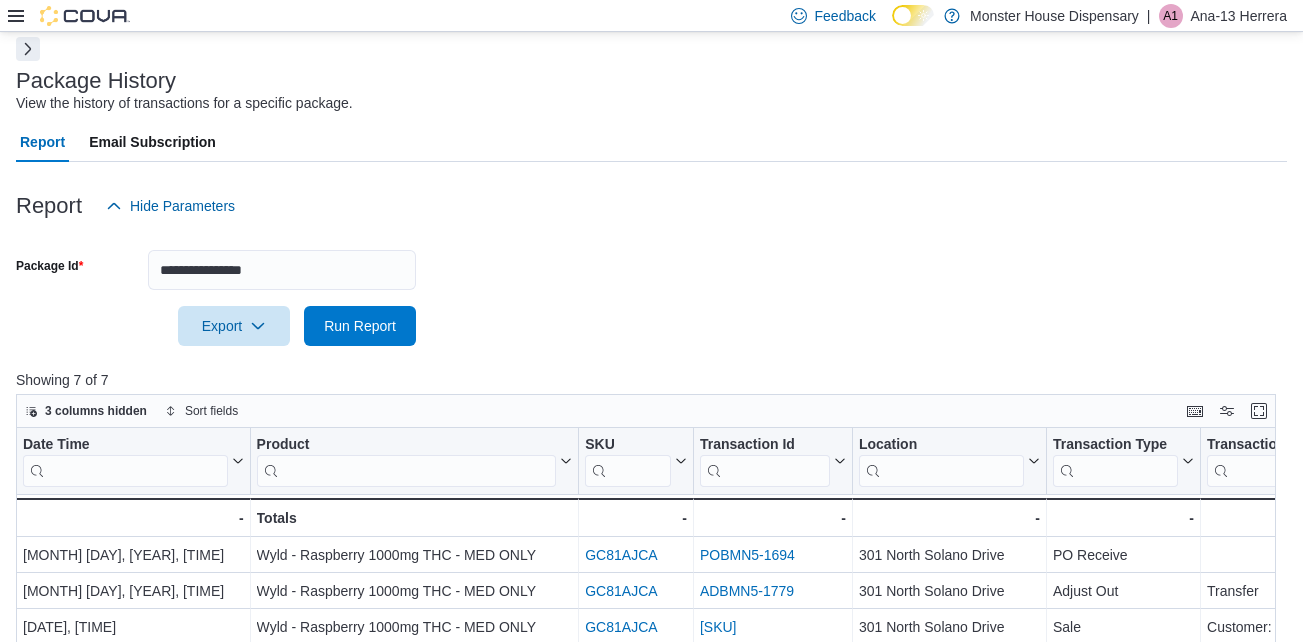scroll, scrollTop: 100, scrollLeft: 0, axis: vertical 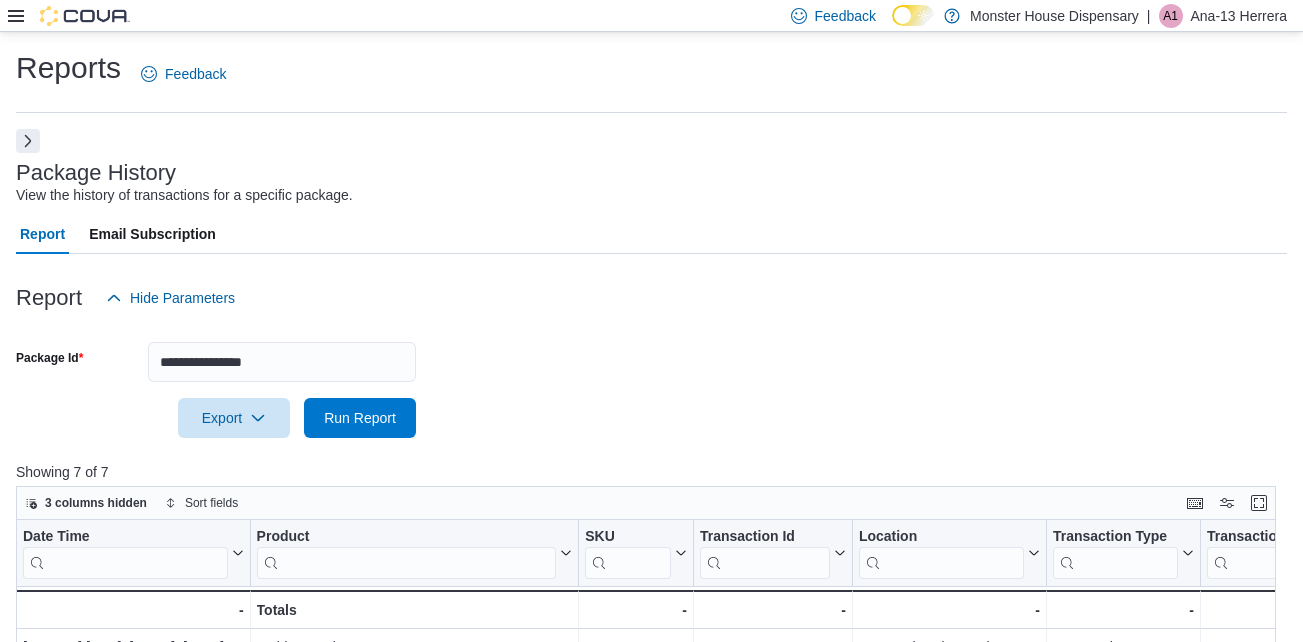 click 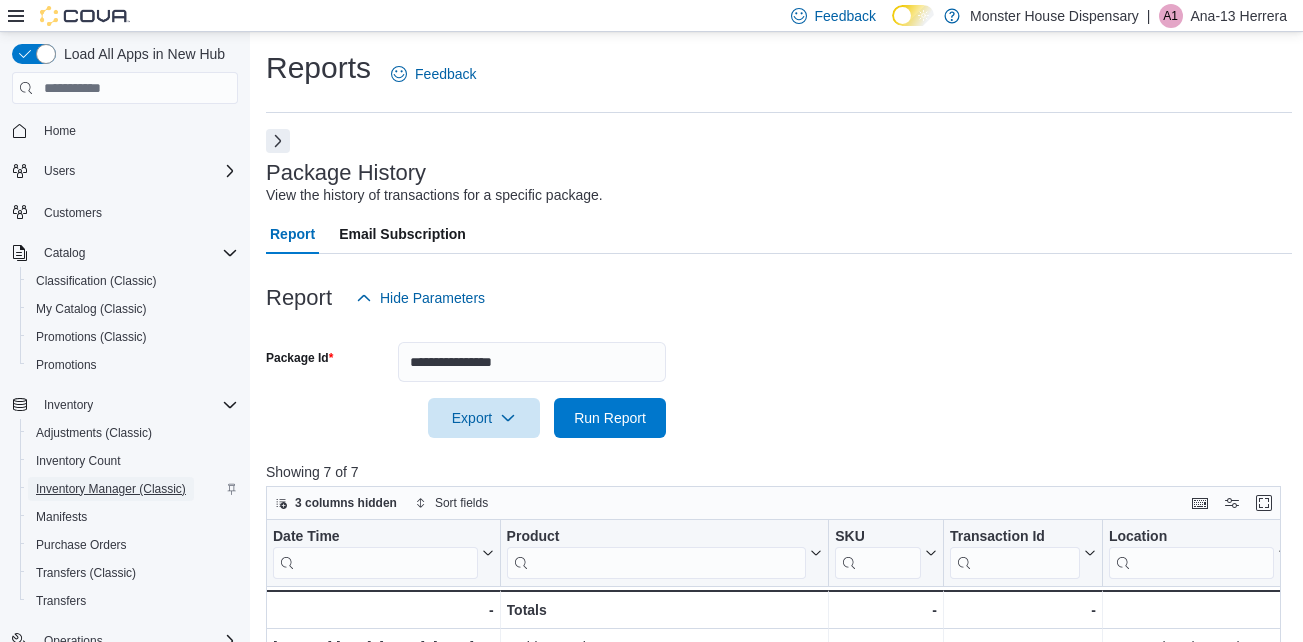 click on "Inventory Manager (Classic)" at bounding box center (111, 489) 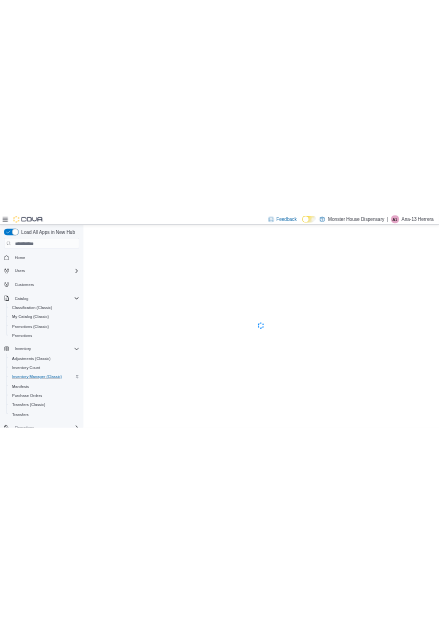 scroll, scrollTop: 0, scrollLeft: 0, axis: both 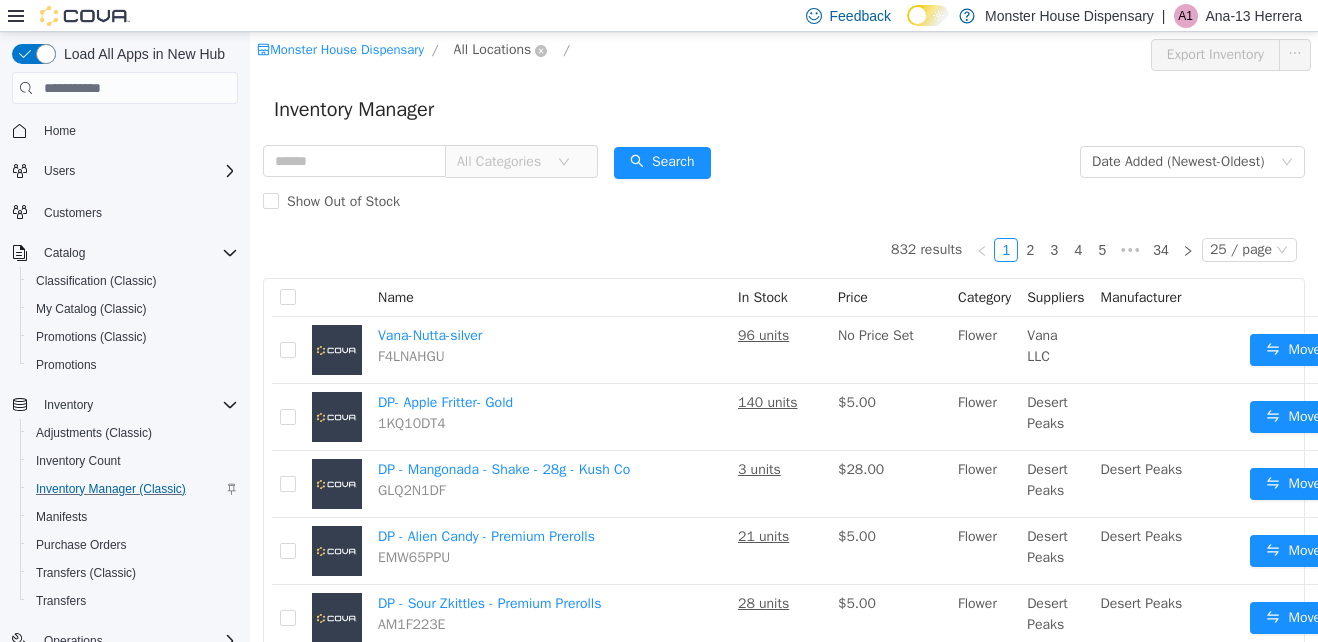 click on "All Locations" at bounding box center (493, 50) 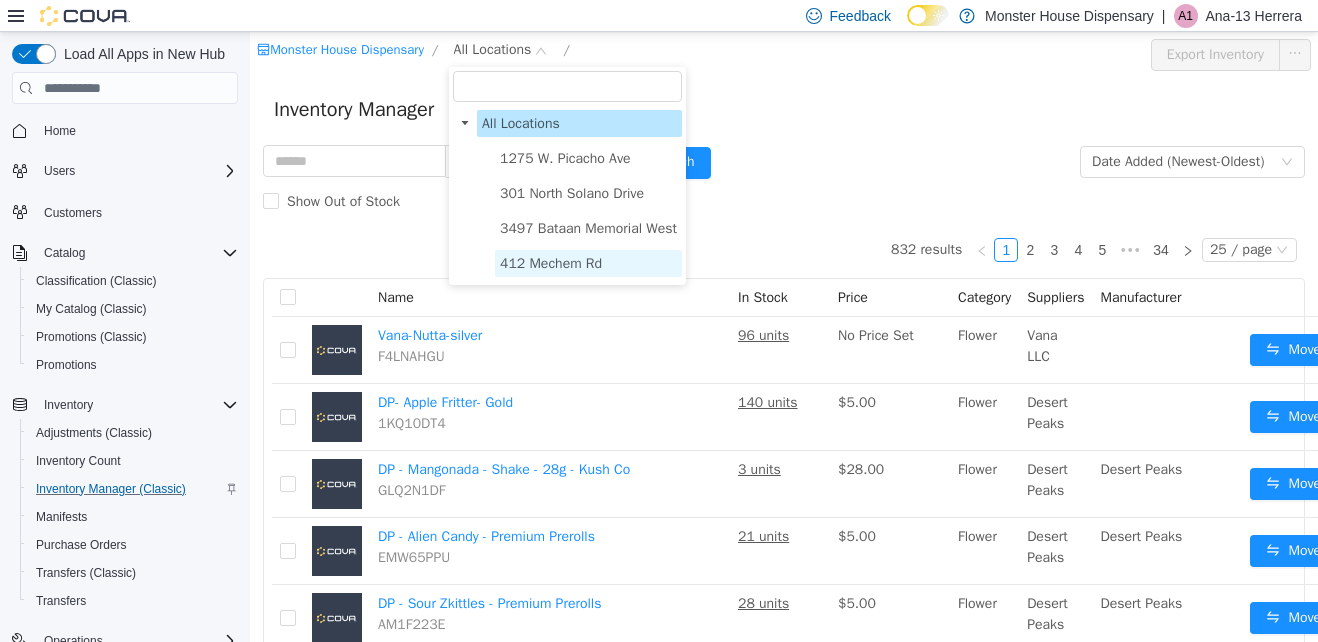 click on "412 Mechem Rd" at bounding box center [551, 263] 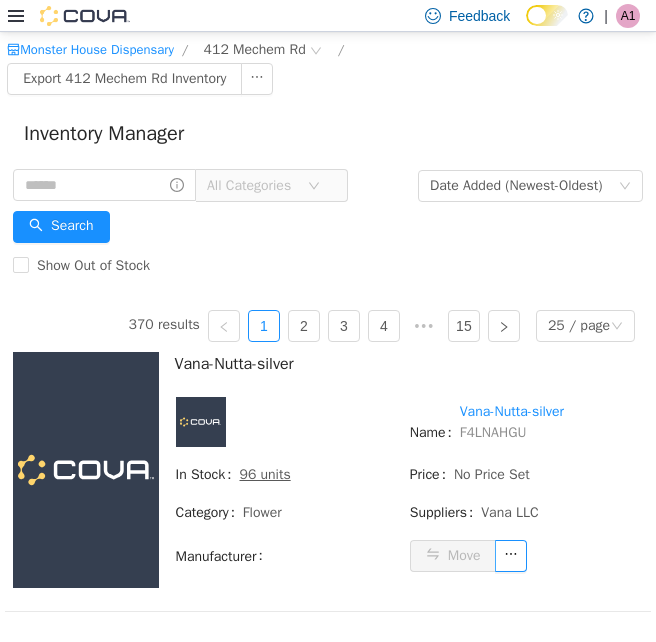 click on "All Categories" at bounding box center [257, 186] 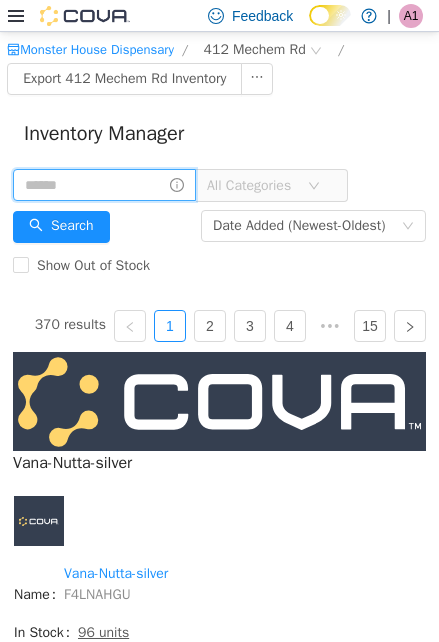 click at bounding box center [104, 185] 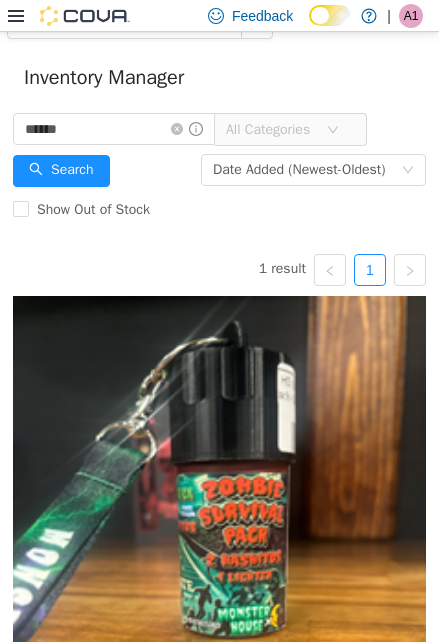scroll, scrollTop: 22, scrollLeft: 0, axis: vertical 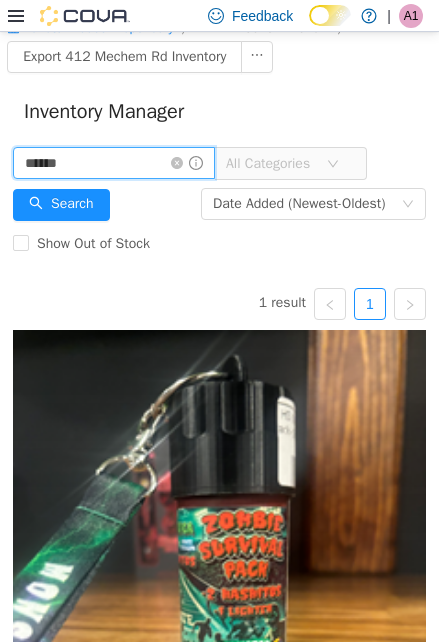 drag, startPoint x: 126, startPoint y: 167, endPoint x: -26, endPoint y: 176, distance: 152.26622 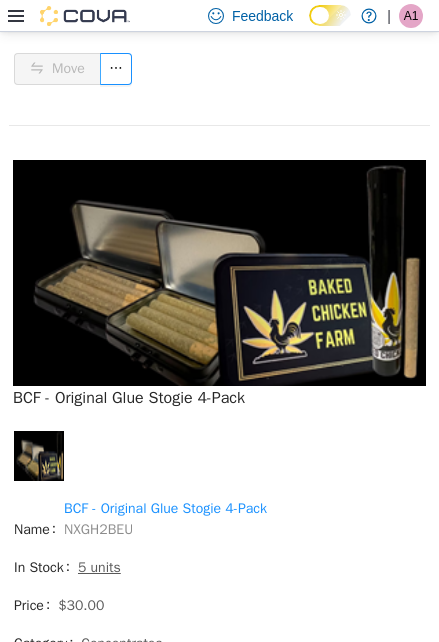 scroll, scrollTop: 889, scrollLeft: 0, axis: vertical 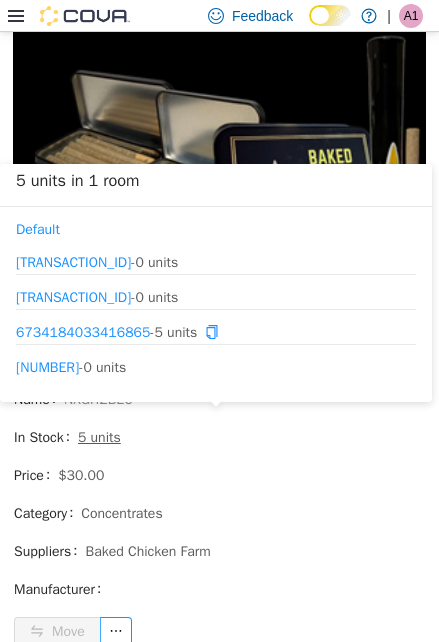 click on "[NUMBER] - [NUMBER] units" at bounding box center [216, 332] 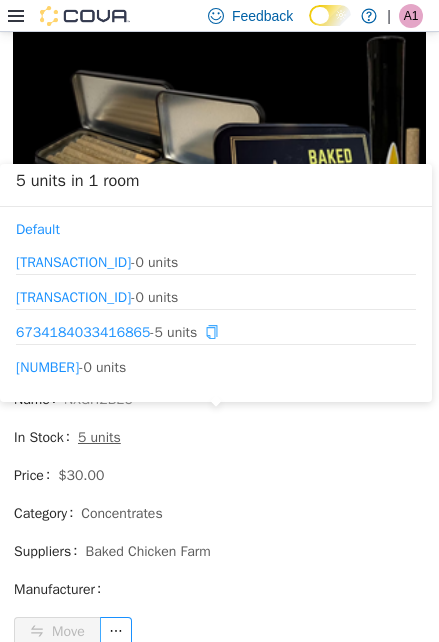 click 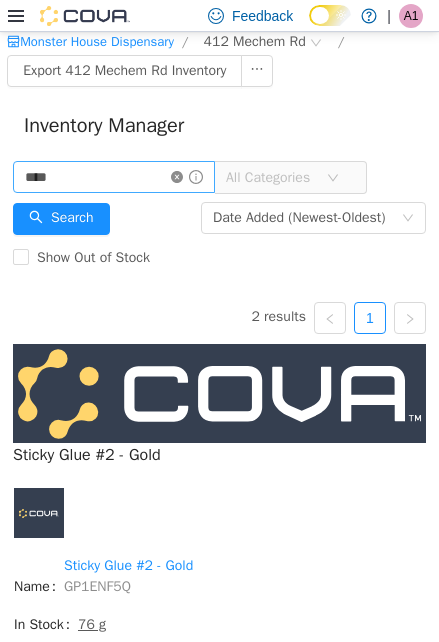 scroll, scrollTop: 0, scrollLeft: 0, axis: both 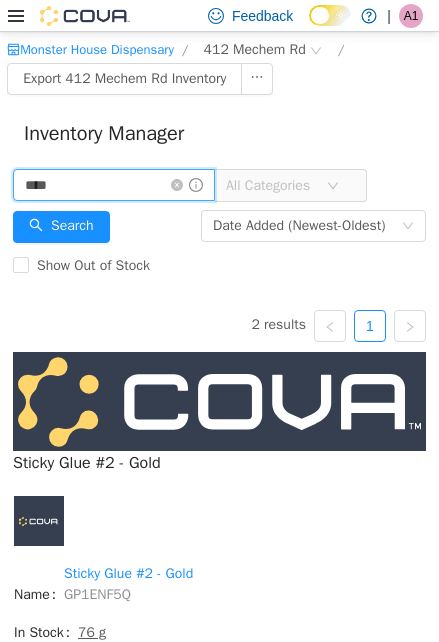 drag, startPoint x: 129, startPoint y: 181, endPoint x: -8, endPoint y: 178, distance: 137.03284 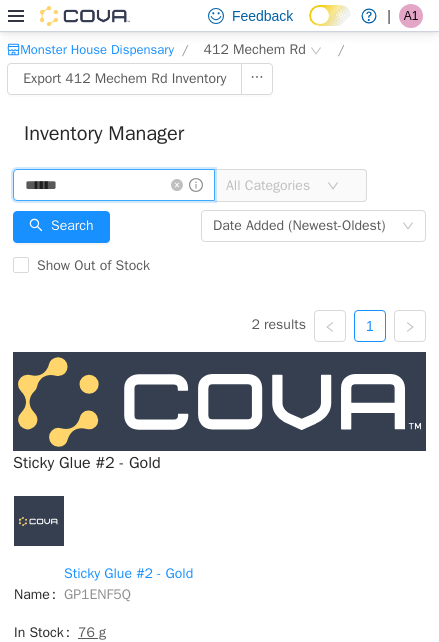 type on "******" 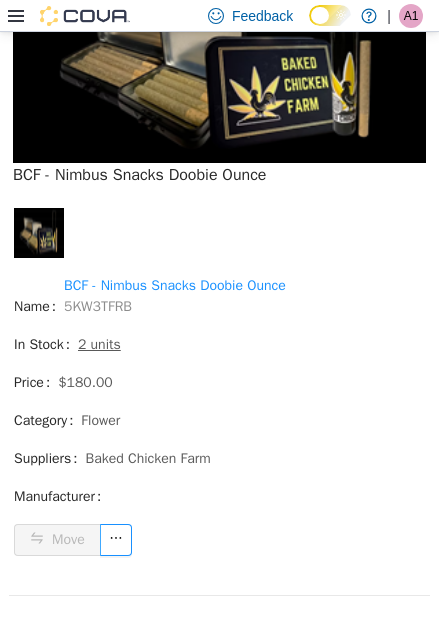 scroll, scrollTop: 1779, scrollLeft: 0, axis: vertical 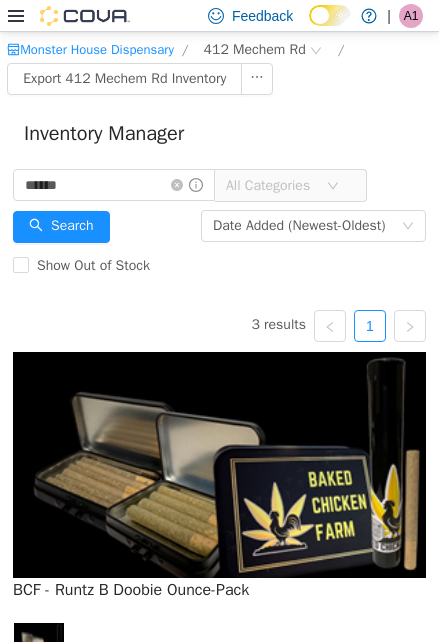 click 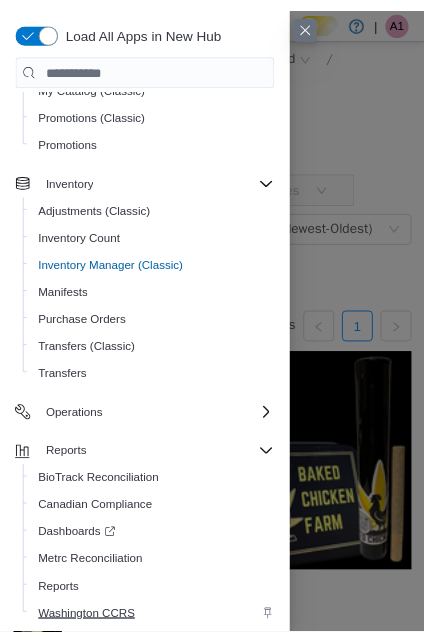 scroll, scrollTop: 222, scrollLeft: 0, axis: vertical 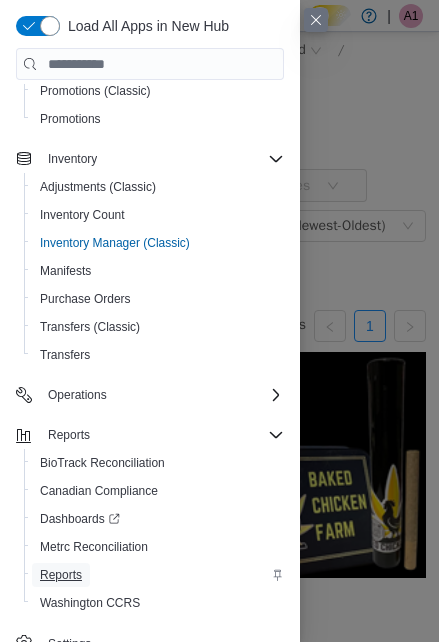 click on "Reports" at bounding box center [61, 575] 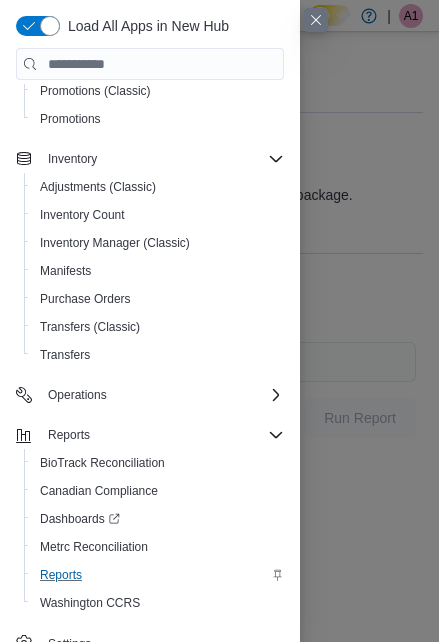 drag, startPoint x: 370, startPoint y: 477, endPoint x: 272, endPoint y: 390, distance: 131.04579 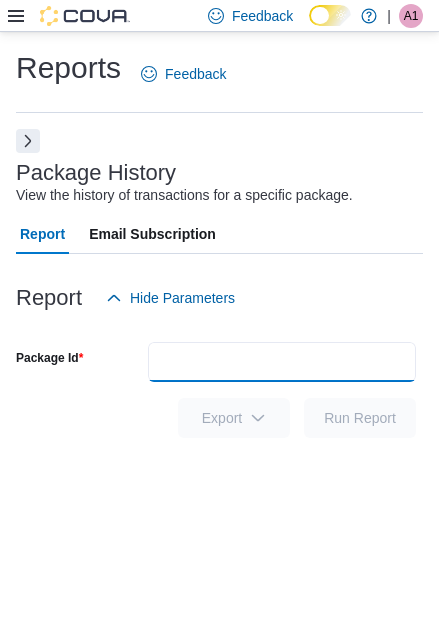 click on "Package Id" at bounding box center [282, 362] 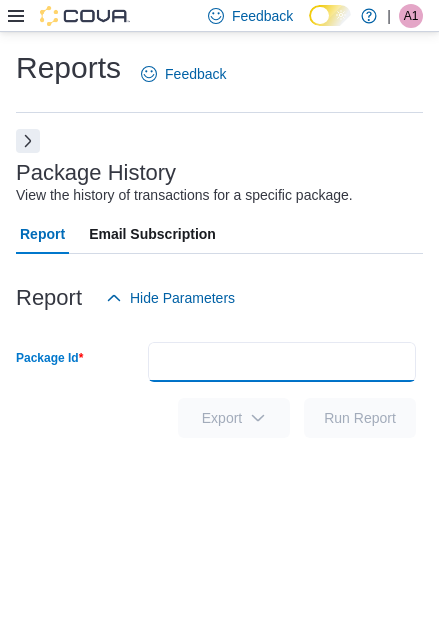 click on "Package Id" at bounding box center [282, 362] 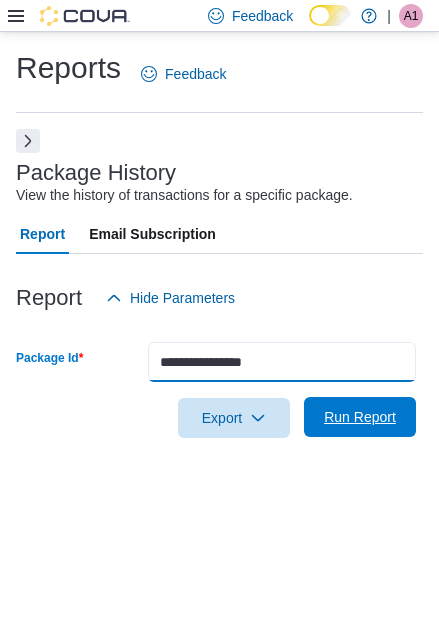 type on "**********" 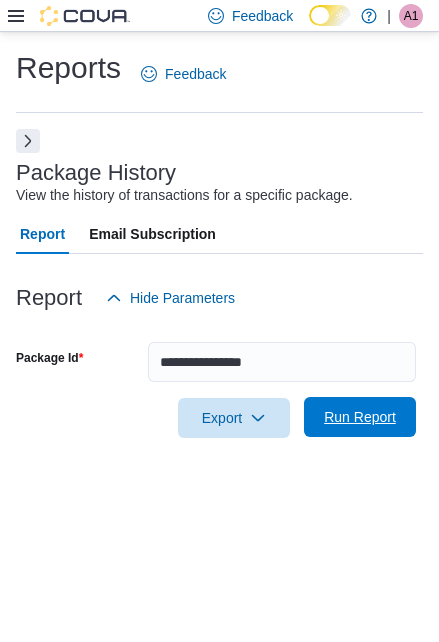 click on "Run Report" at bounding box center (360, 417) 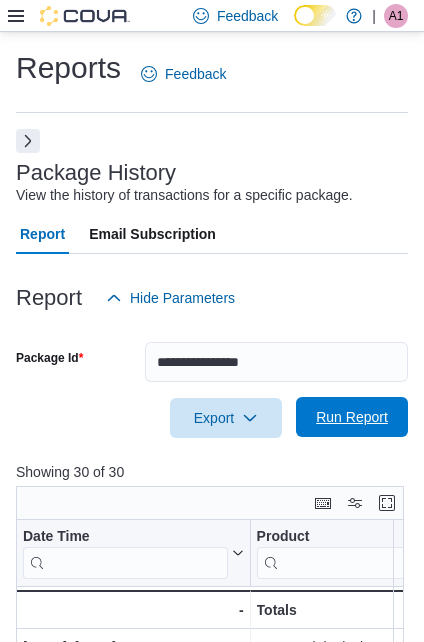 click on "Run Report" at bounding box center (352, 417) 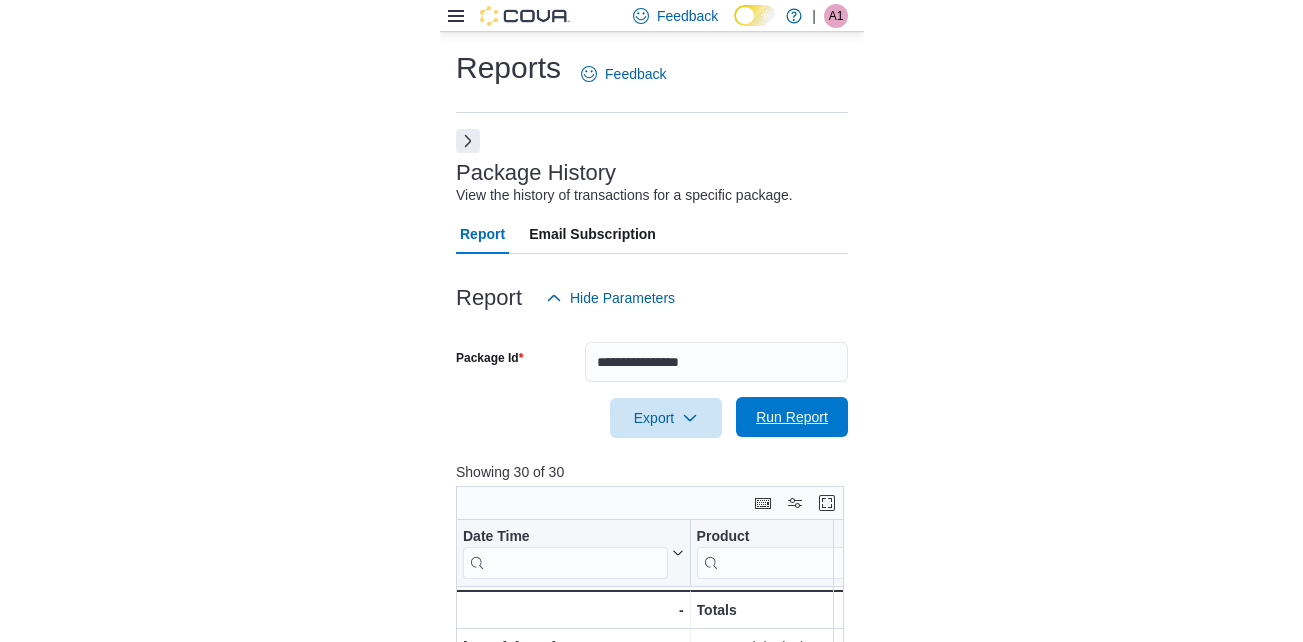 scroll, scrollTop: 100, scrollLeft: 0, axis: vertical 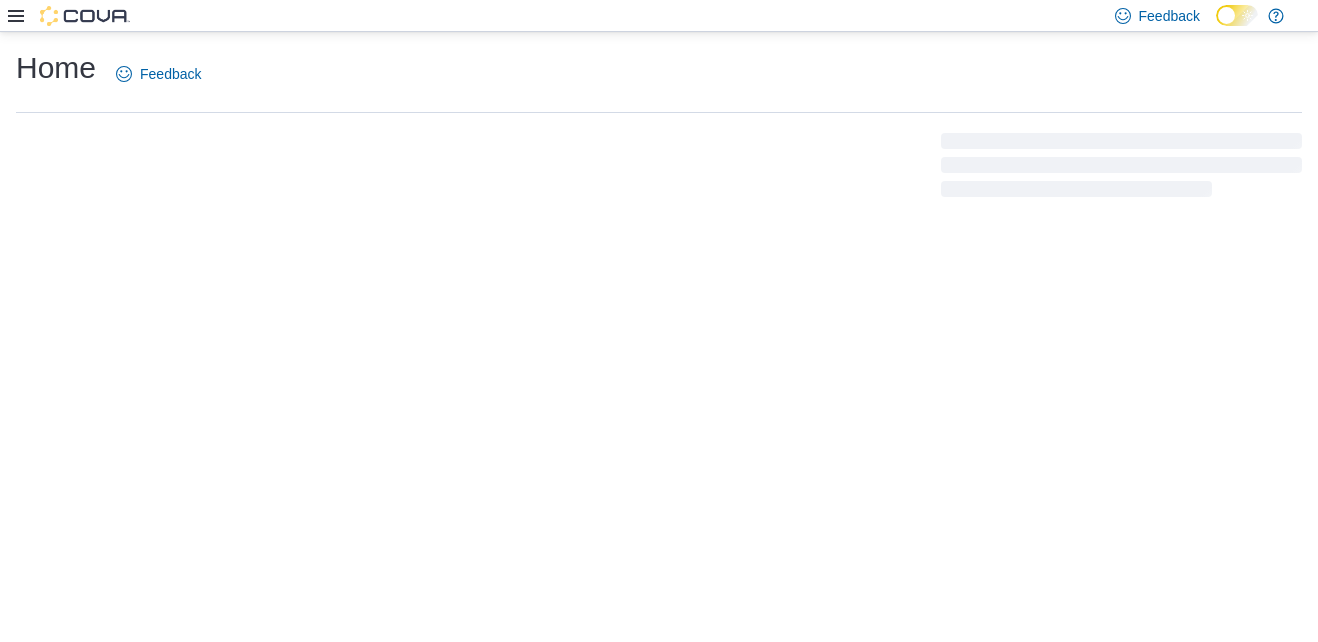 click 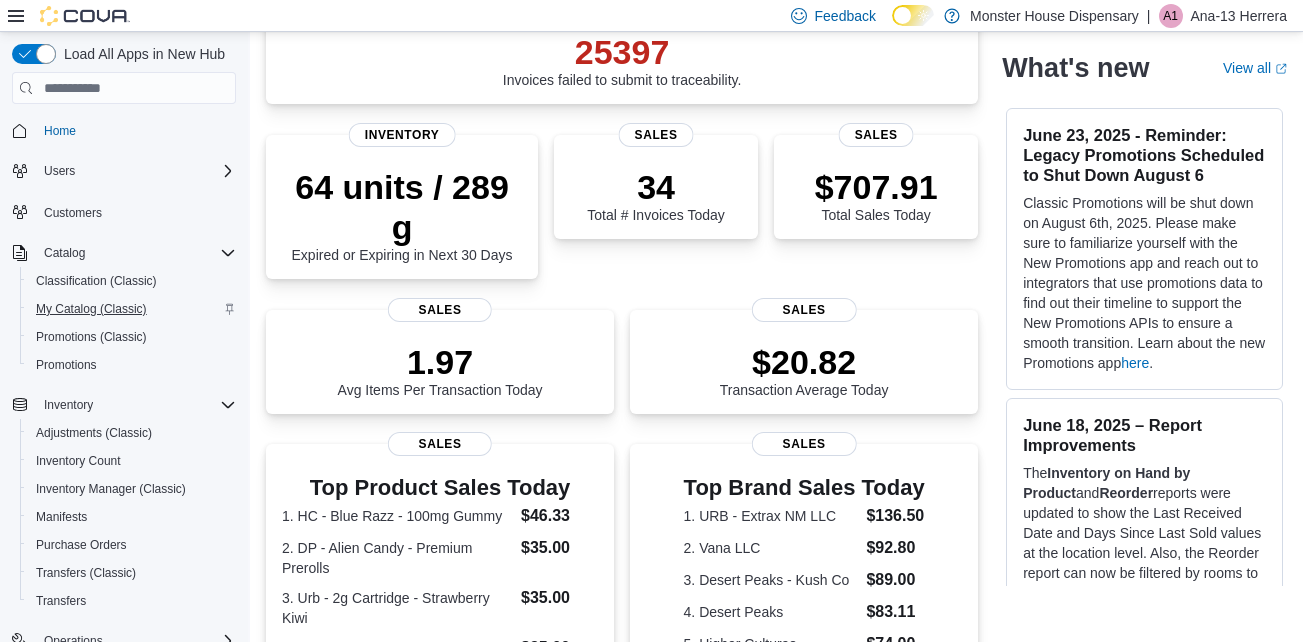 scroll, scrollTop: 200, scrollLeft: 0, axis: vertical 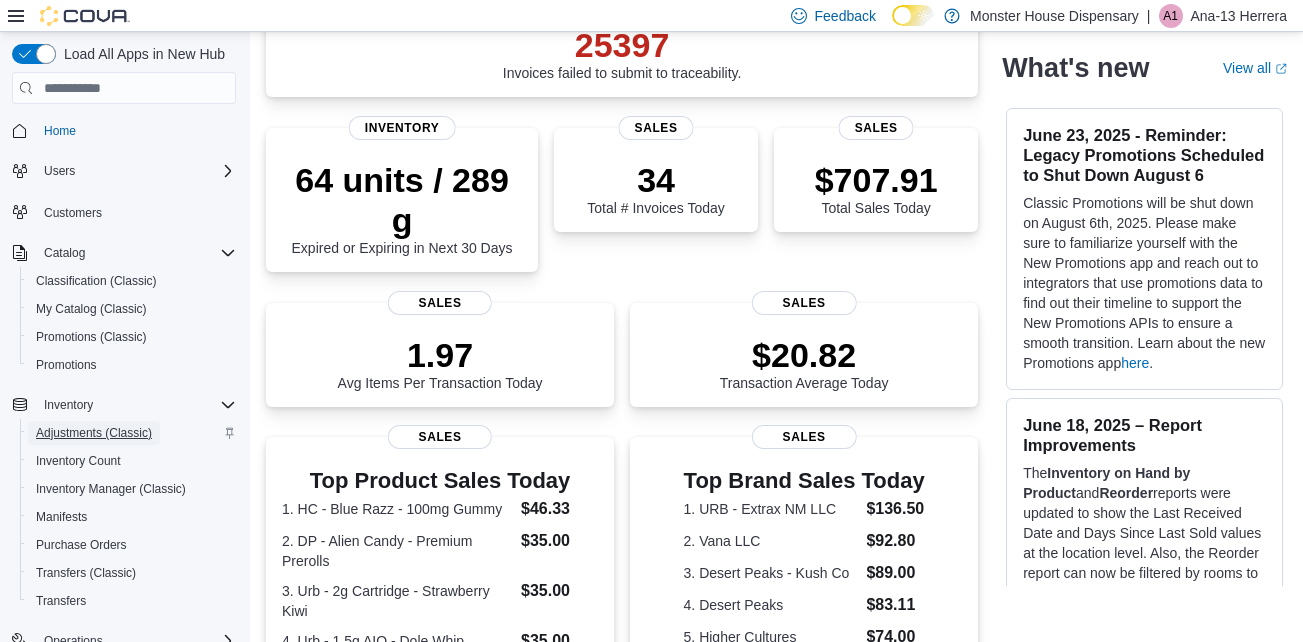 click on "Adjustments (Classic)" at bounding box center [94, 433] 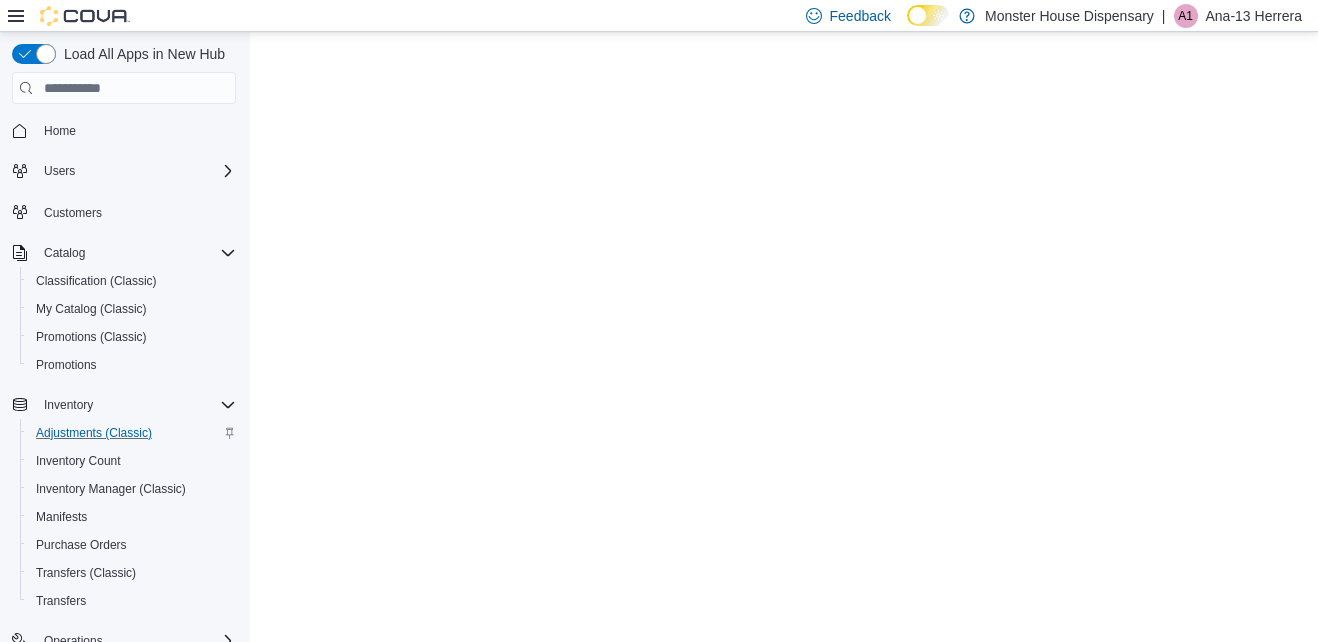 scroll, scrollTop: 0, scrollLeft: 0, axis: both 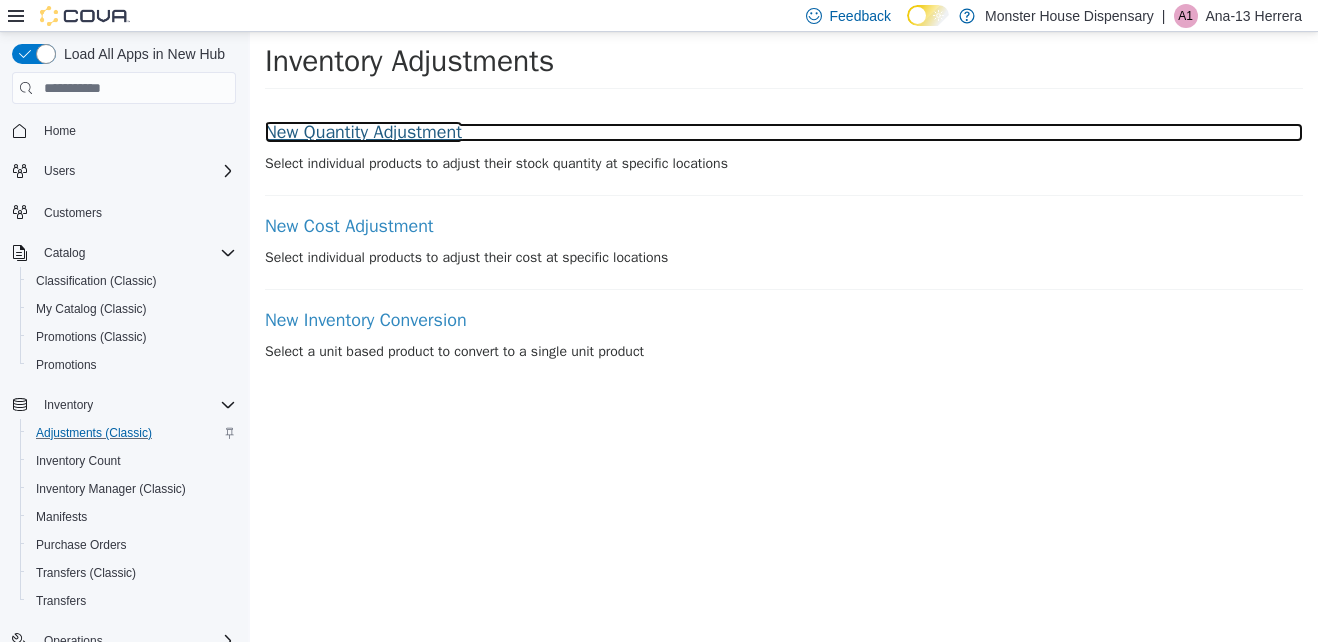 drag, startPoint x: 370, startPoint y: 129, endPoint x: 369, endPoint y: 147, distance: 18.027756 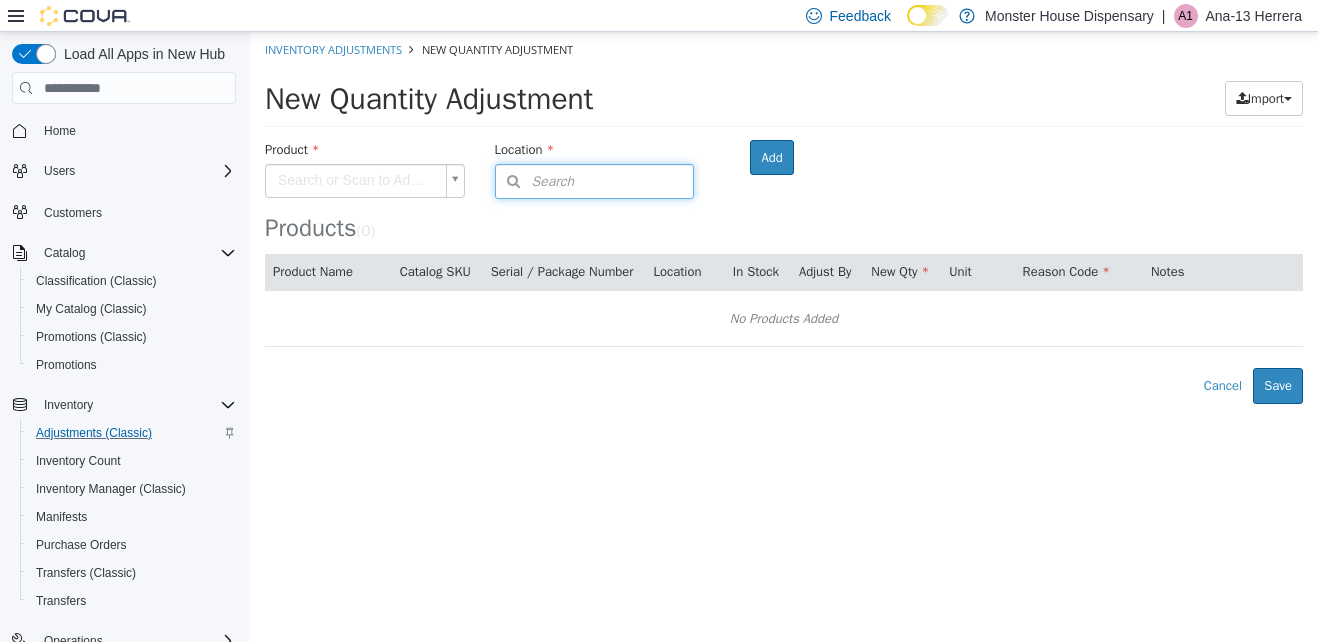 click on "Search" at bounding box center [595, 181] 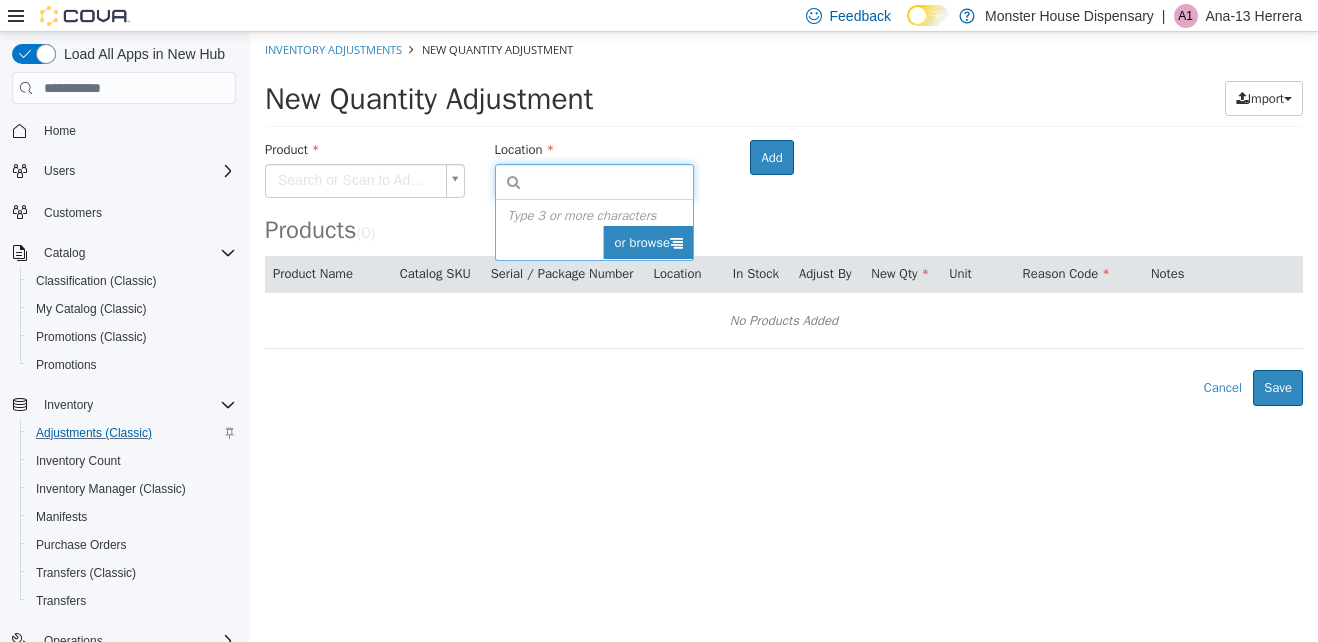 click on "or browse" at bounding box center (648, 243) 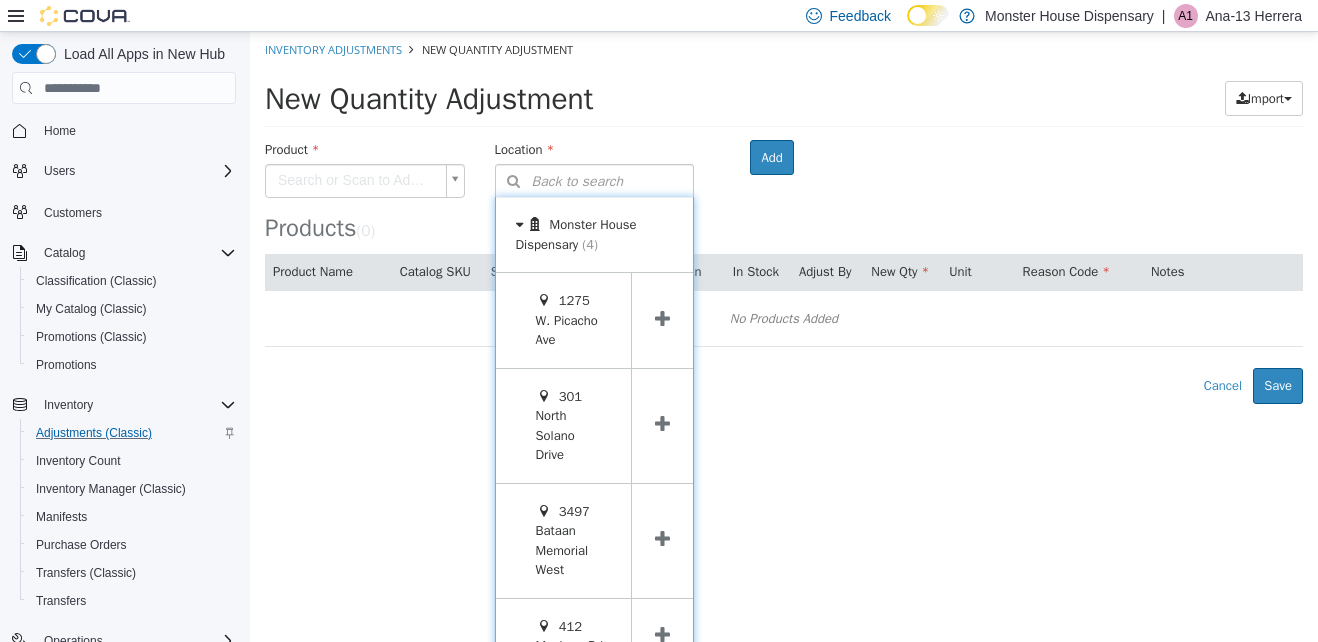 click at bounding box center [662, 636] 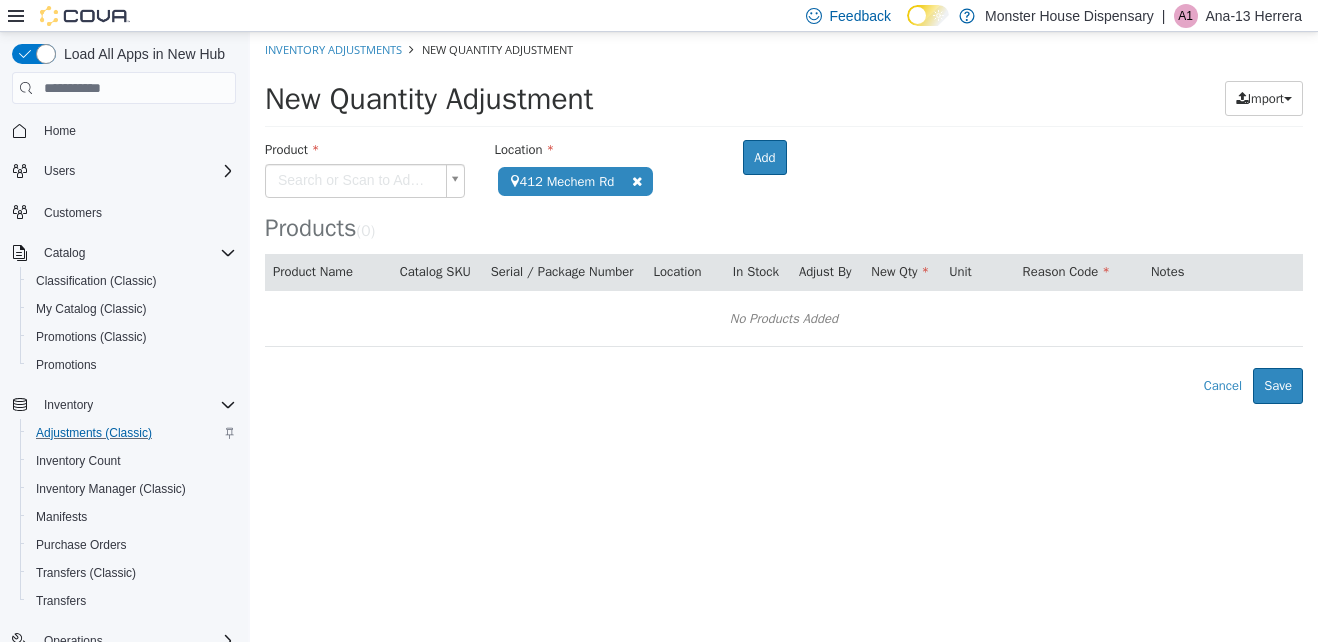 click on "**********" at bounding box center [784, 218] 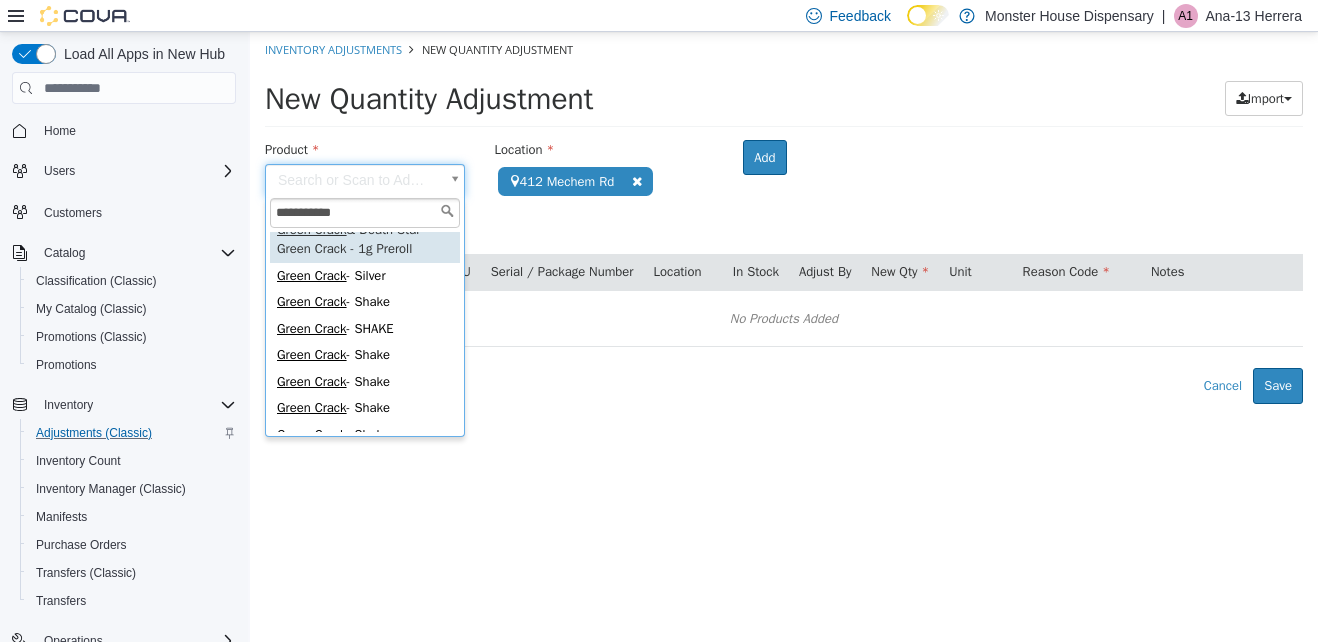 scroll, scrollTop: 0, scrollLeft: 0, axis: both 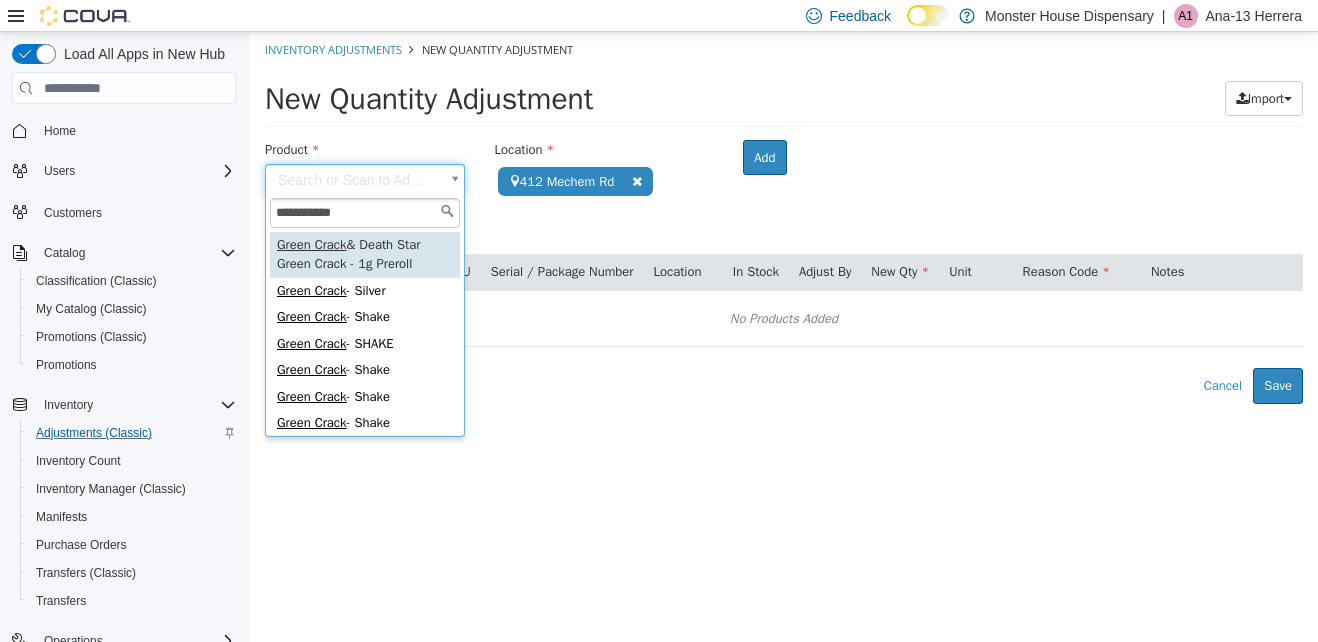 drag, startPoint x: 367, startPoint y: 221, endPoint x: 227, endPoint y: 215, distance: 140.12851 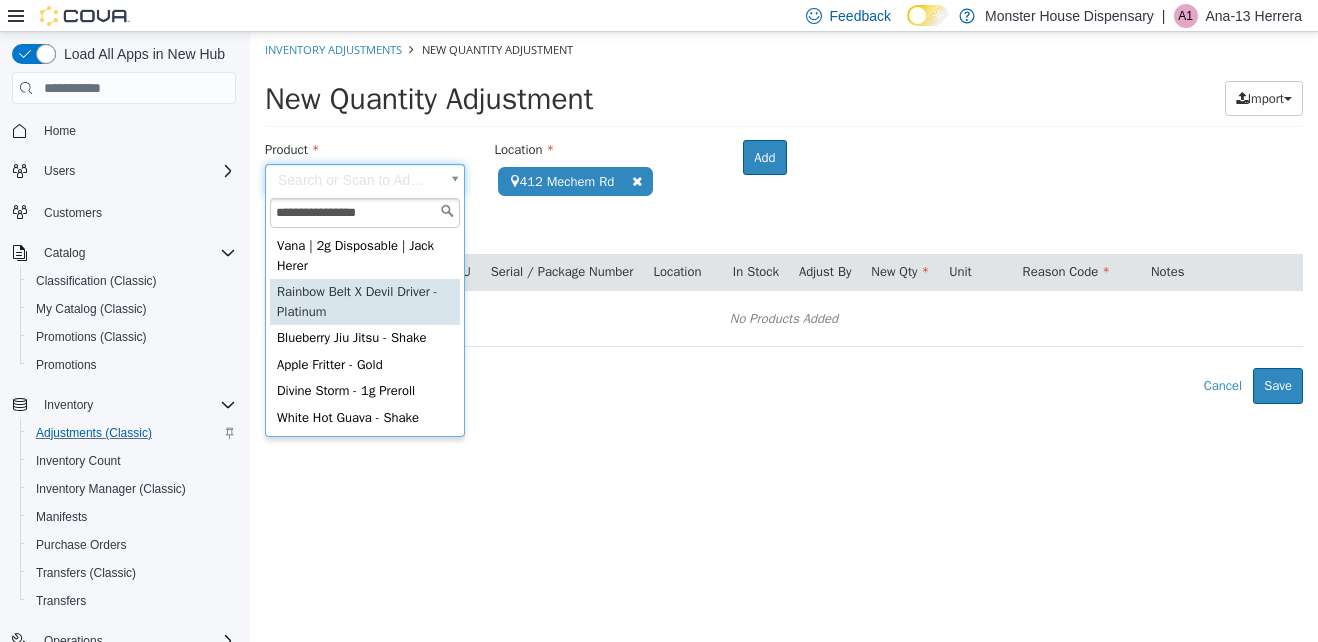 scroll, scrollTop: 603, scrollLeft: 0, axis: vertical 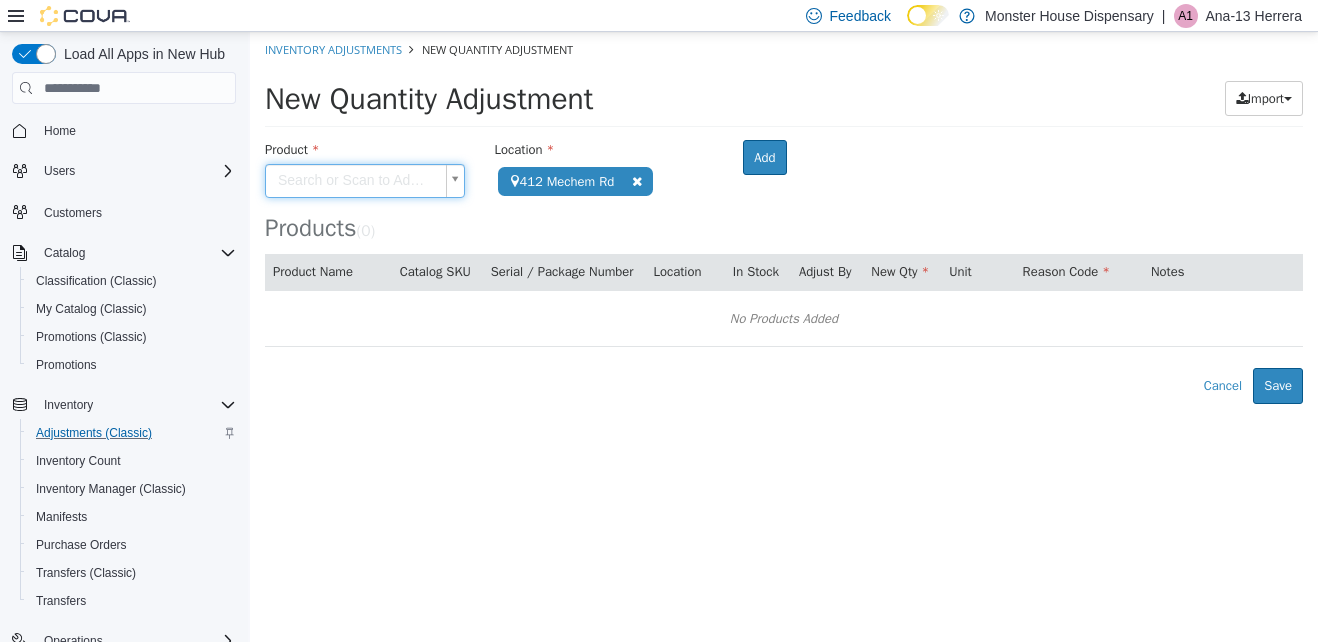 click on "**********" at bounding box center (784, 218) 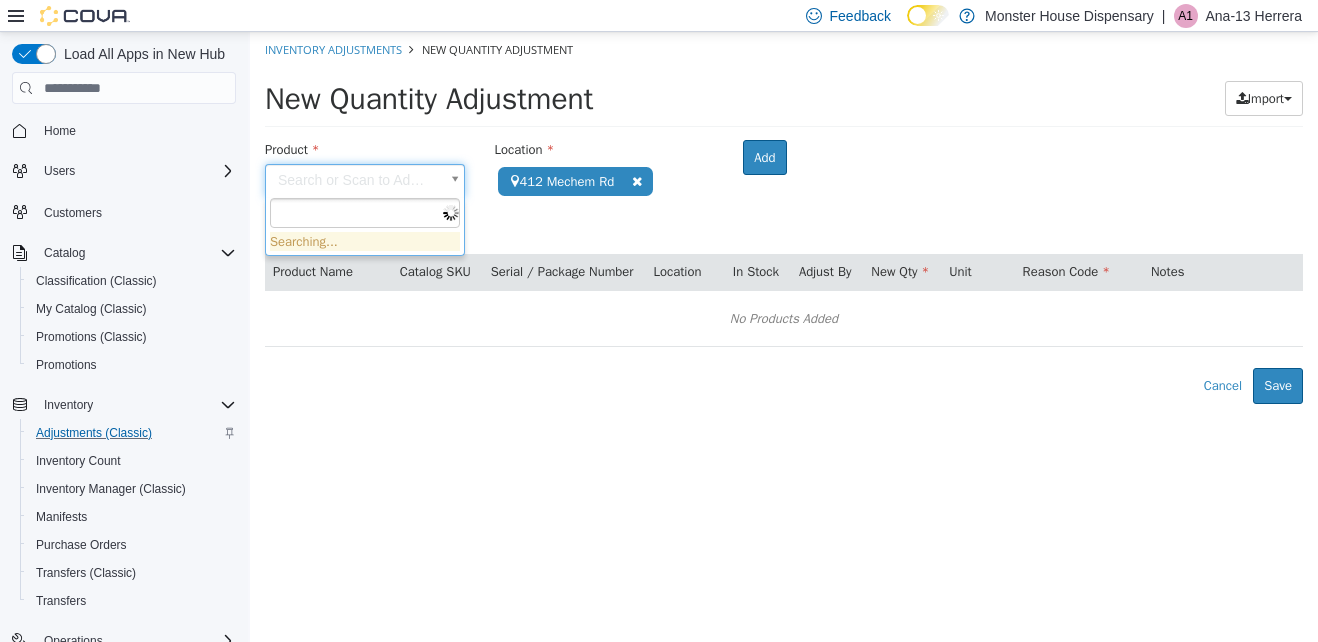 click on "**********" at bounding box center (784, 218) 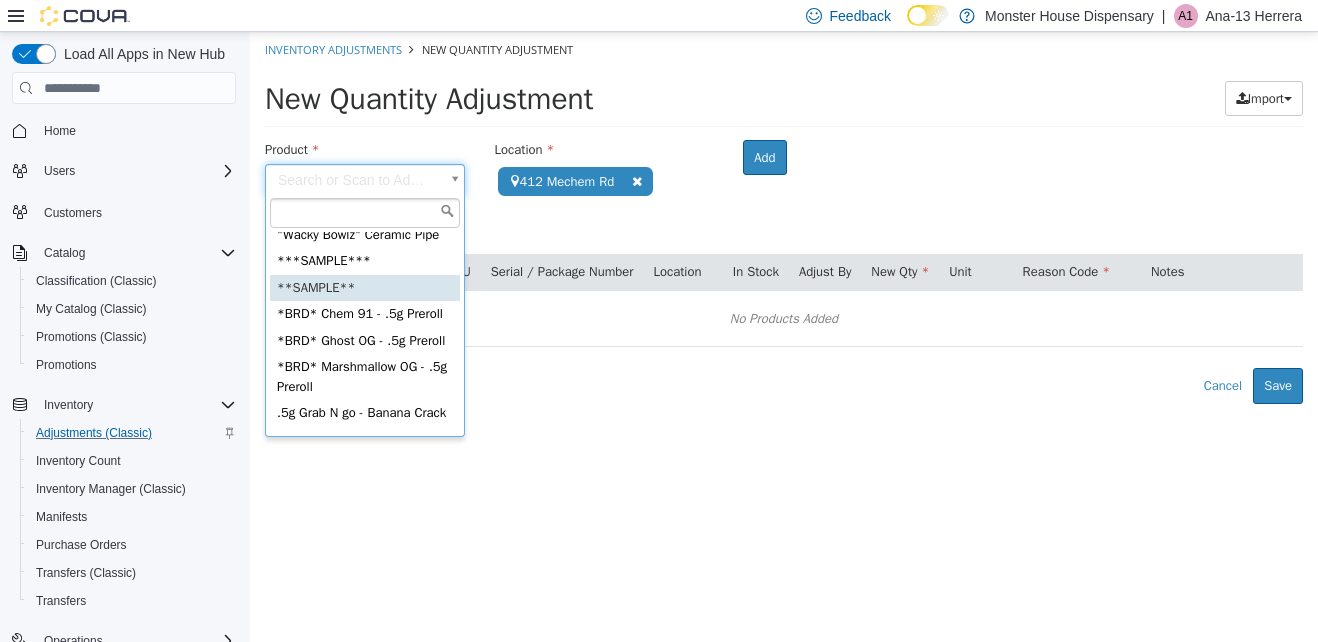 scroll, scrollTop: 0, scrollLeft: 0, axis: both 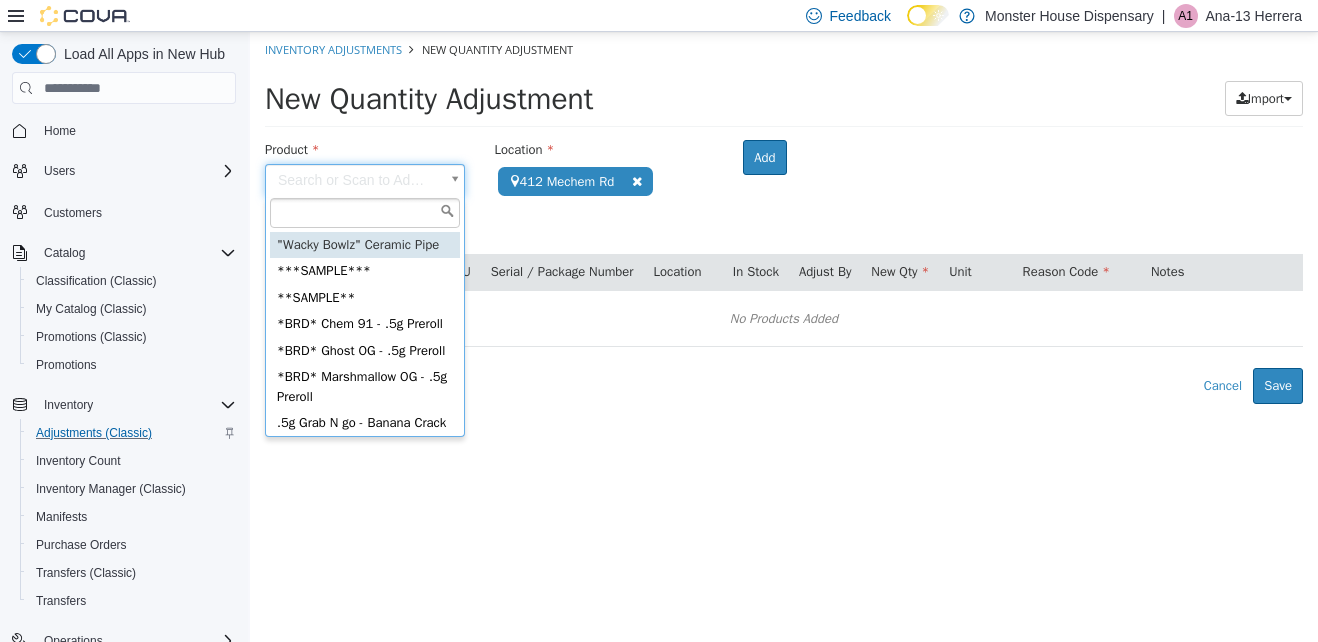 click at bounding box center [365, 213] 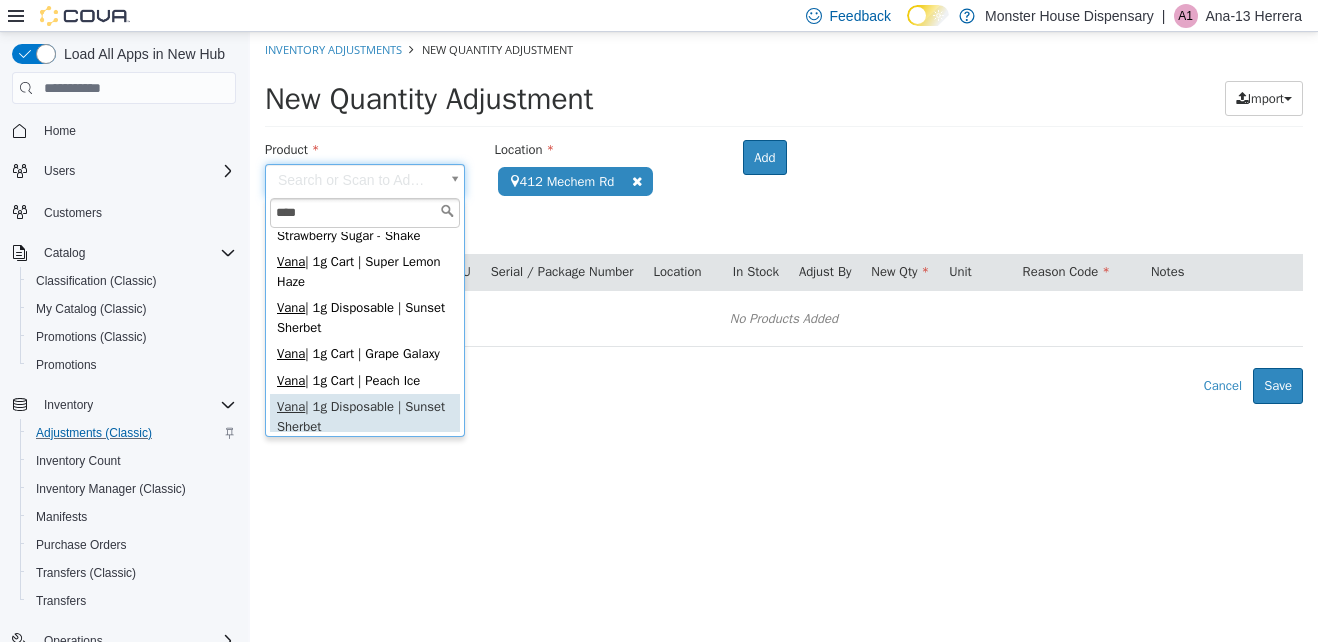 scroll, scrollTop: 0, scrollLeft: 0, axis: both 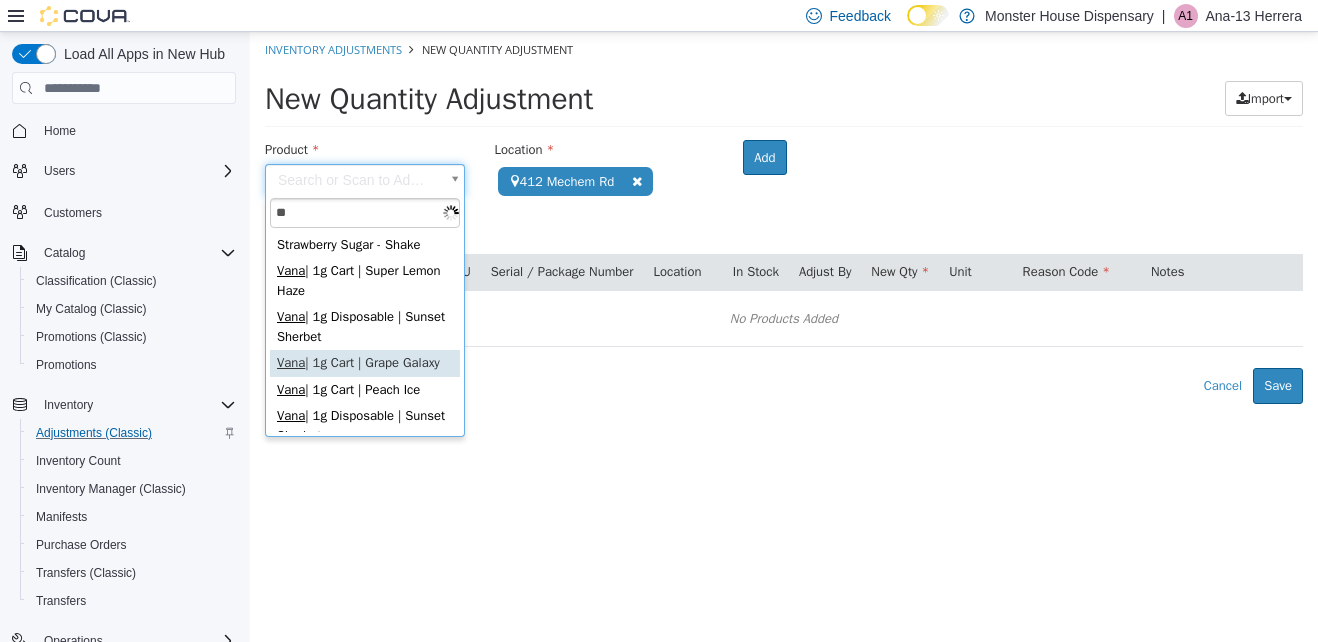 type on "*" 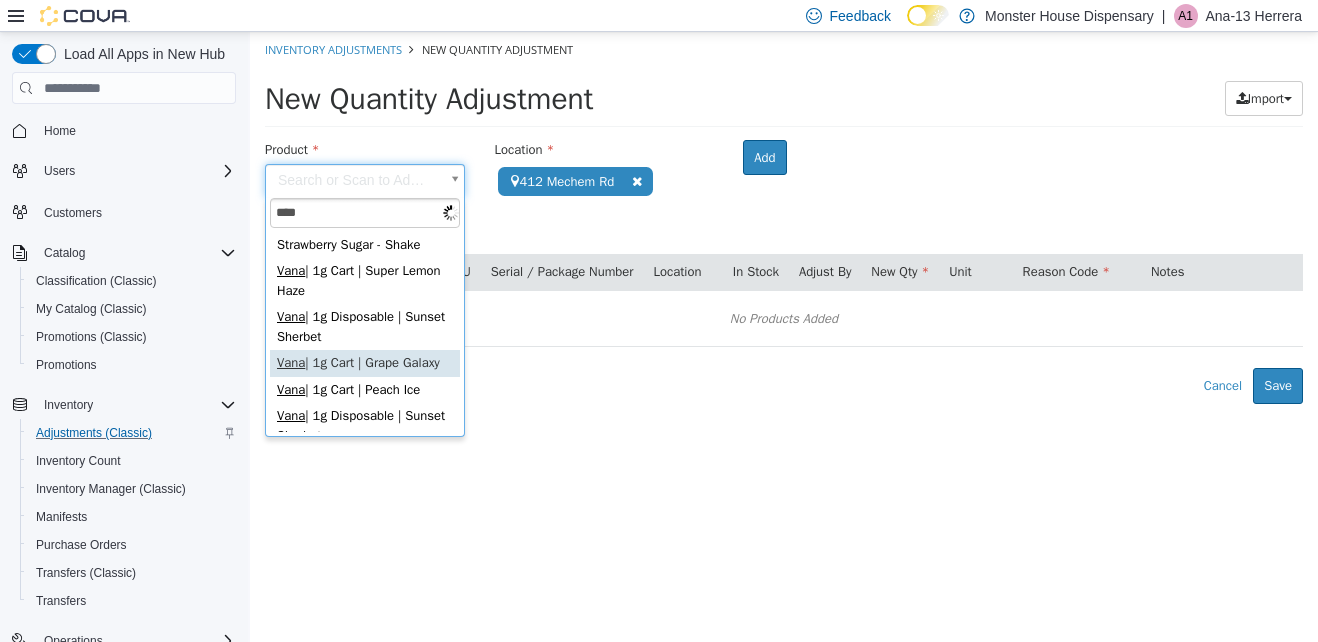 type on "*****" 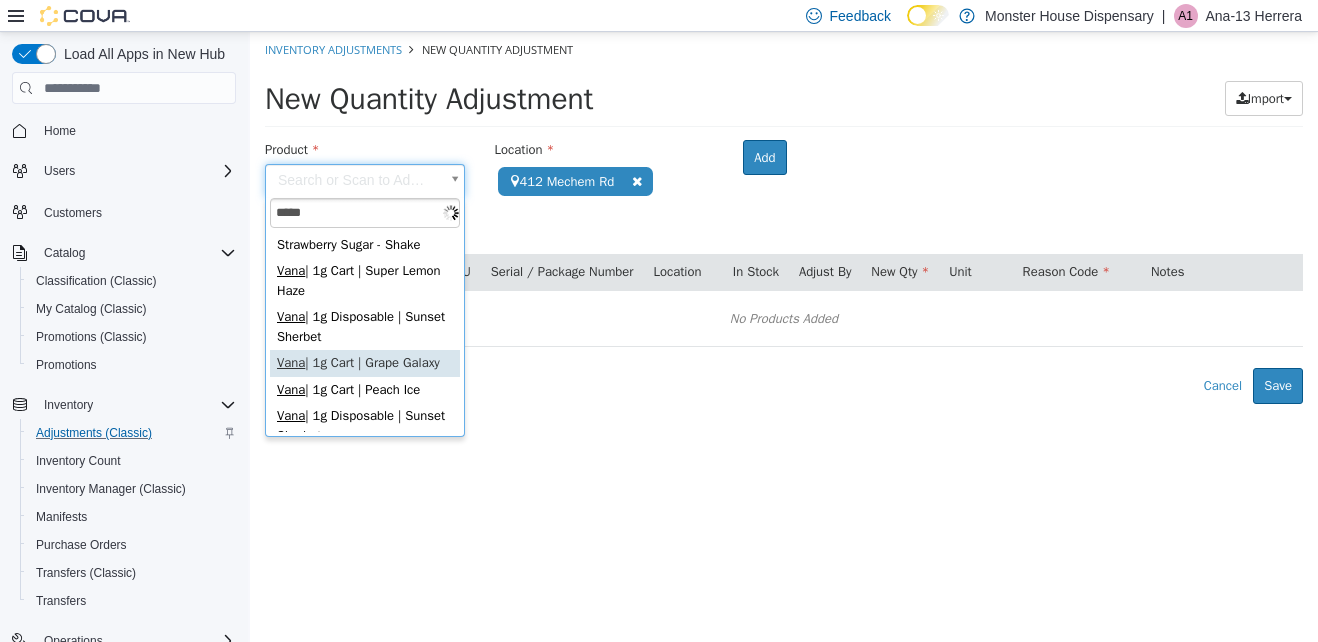 type on "**********" 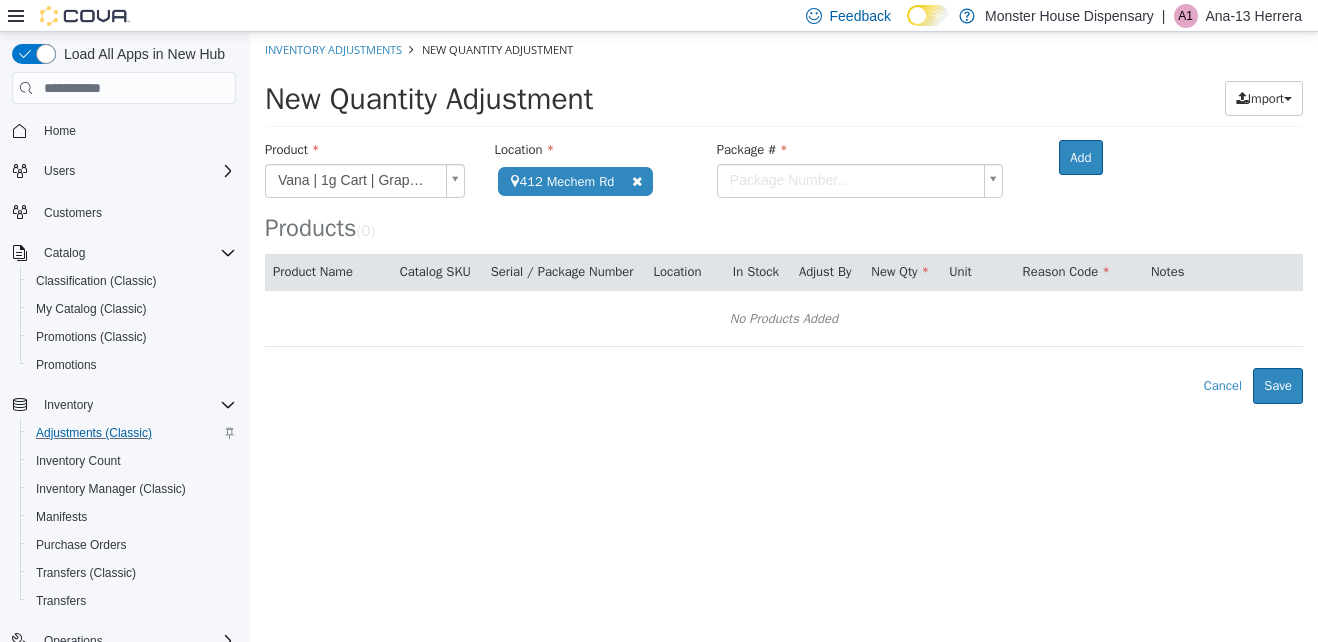 click on "**********" at bounding box center [784, 218] 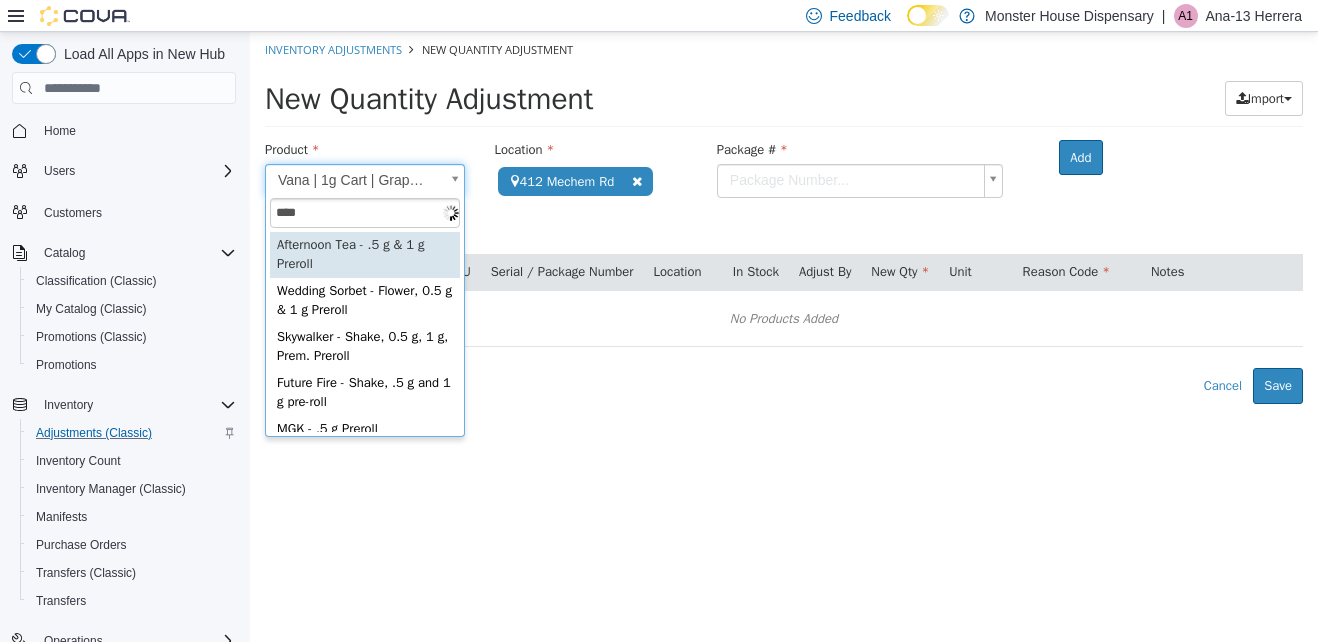 type on "*****" 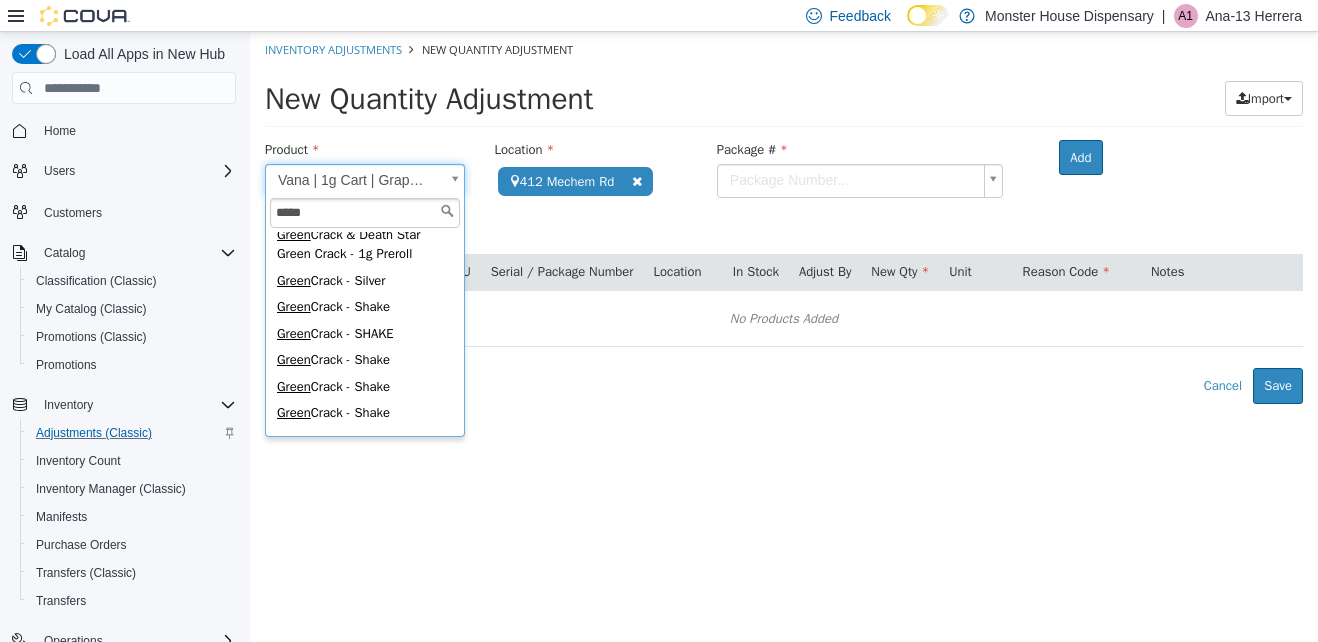 scroll, scrollTop: 0, scrollLeft: 0, axis: both 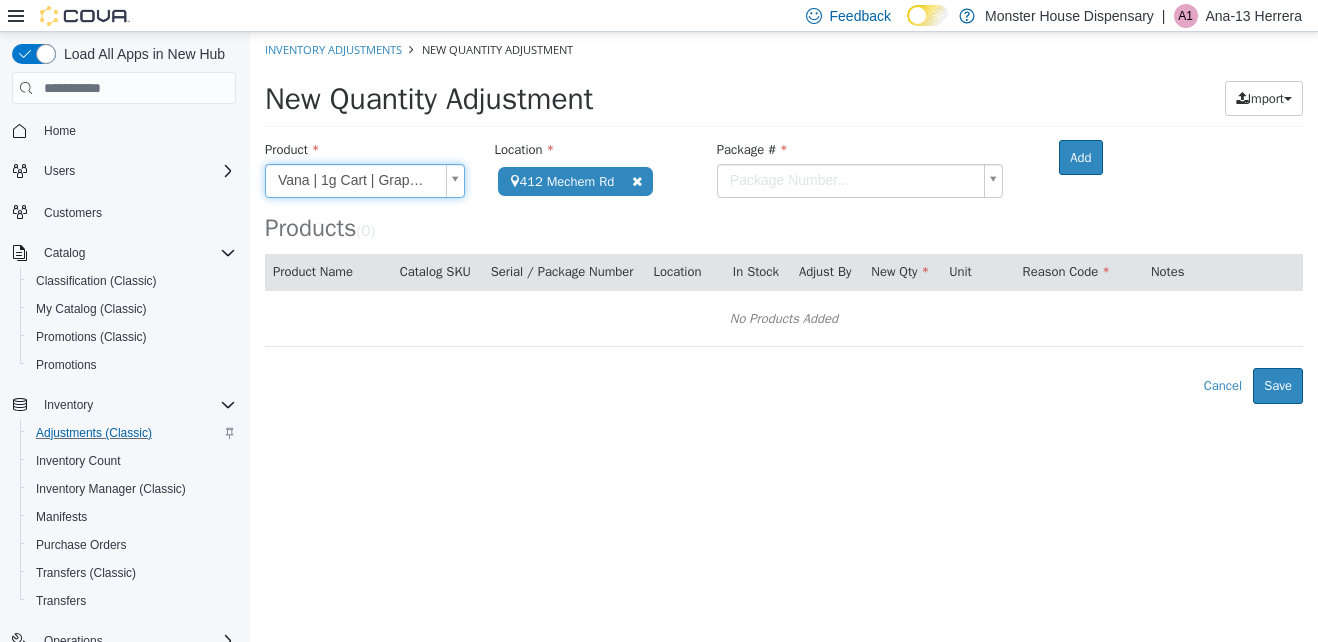 click on "**********" at bounding box center (784, 218) 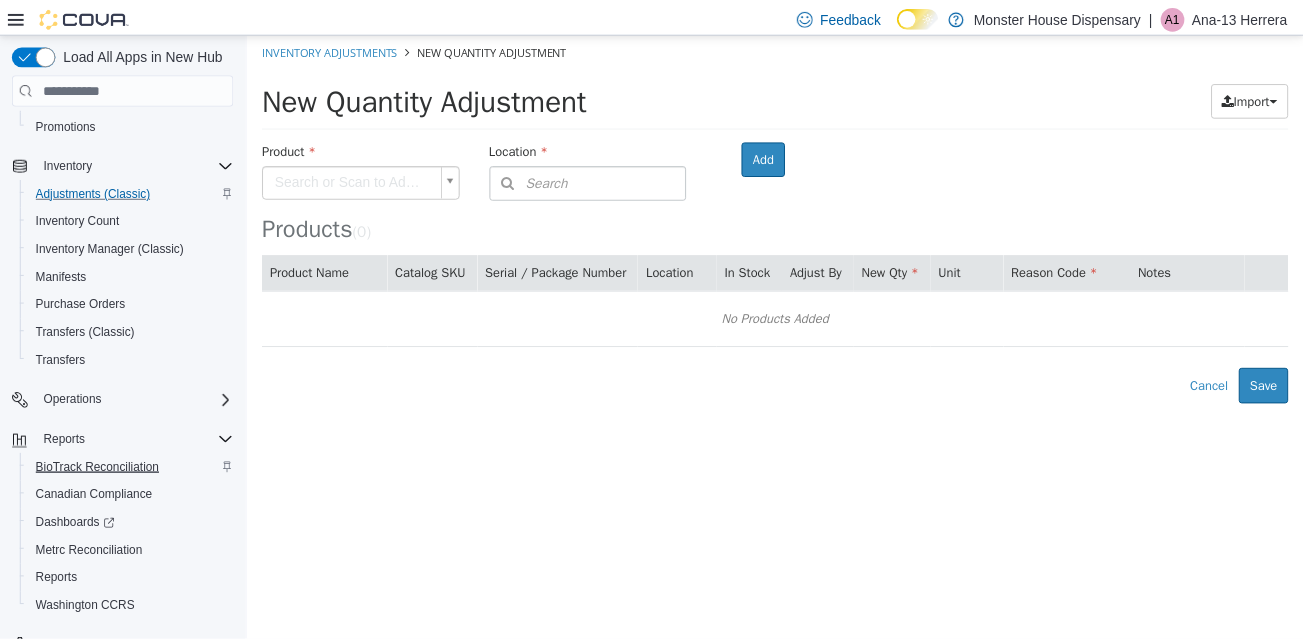 scroll, scrollTop: 277, scrollLeft: 0, axis: vertical 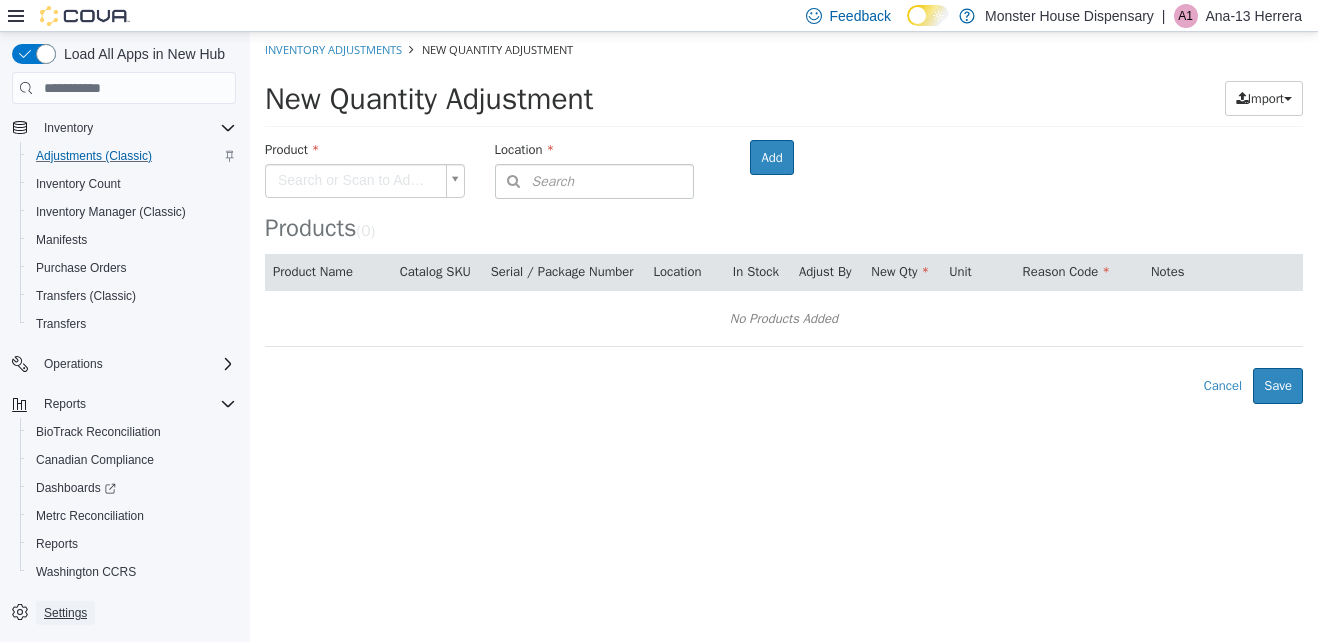 click on "Settings" at bounding box center (65, 613) 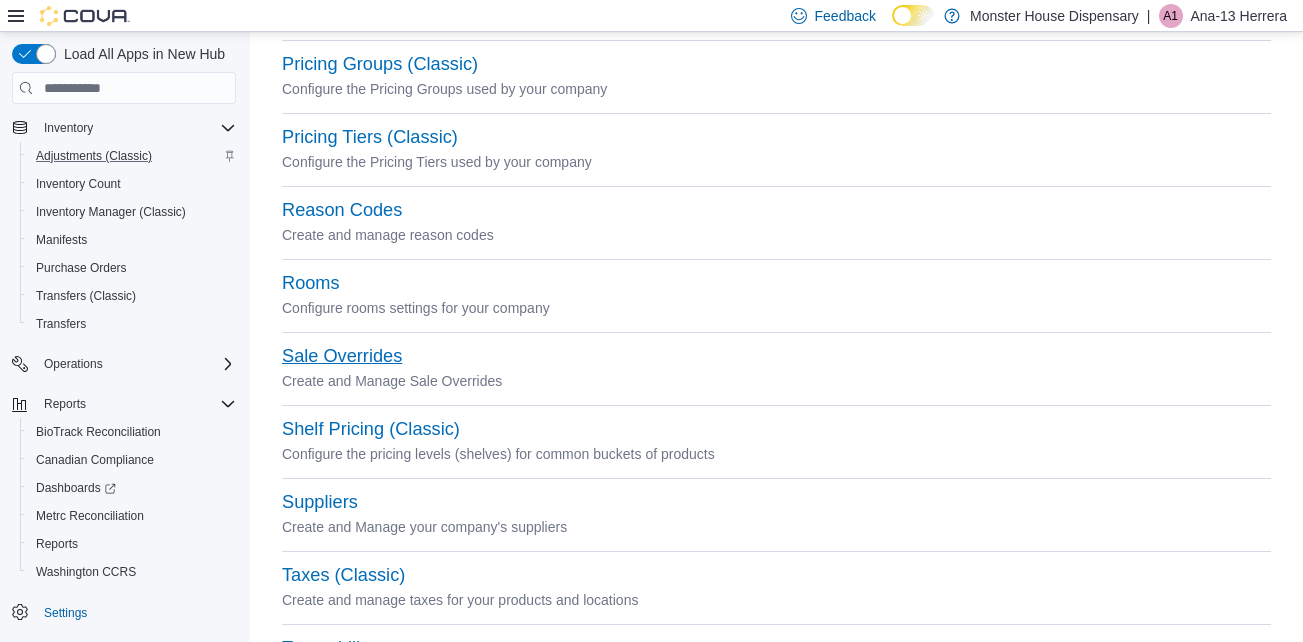 scroll, scrollTop: 850, scrollLeft: 0, axis: vertical 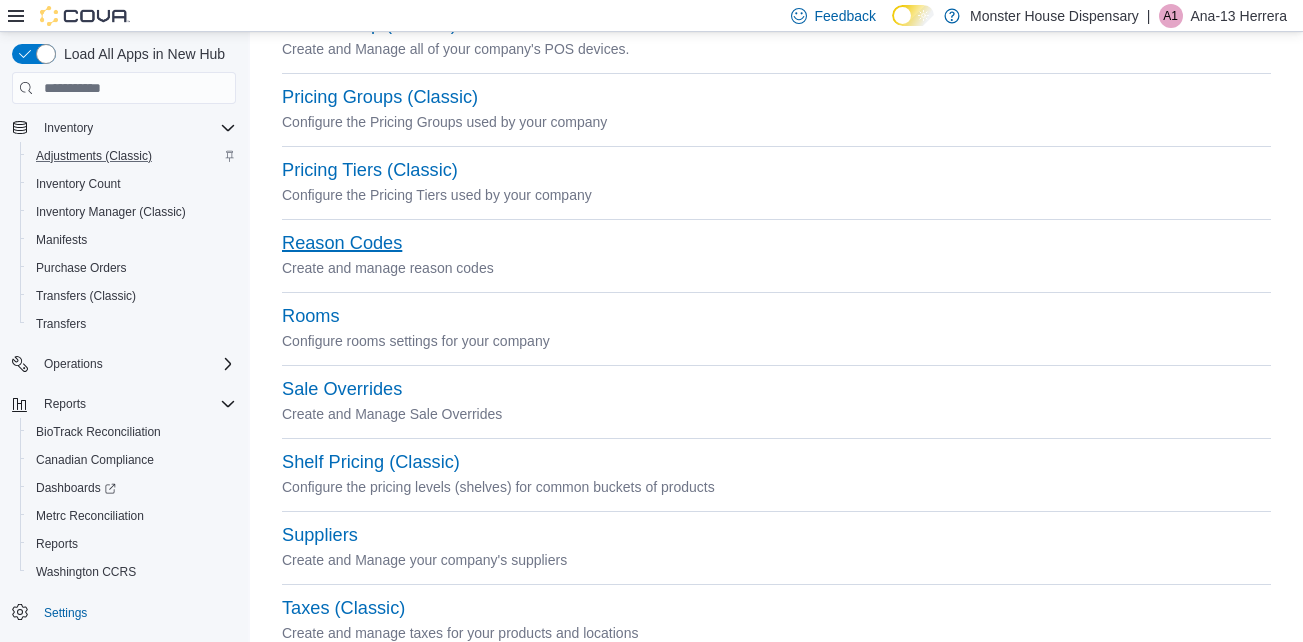 click on "Reason Codes" at bounding box center (342, 243) 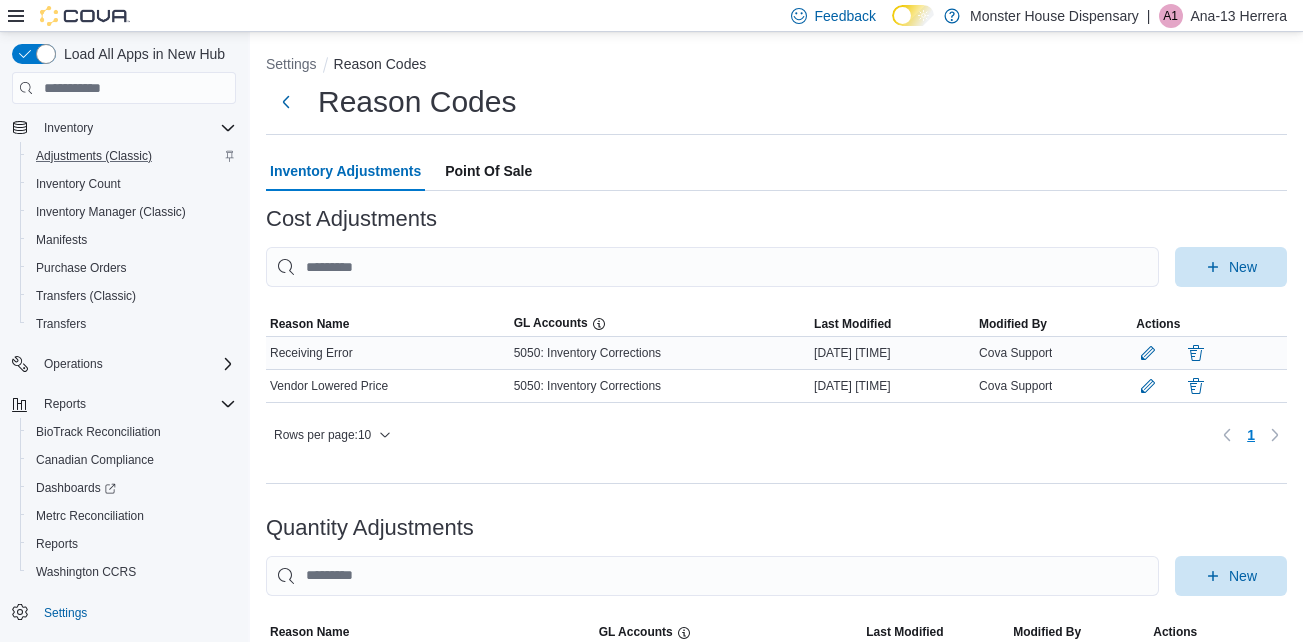 scroll, scrollTop: 0, scrollLeft: 0, axis: both 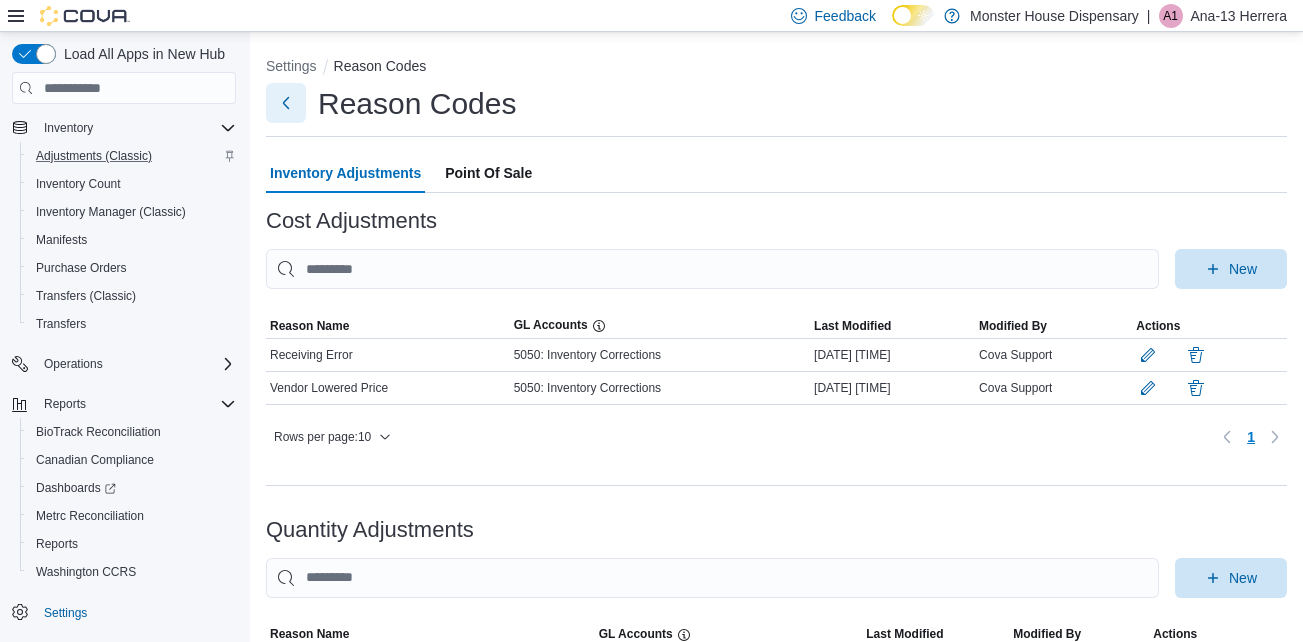 click at bounding box center (286, 103) 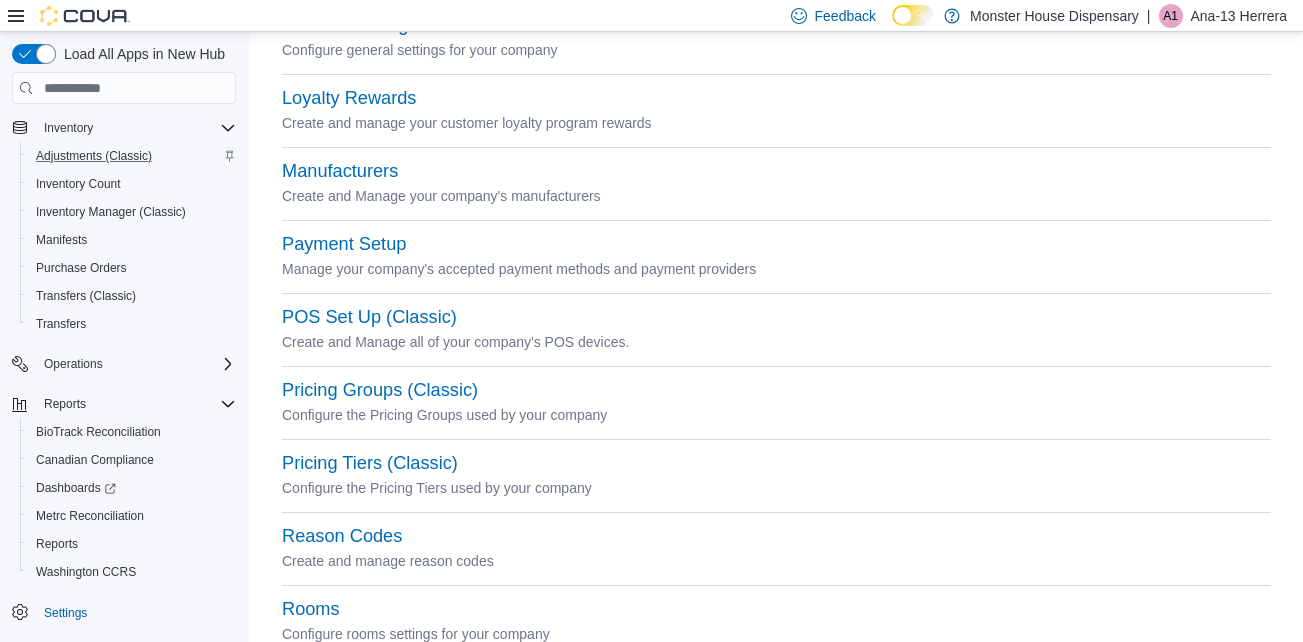 scroll, scrollTop: 567, scrollLeft: 0, axis: vertical 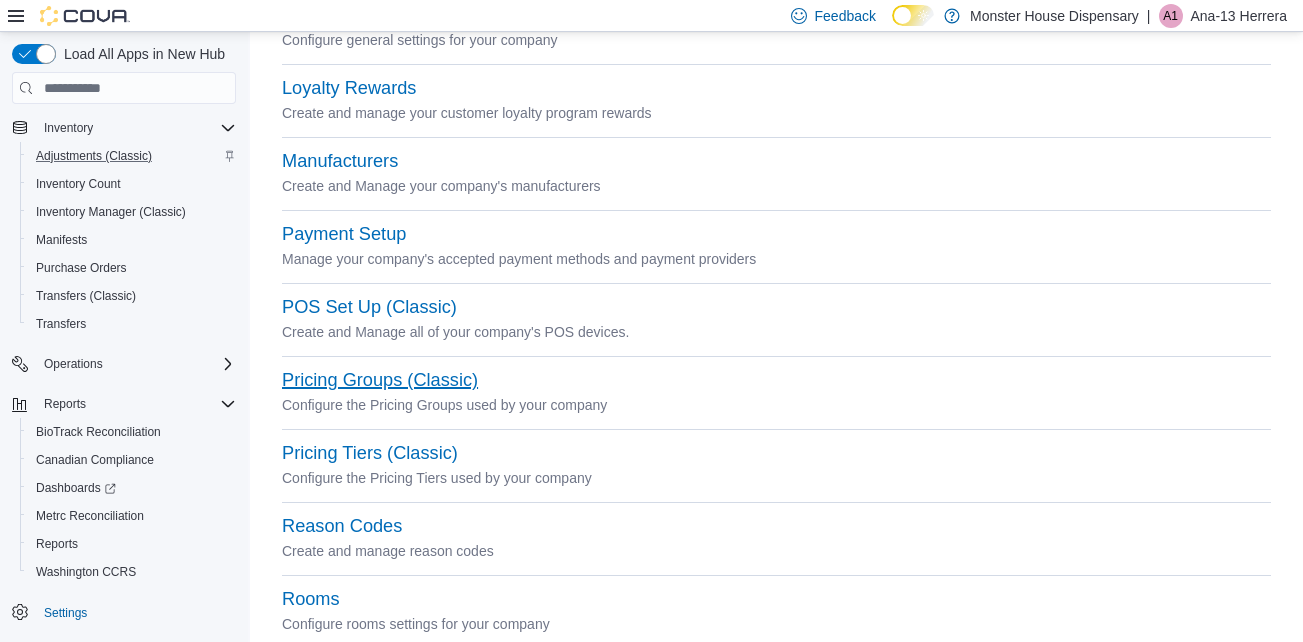 click on "Pricing Groups (Classic)" at bounding box center [380, 380] 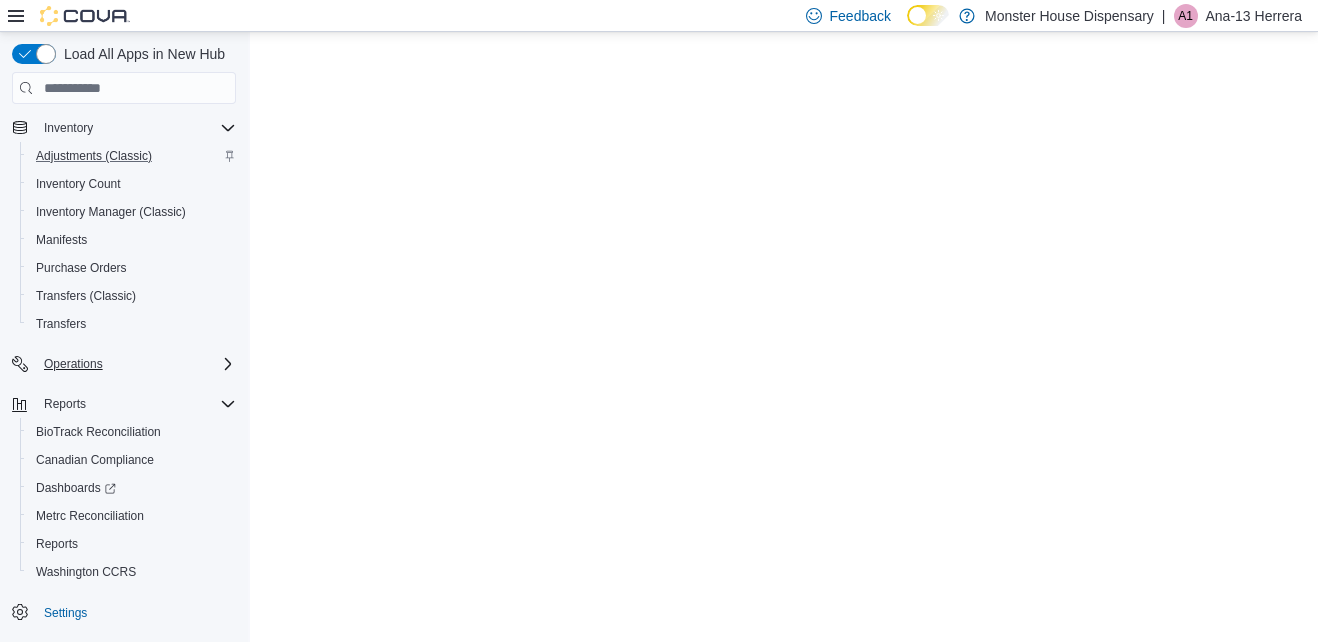 scroll, scrollTop: 0, scrollLeft: 0, axis: both 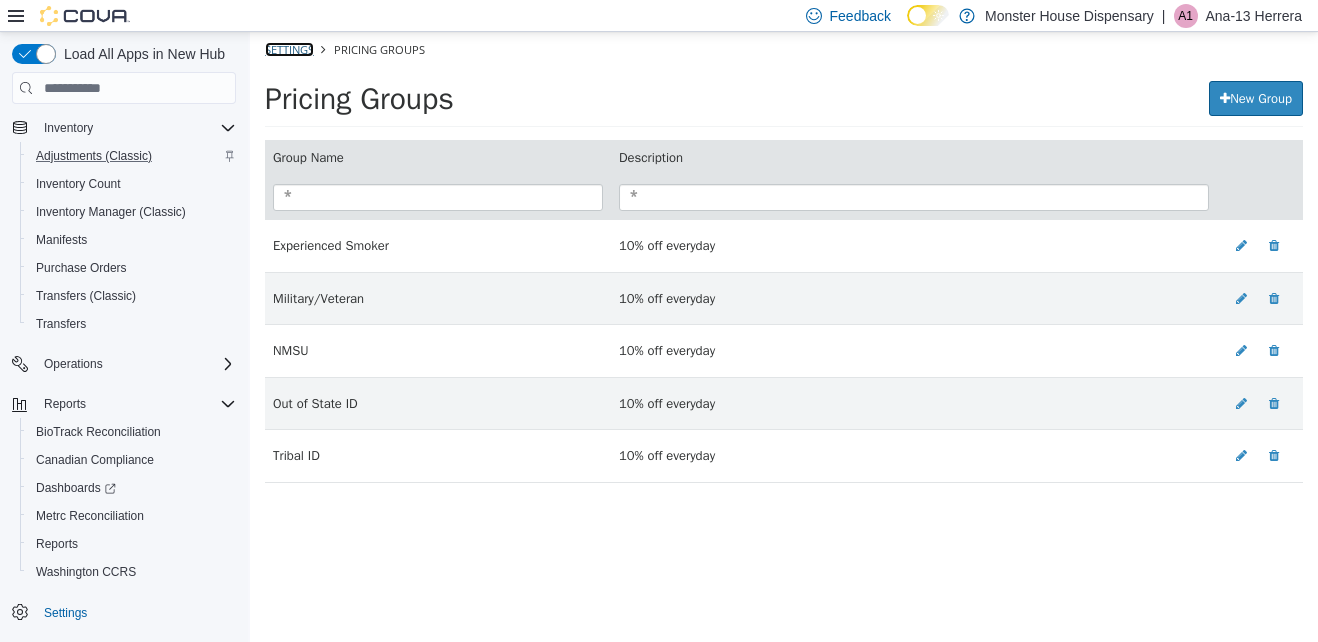 click on "Settings" at bounding box center (289, 49) 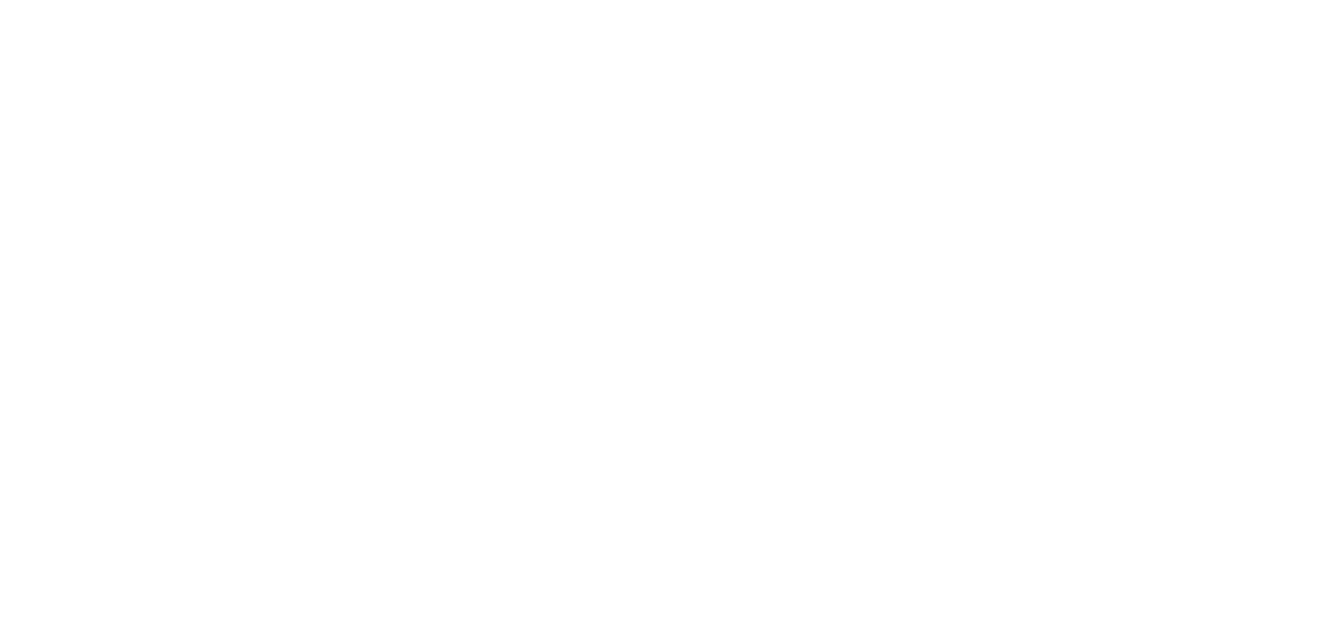 scroll, scrollTop: 0, scrollLeft: 0, axis: both 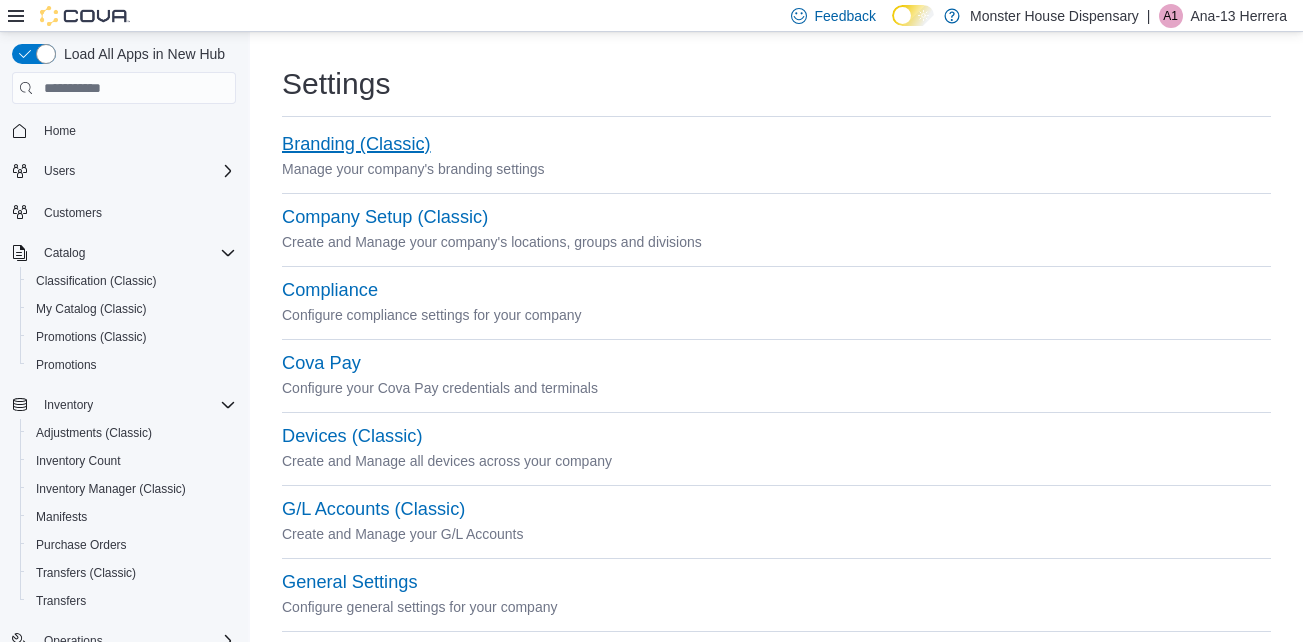 click on "Branding (Classic)" at bounding box center (356, 144) 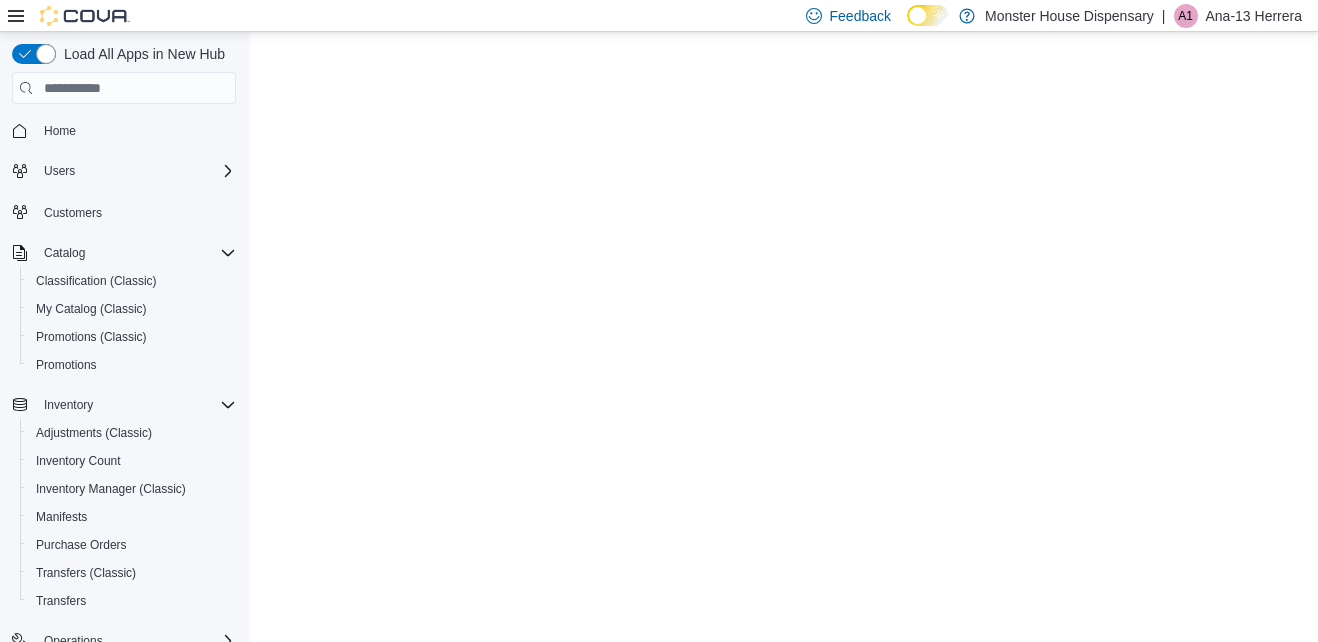 scroll, scrollTop: 0, scrollLeft: 0, axis: both 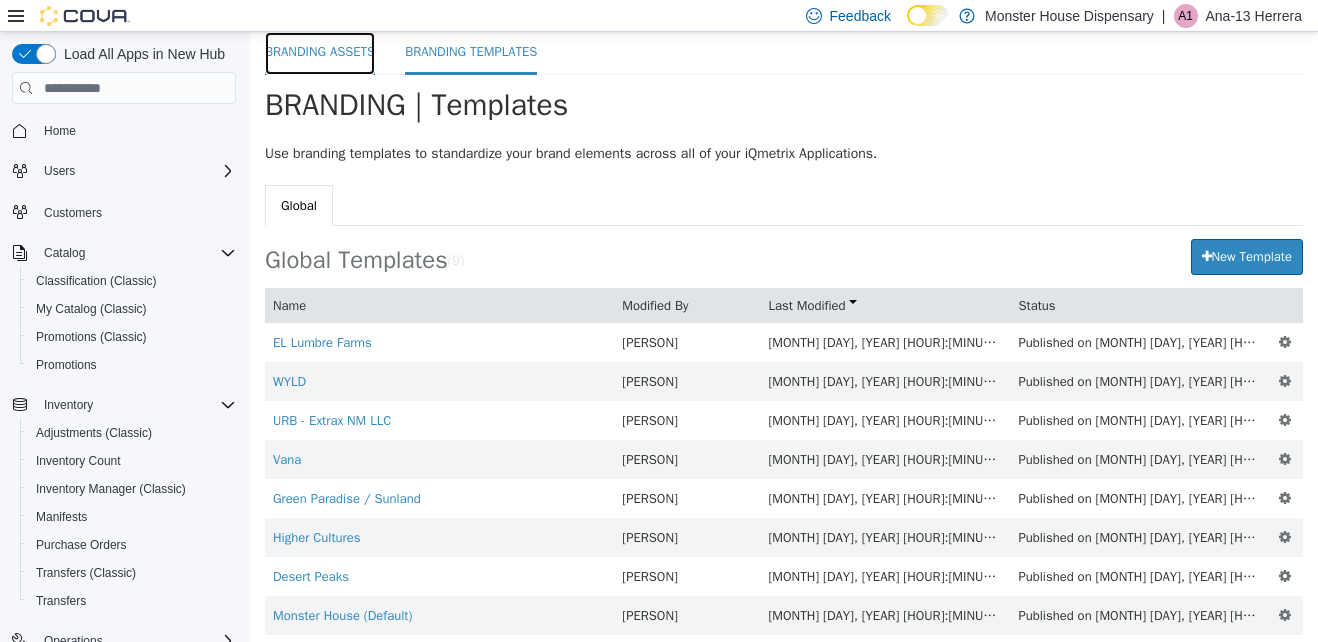 click on "Branding Assets" at bounding box center (320, 53) 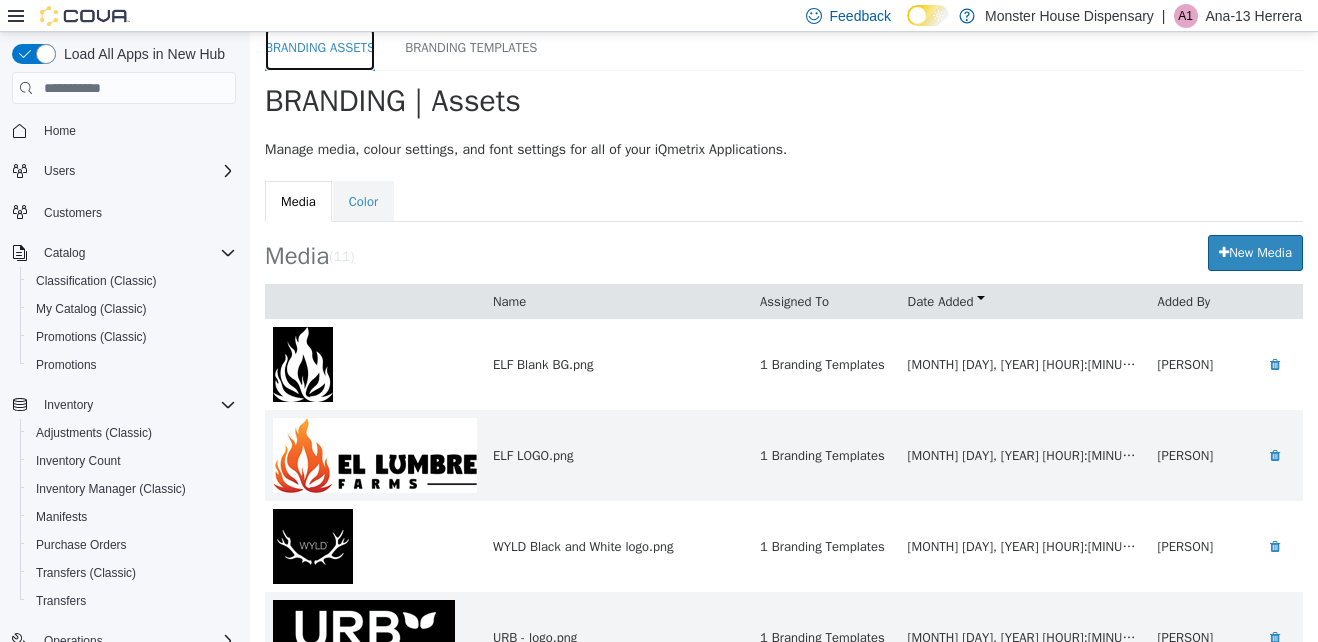 scroll, scrollTop: 0, scrollLeft: 0, axis: both 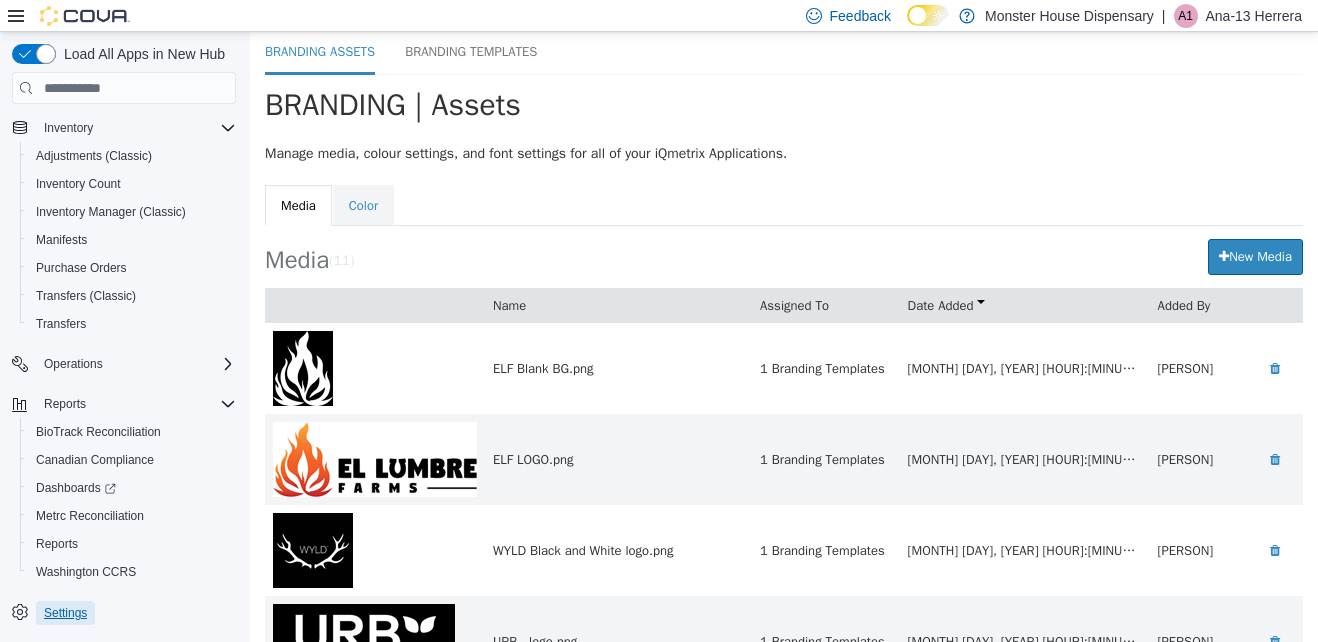 click on "Settings" at bounding box center [65, 613] 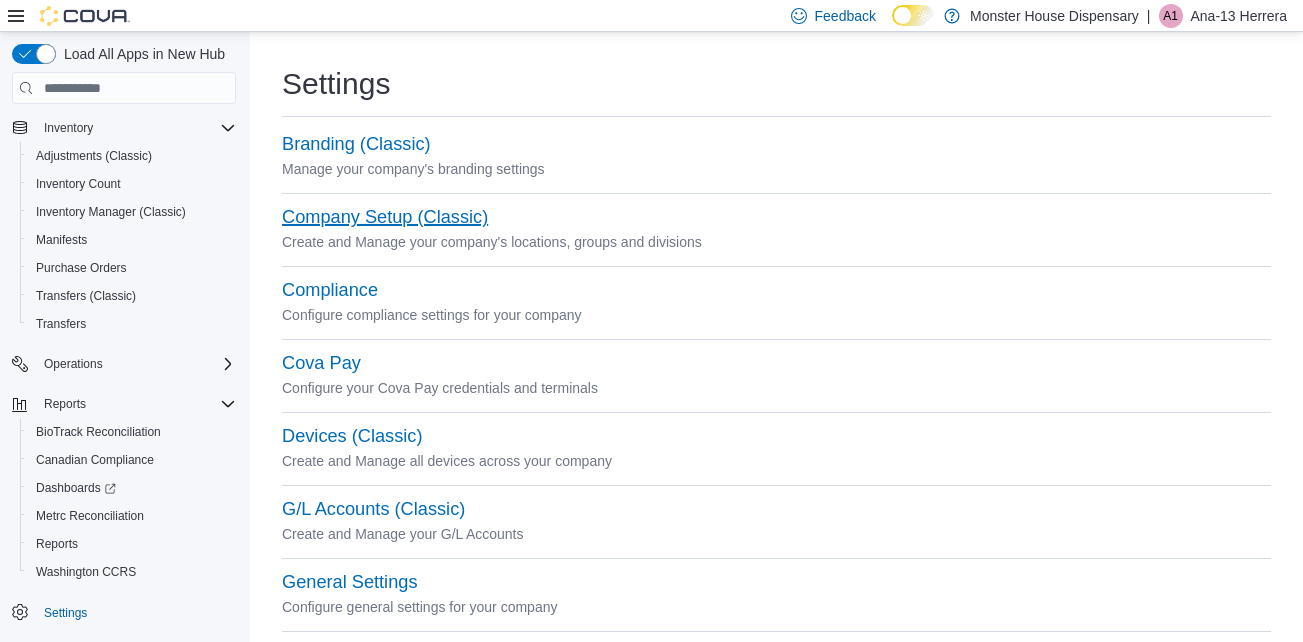 click on "Company Setup (Classic)" at bounding box center (385, 217) 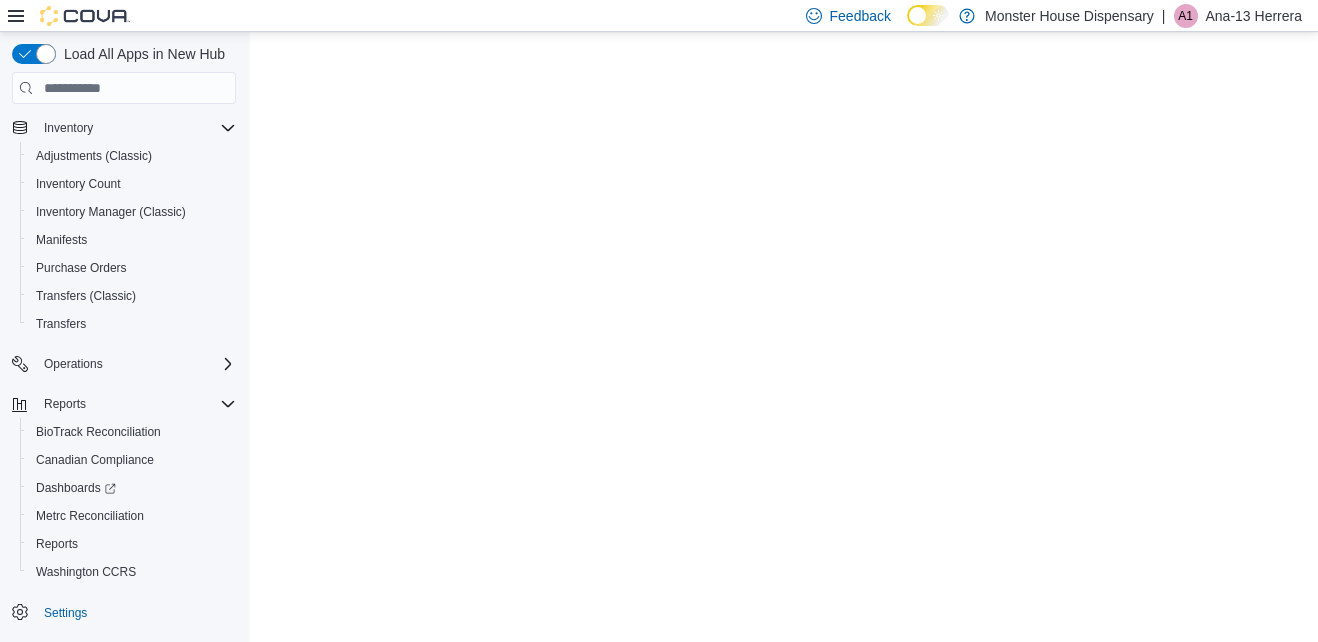 scroll, scrollTop: 0, scrollLeft: 0, axis: both 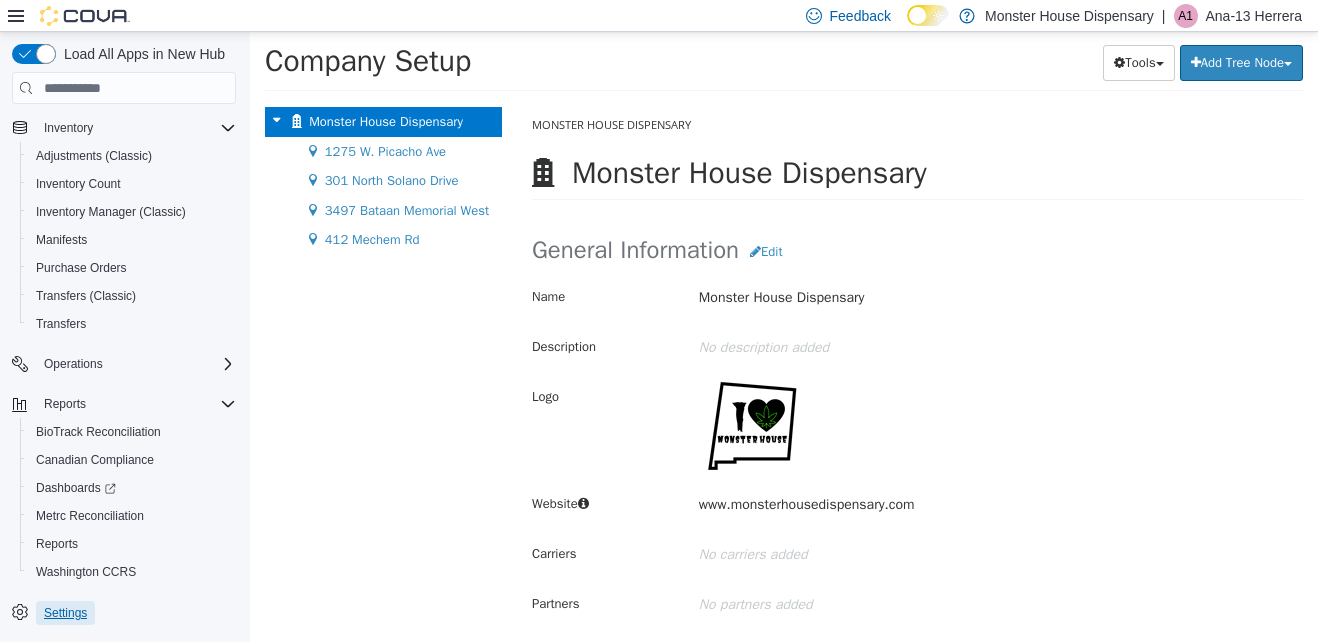 click on "Settings" at bounding box center (65, 613) 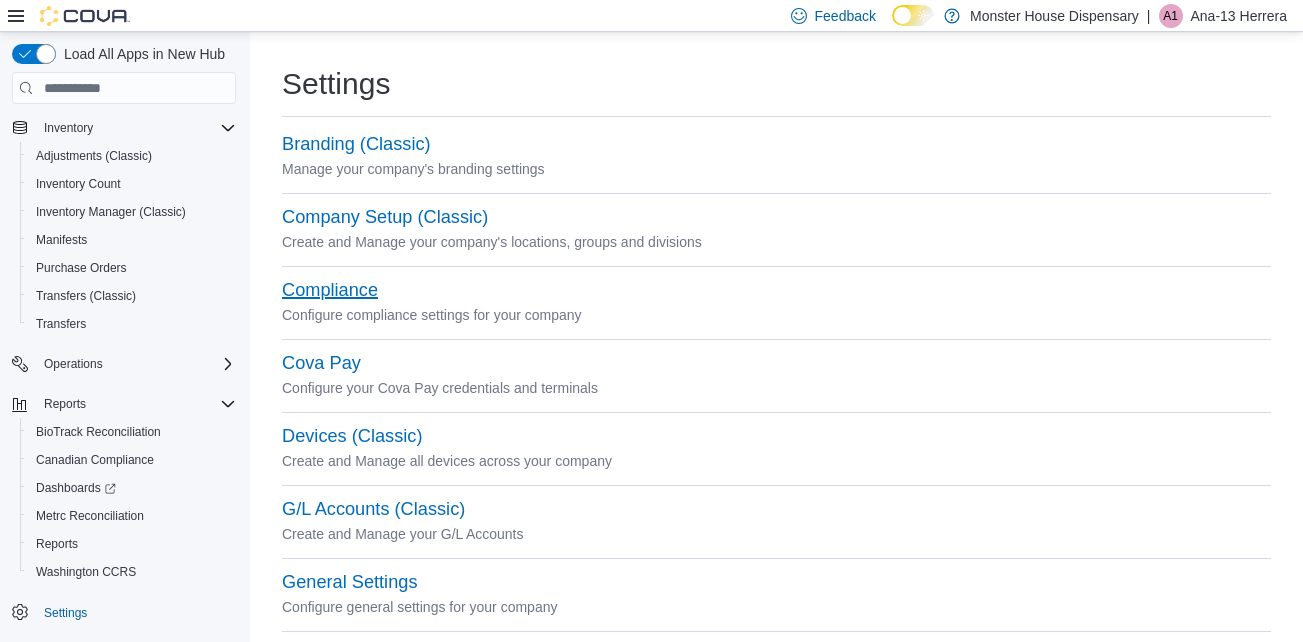 click on "Compliance" at bounding box center [330, 290] 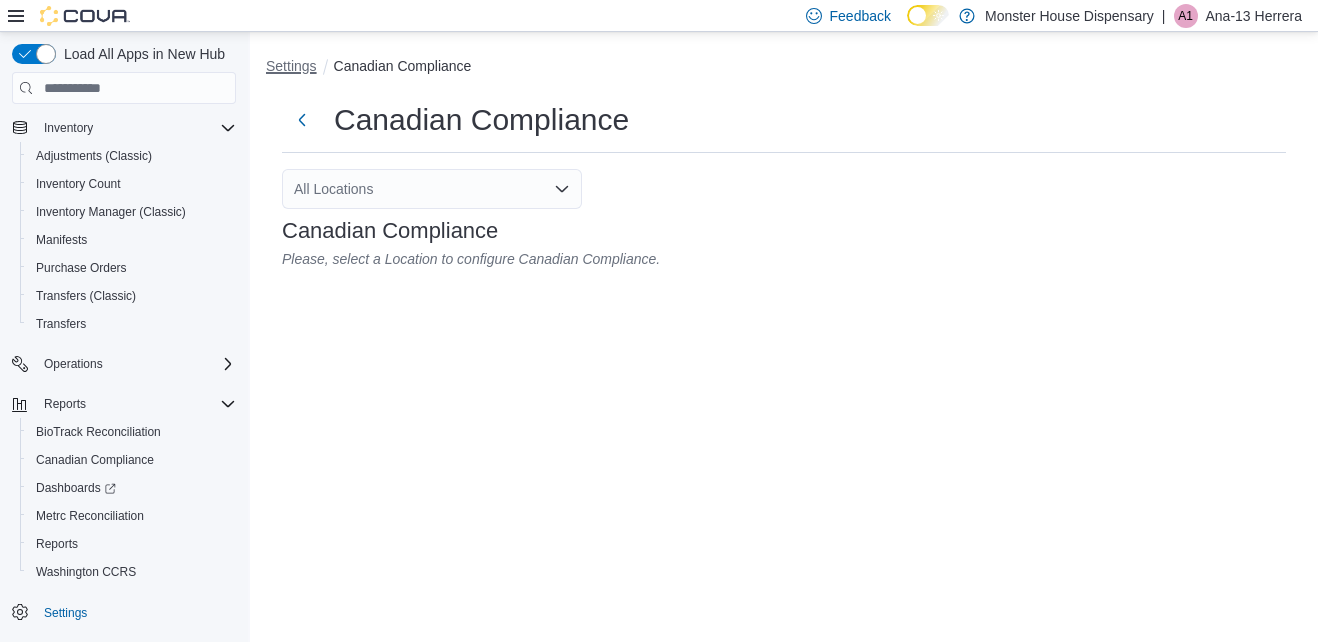 click on "Settings" at bounding box center (291, 66) 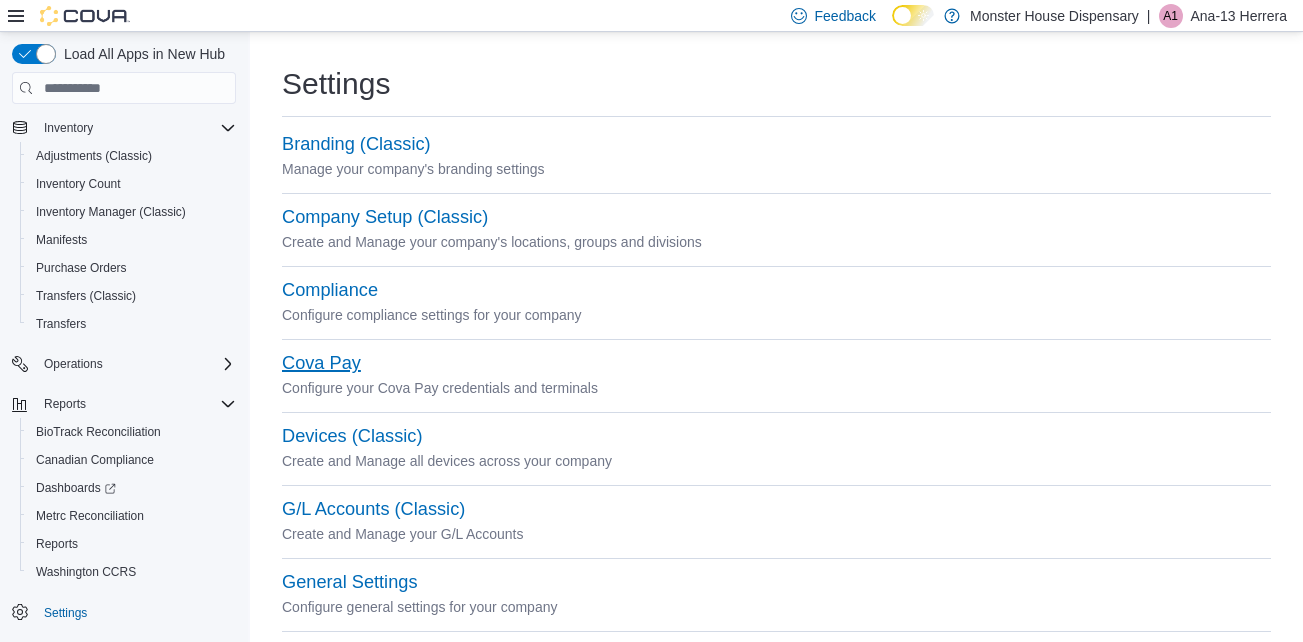 click on "Cova Pay" at bounding box center [321, 363] 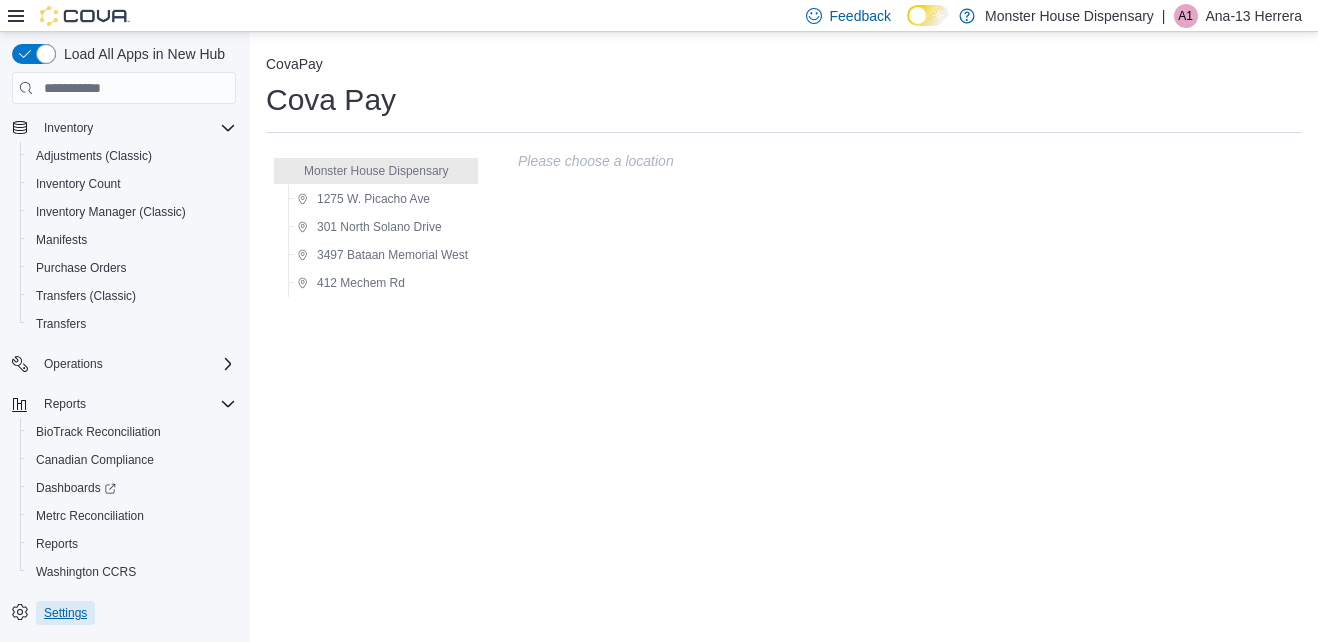 click on "Settings" at bounding box center (65, 613) 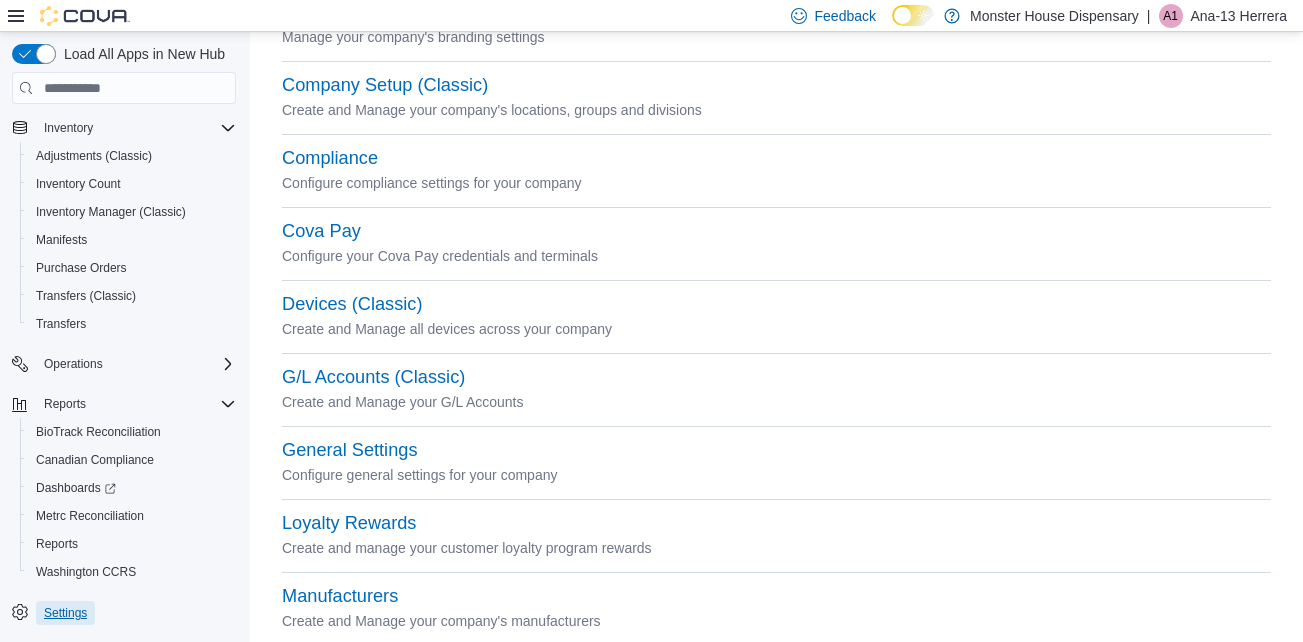 scroll, scrollTop: 133, scrollLeft: 0, axis: vertical 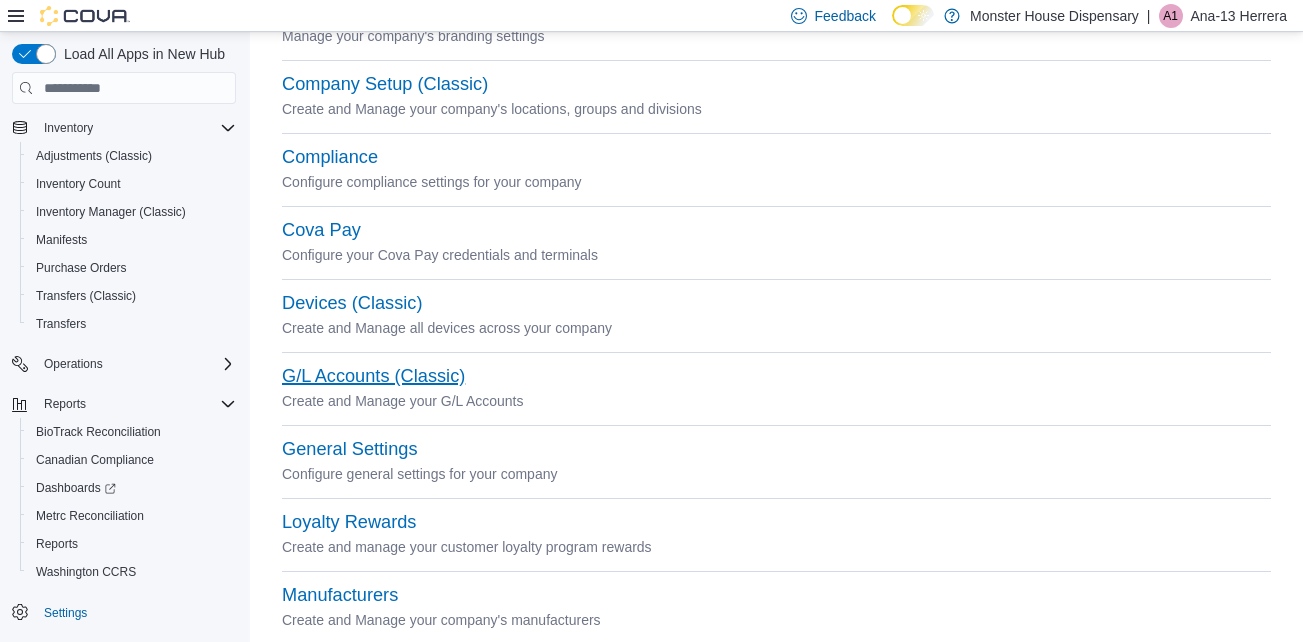 click on "G/L Accounts (Classic)" at bounding box center (373, 376) 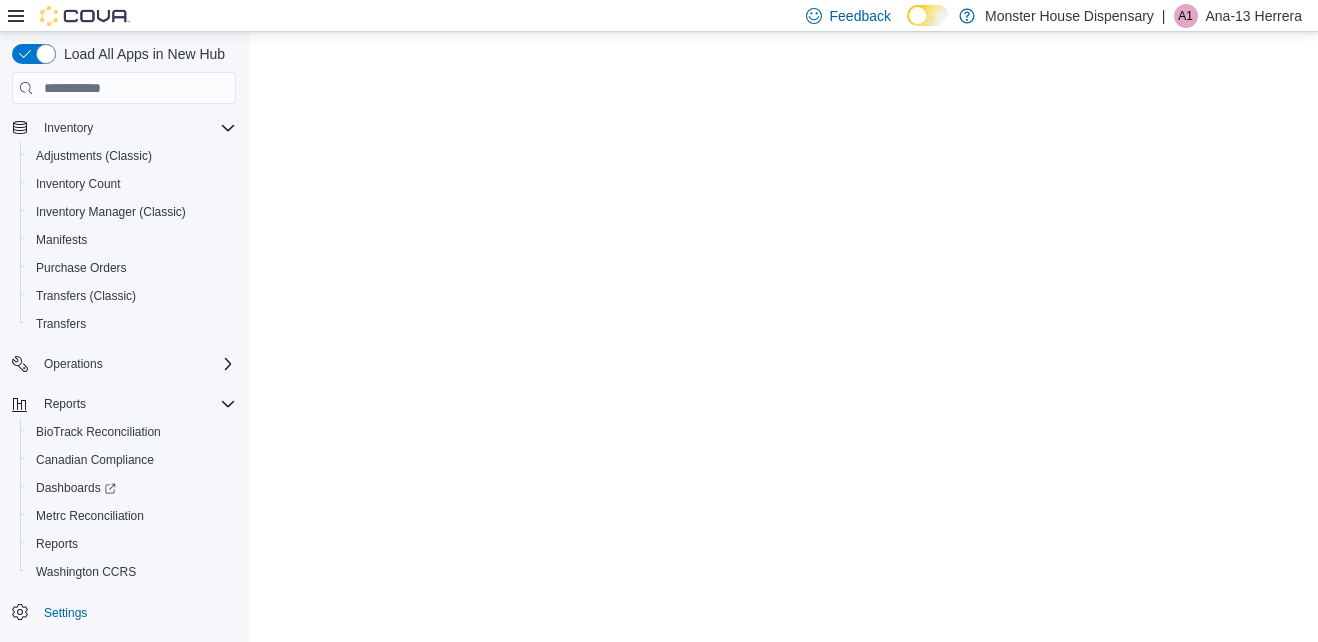 scroll, scrollTop: 0, scrollLeft: 0, axis: both 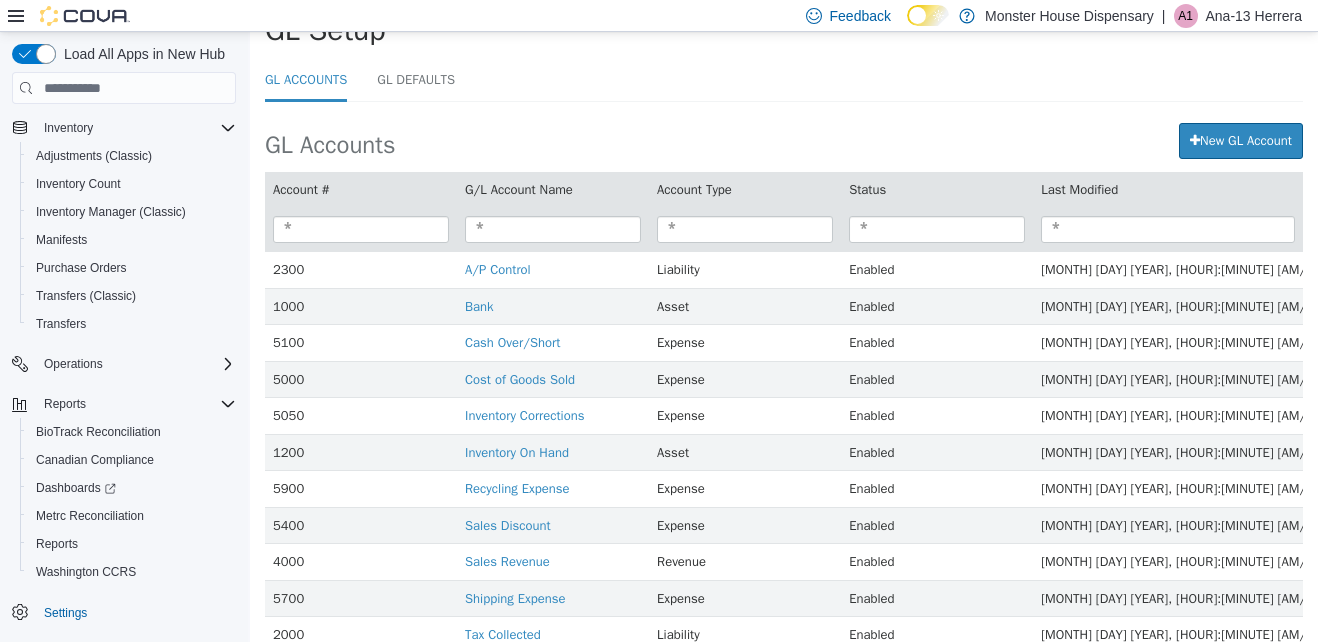 click on "GL Accounts GL Defaults
GL Accounts
New GL Account
Account # G/L Account Name Account Type Status Last Modified 2300 A/P Control Liability Enabled May 19 2022, 11:00 AM 1000 Bank Asset Enabled May 19 2022, 11:00 AM 5100 Cash Over/Short Expense Enabled May 19 2022, 11:01 AM 5000 Cost of Goods Sold Expense Enabled May 19 2022, 11:00 AM 5050 Inventory Corrections Expense Enabled May 19 2022, 11:01 AM 1200 Inventory On Hand Asset Enabled May 19 2022, 11:01 AM 5900 Recycling Expense Expense Enabled May 22 2025, 6:32 AM 5400 Sales Discount Expense Enabled May 19 2022, 11:01 AM 4000 Sales Revenue Revenue Enabled May 19 2022, 11:01 AM 5700 Shipping Expense Expense Enabled May 19 2022, 11:01 AM 2000 Tax Collected Liability Enabled May 19 2022, 11:01 AM 5350 Tax Paid Expense Enabled May 22 2024, 11:14 AM Load More" at bounding box center [784, 396] 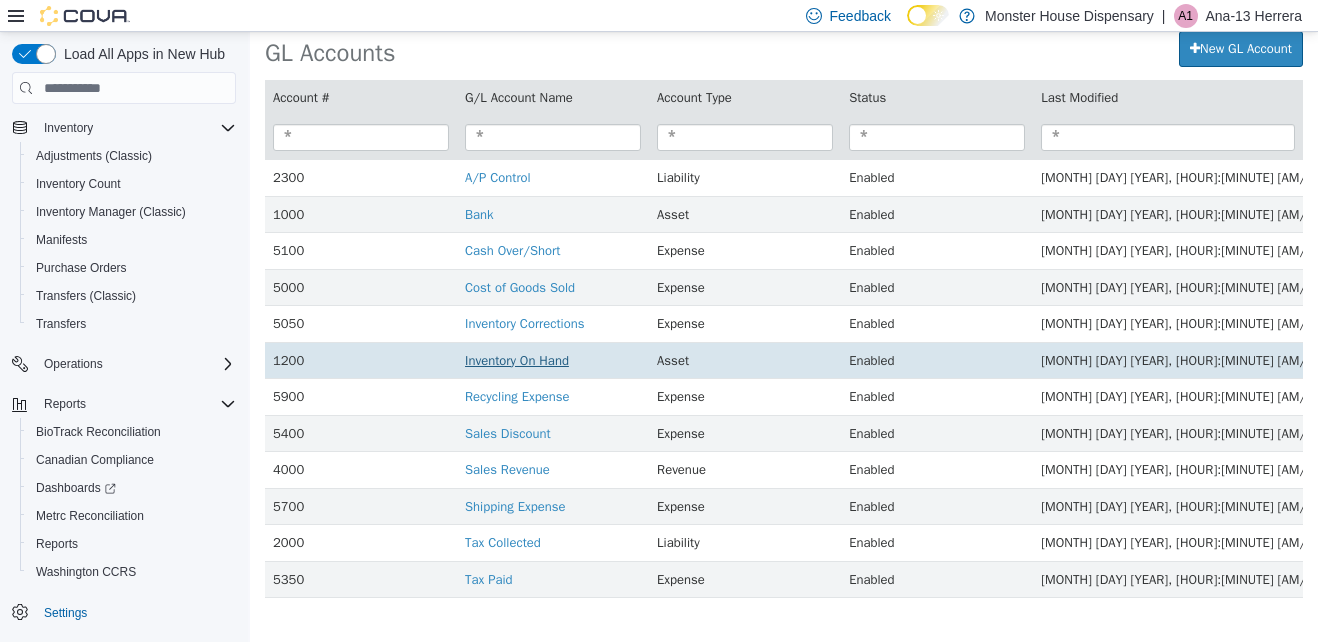 scroll, scrollTop: 169, scrollLeft: 0, axis: vertical 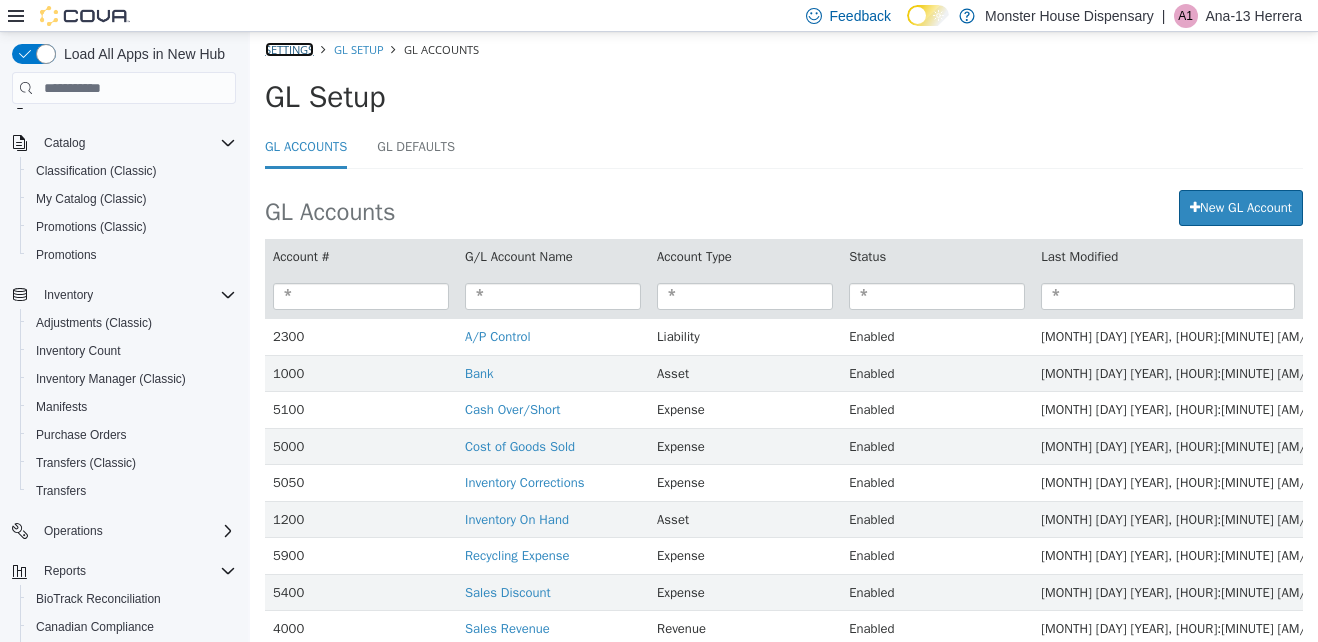 click on "Settings" at bounding box center [289, 49] 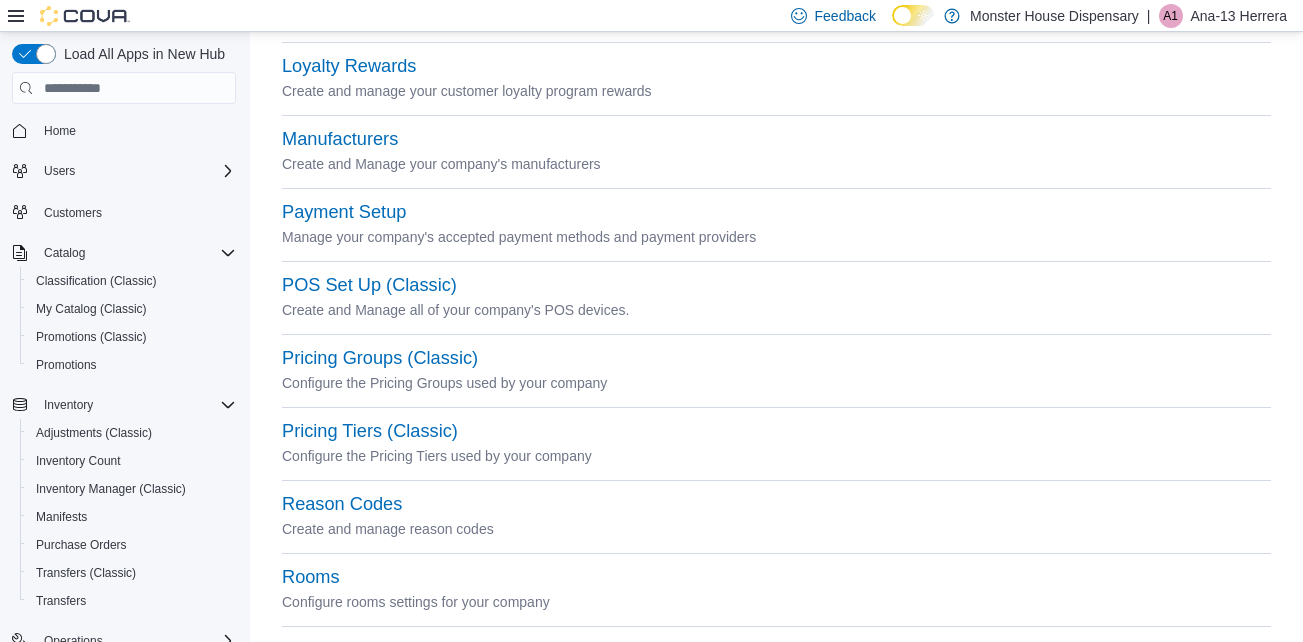 scroll, scrollTop: 600, scrollLeft: 0, axis: vertical 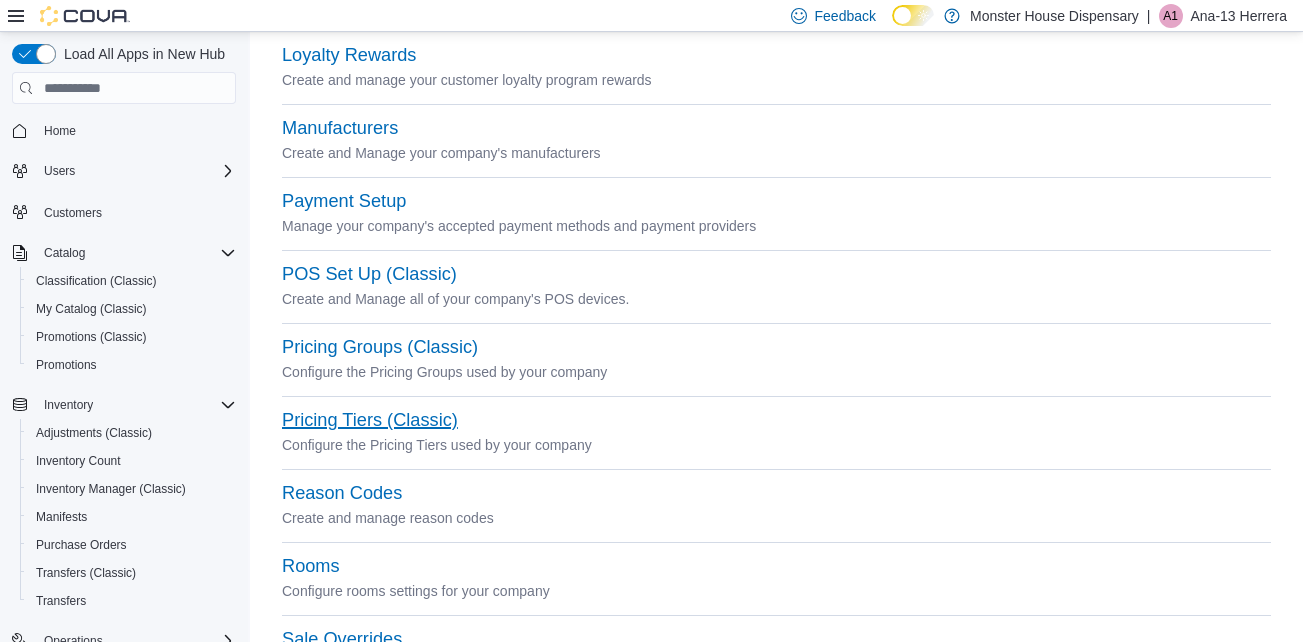 click on "Pricing Tiers (Classic)" at bounding box center [370, 420] 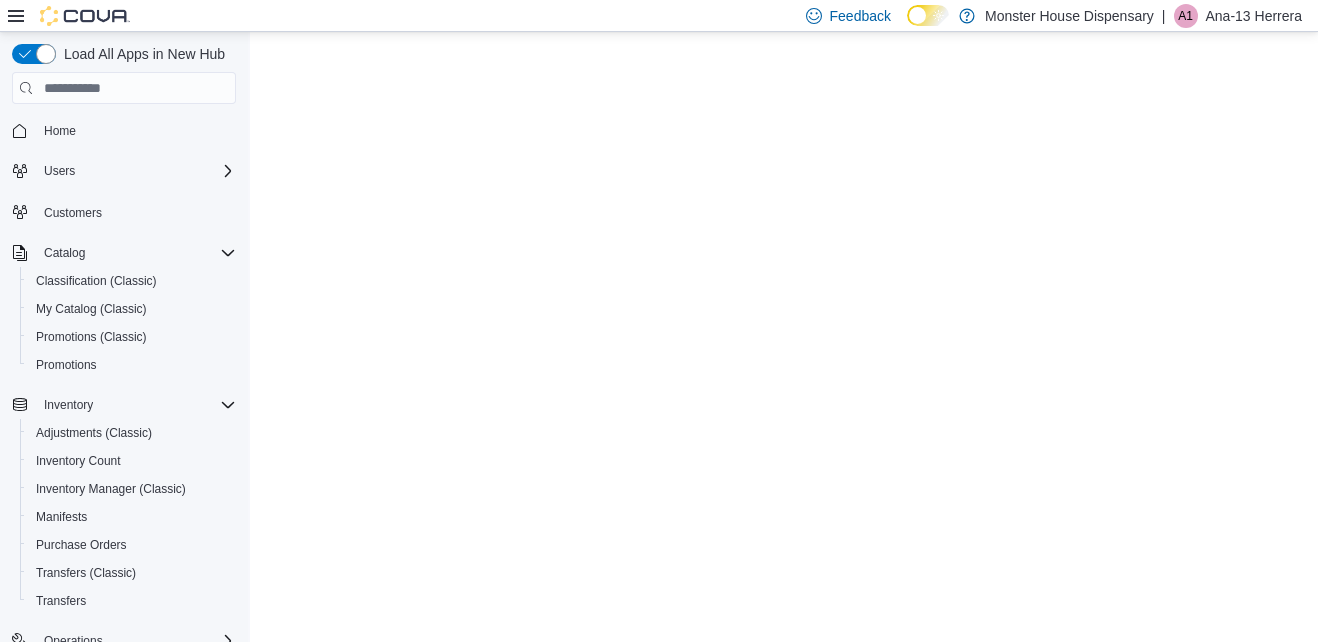 scroll, scrollTop: 0, scrollLeft: 0, axis: both 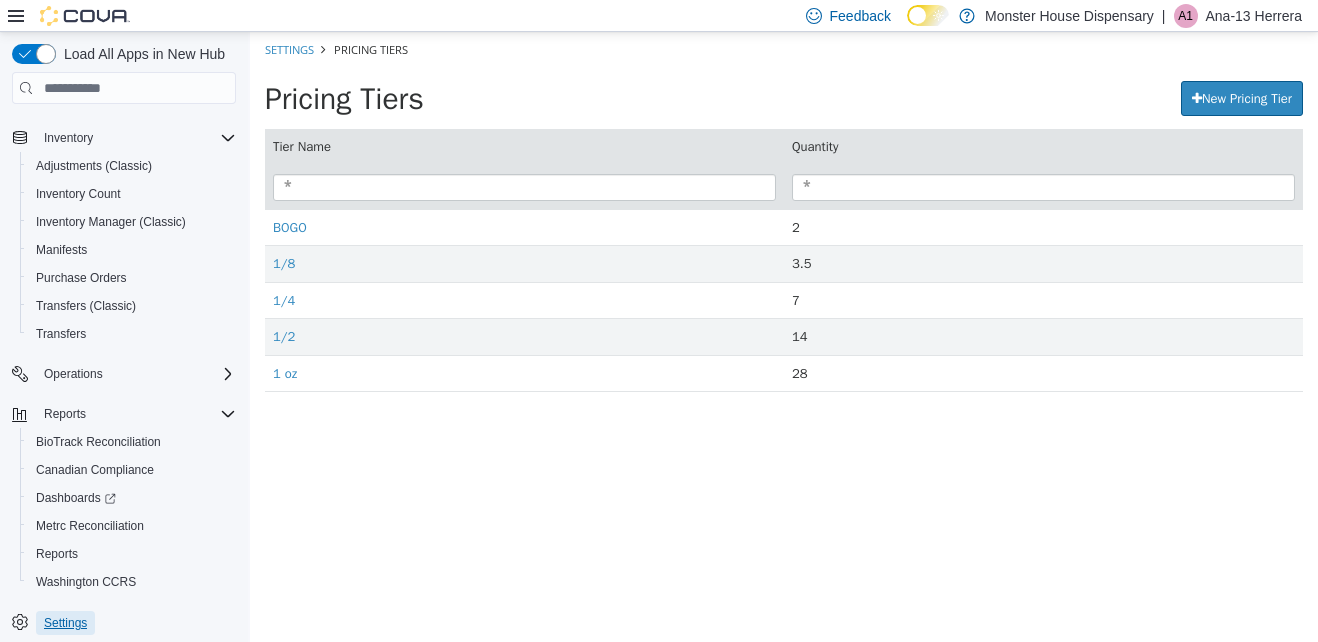 click on "Settings" at bounding box center (65, 623) 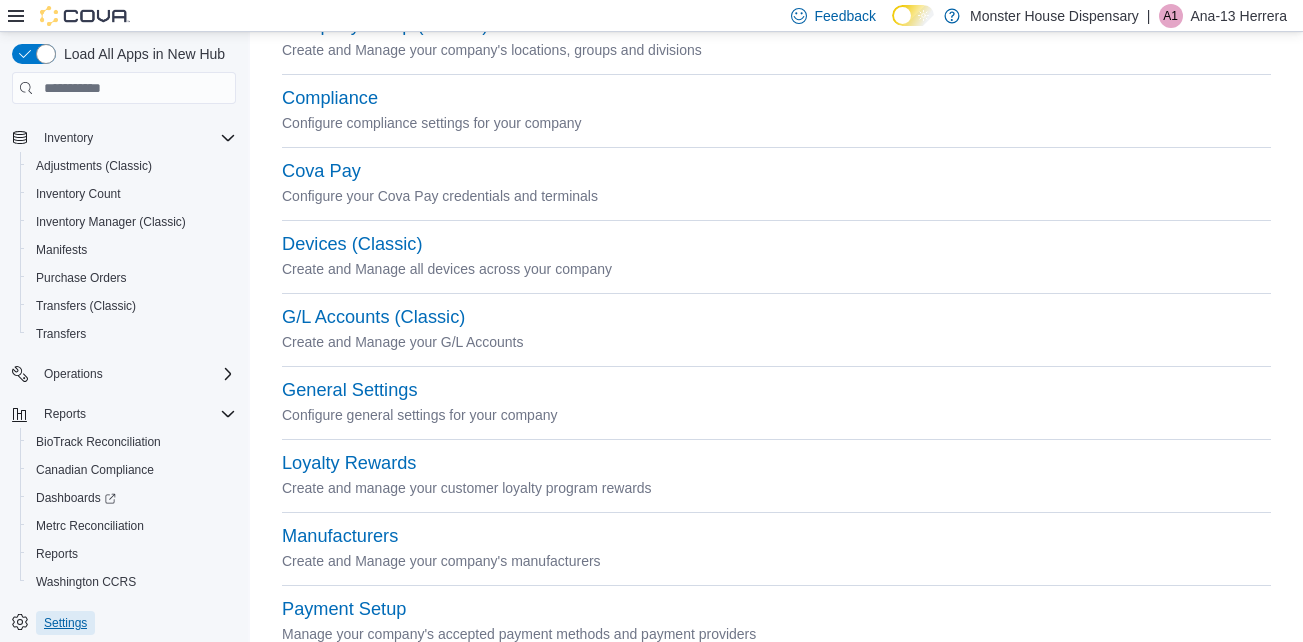 scroll, scrollTop: 233, scrollLeft: 0, axis: vertical 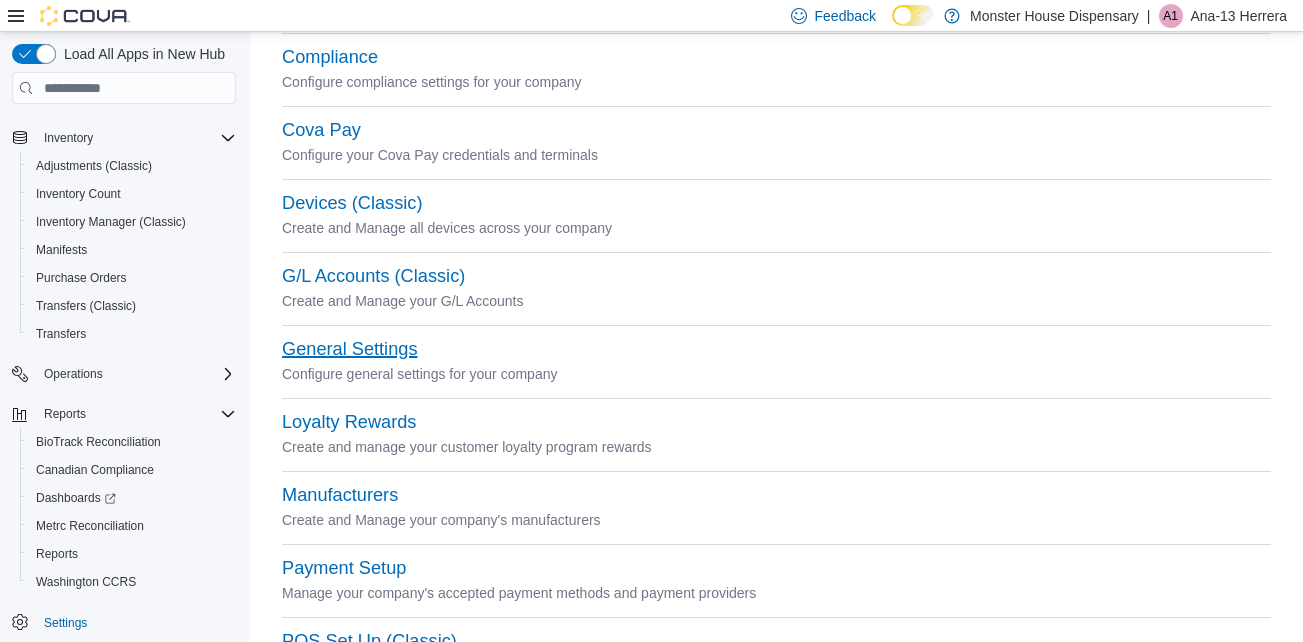 click on "General Settings" at bounding box center (349, 349) 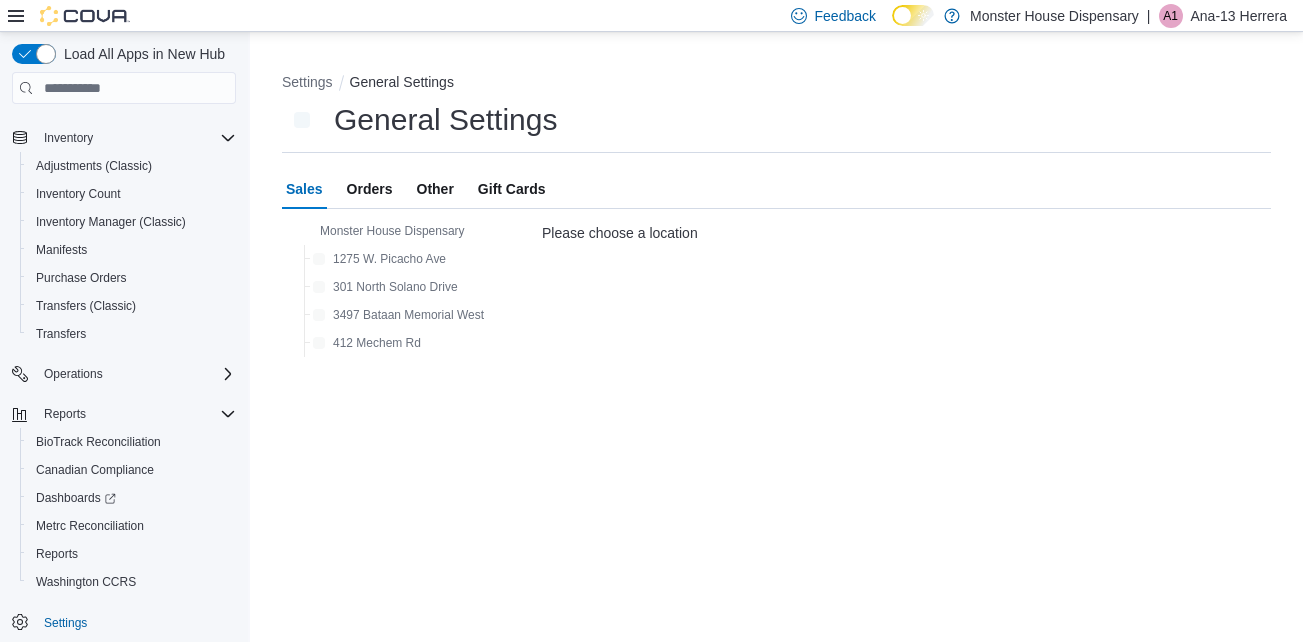 scroll, scrollTop: 0, scrollLeft: 0, axis: both 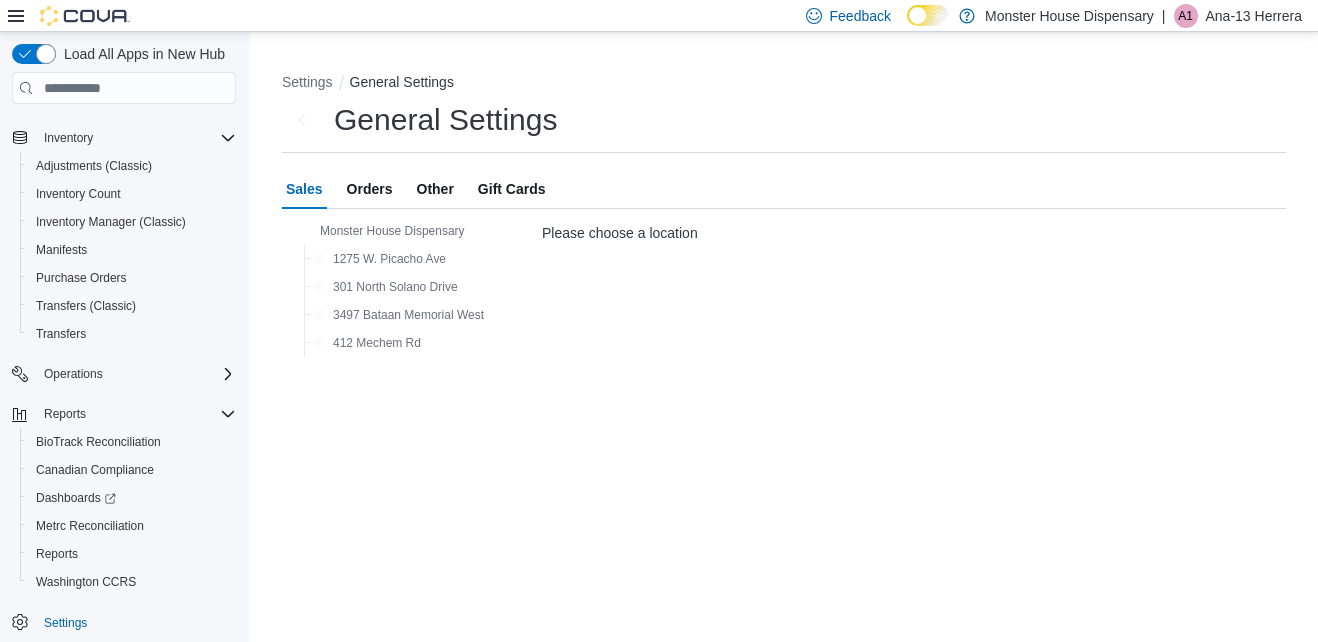 click on "Orders" at bounding box center [370, 189] 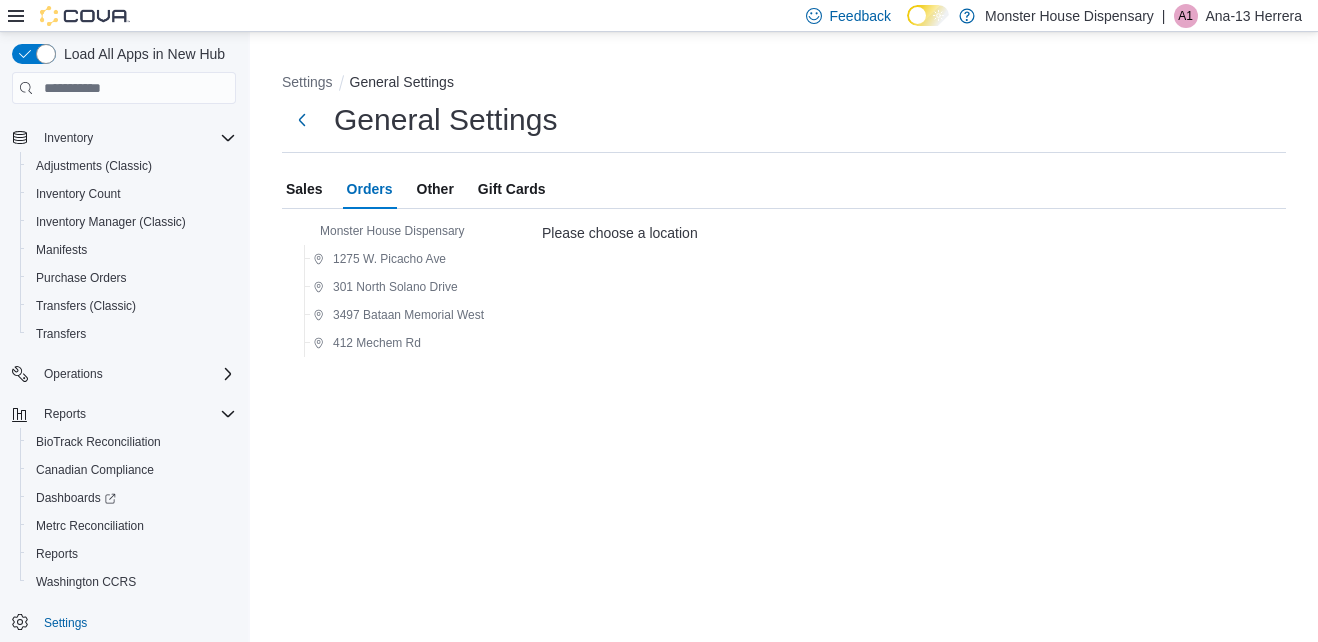 click on "Other" at bounding box center (435, 189) 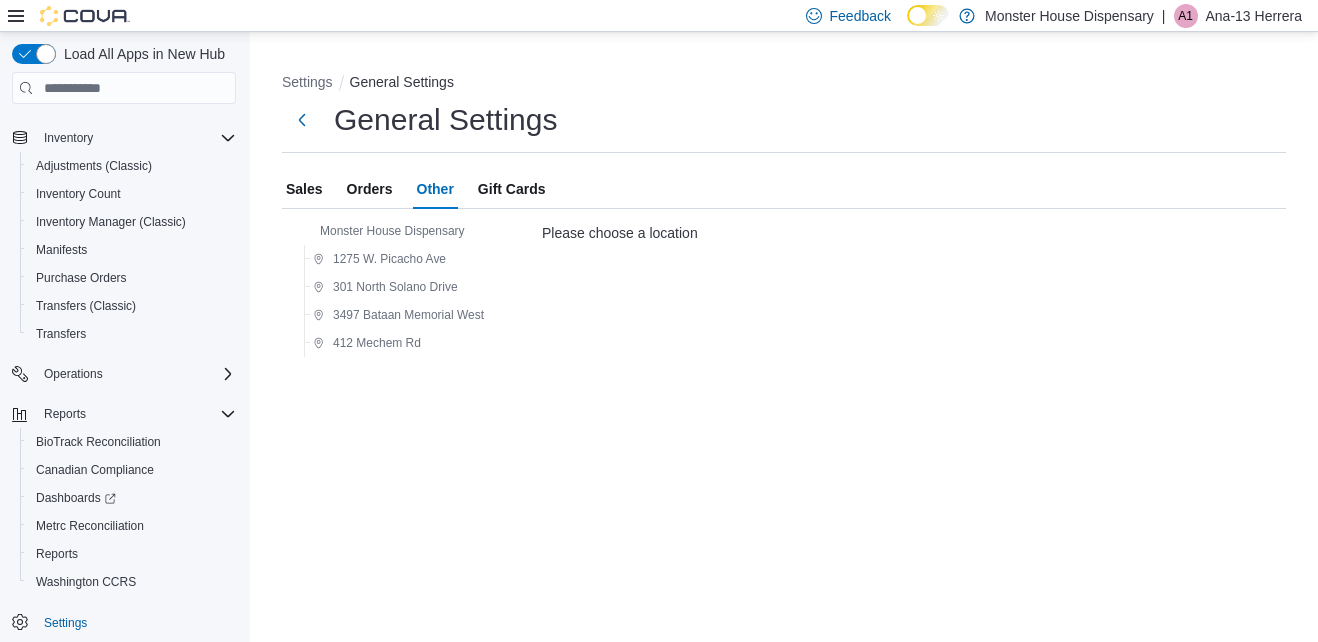 click on "Gift Cards" at bounding box center (512, 189) 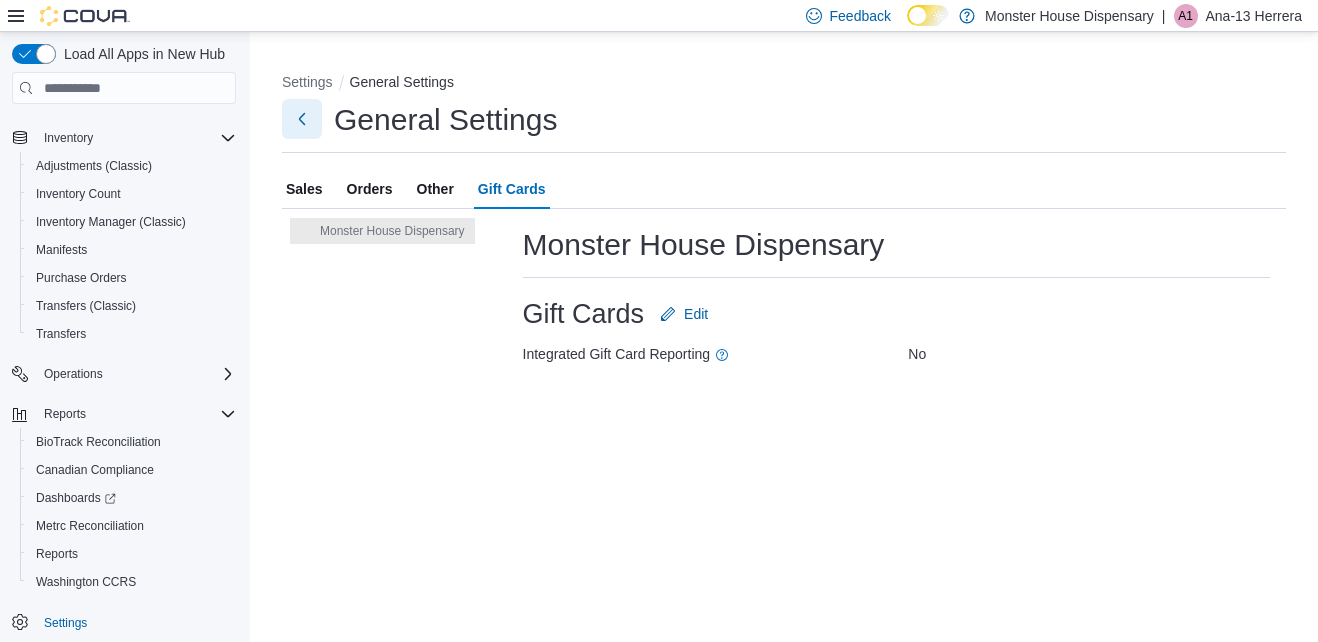click at bounding box center (302, 119) 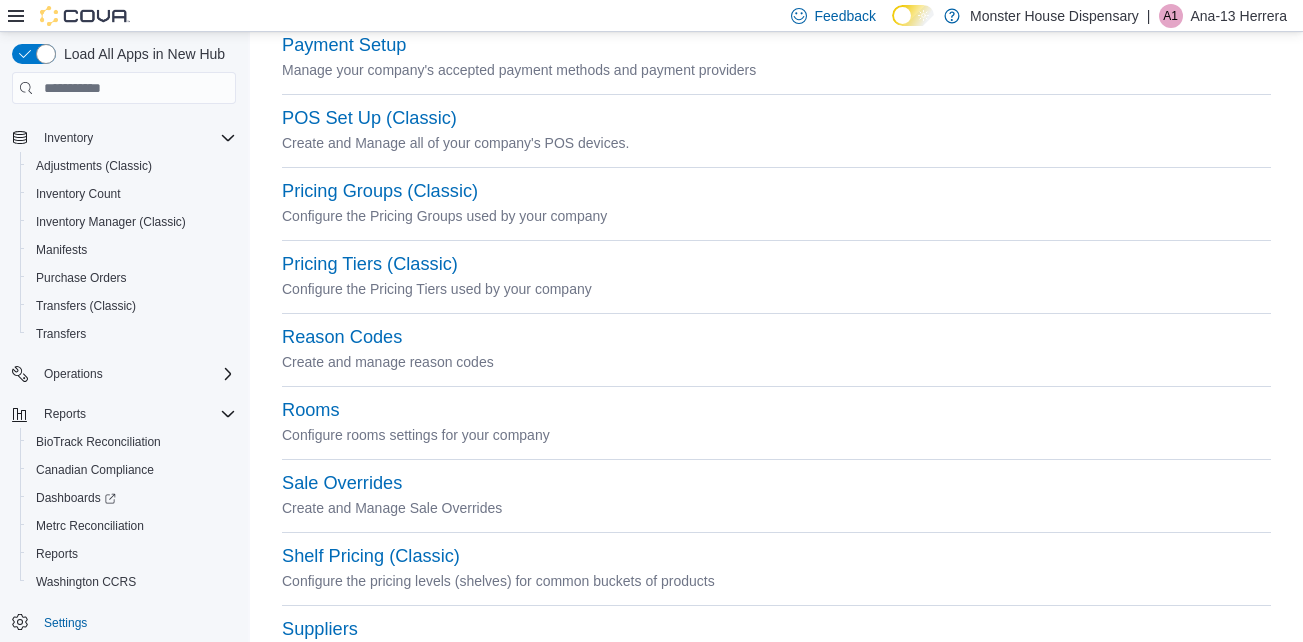 scroll, scrollTop: 833, scrollLeft: 0, axis: vertical 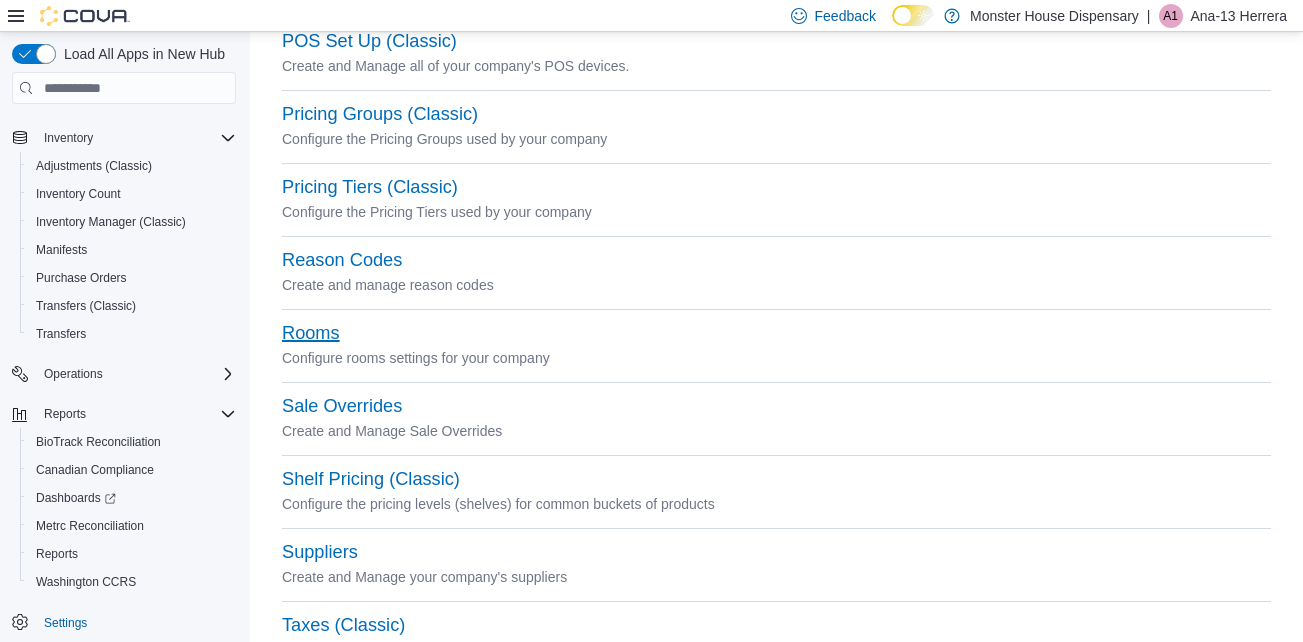 click on "Rooms" at bounding box center [311, 333] 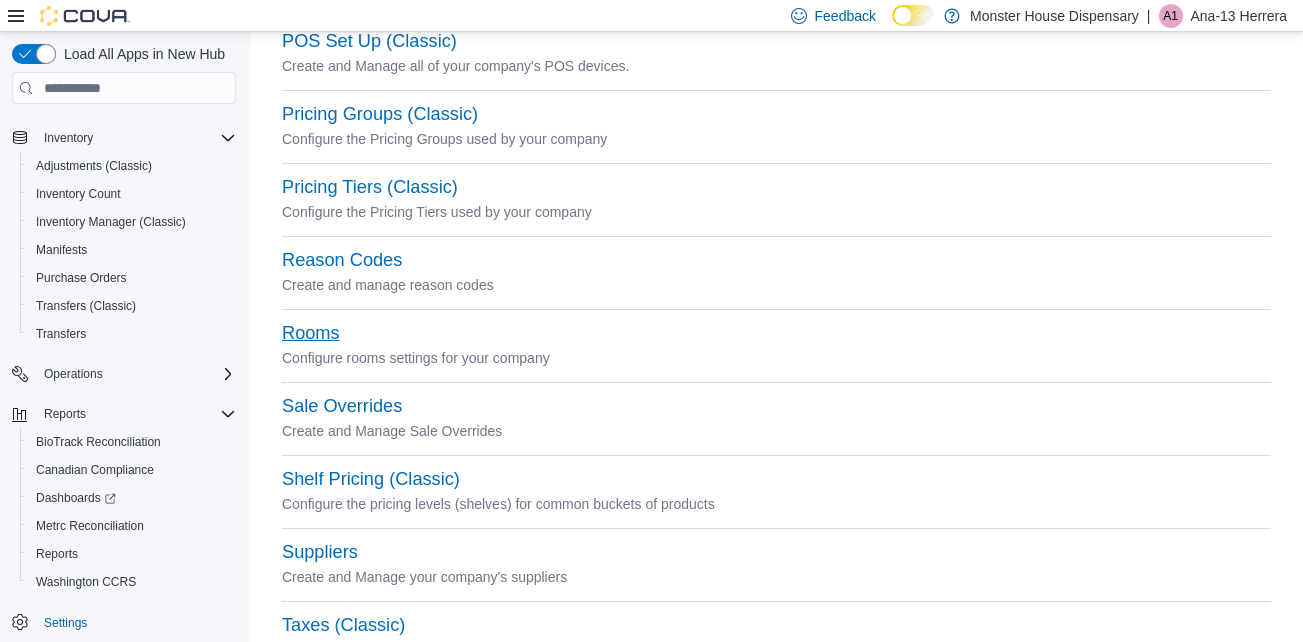 scroll, scrollTop: 0, scrollLeft: 0, axis: both 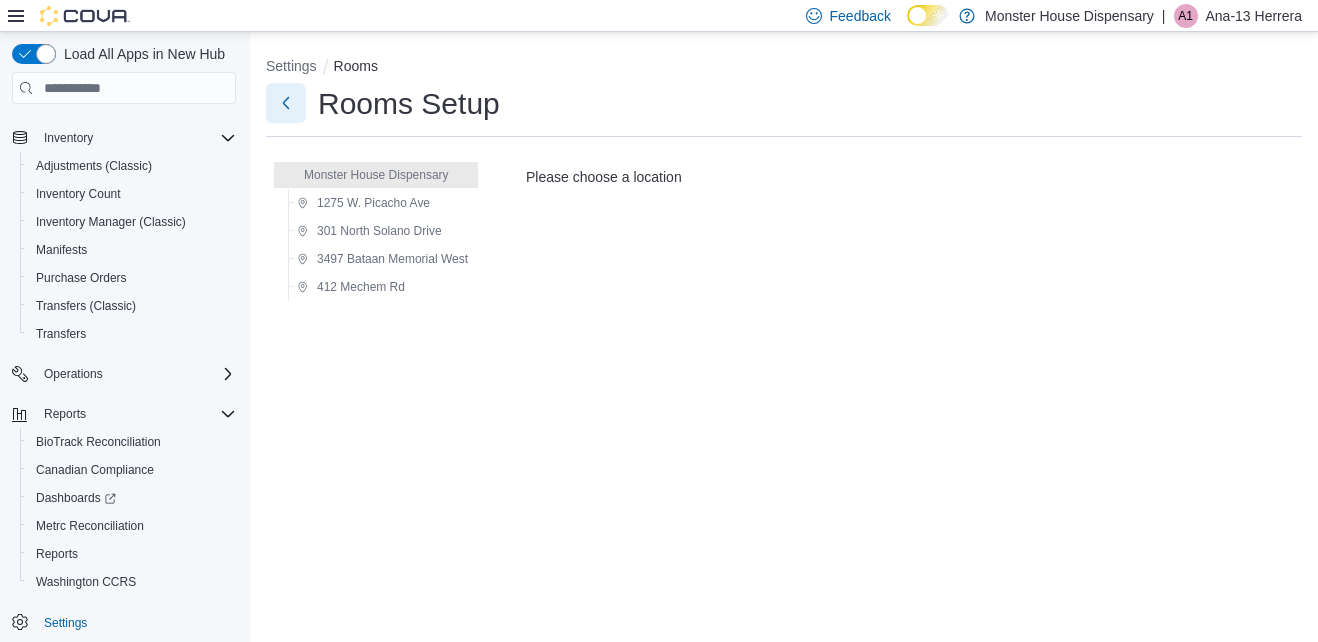 click at bounding box center (286, 103) 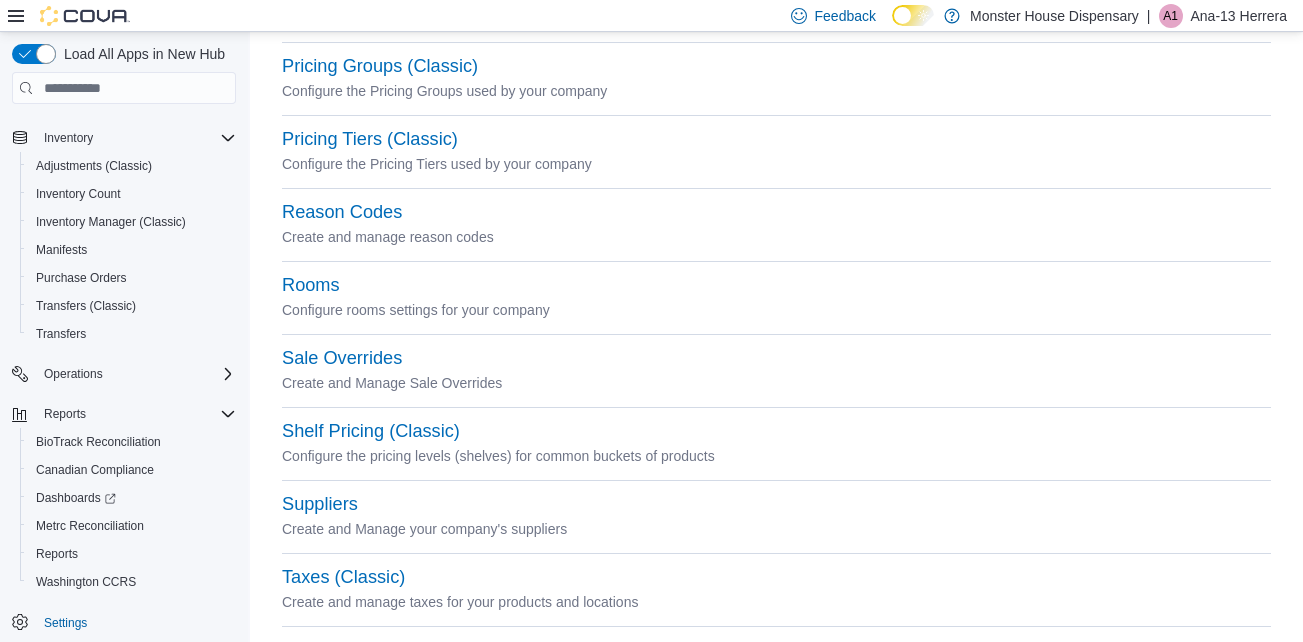 scroll, scrollTop: 850, scrollLeft: 0, axis: vertical 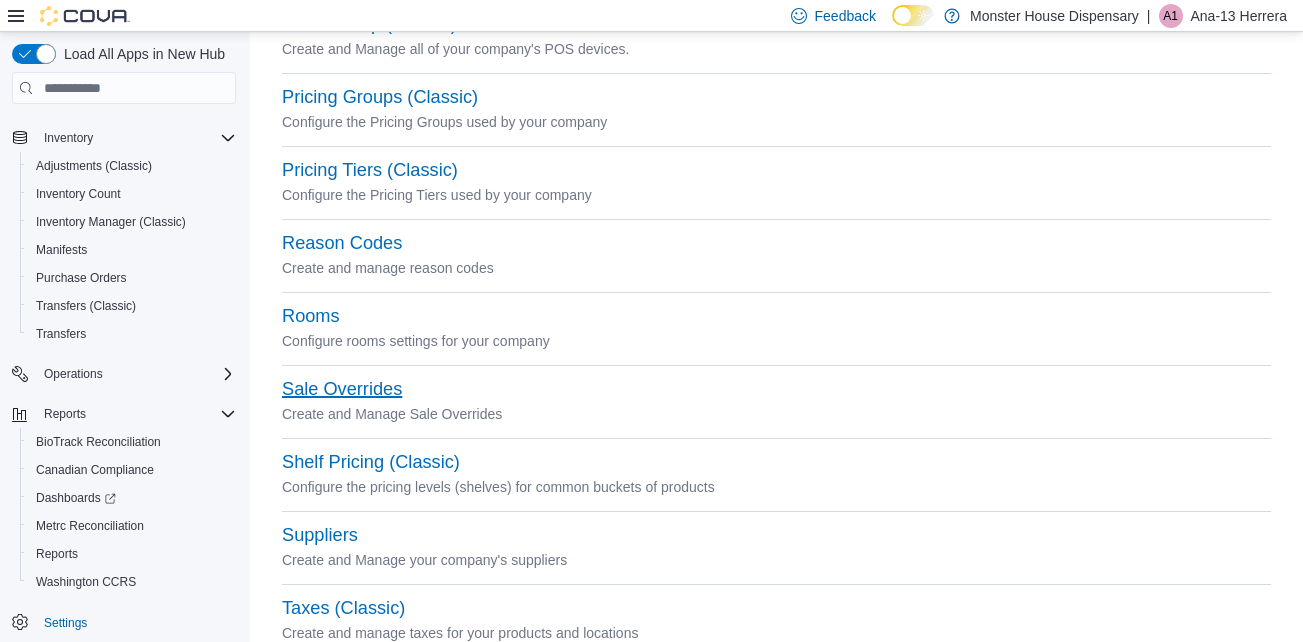 click on "Sale Overrides" at bounding box center (342, 389) 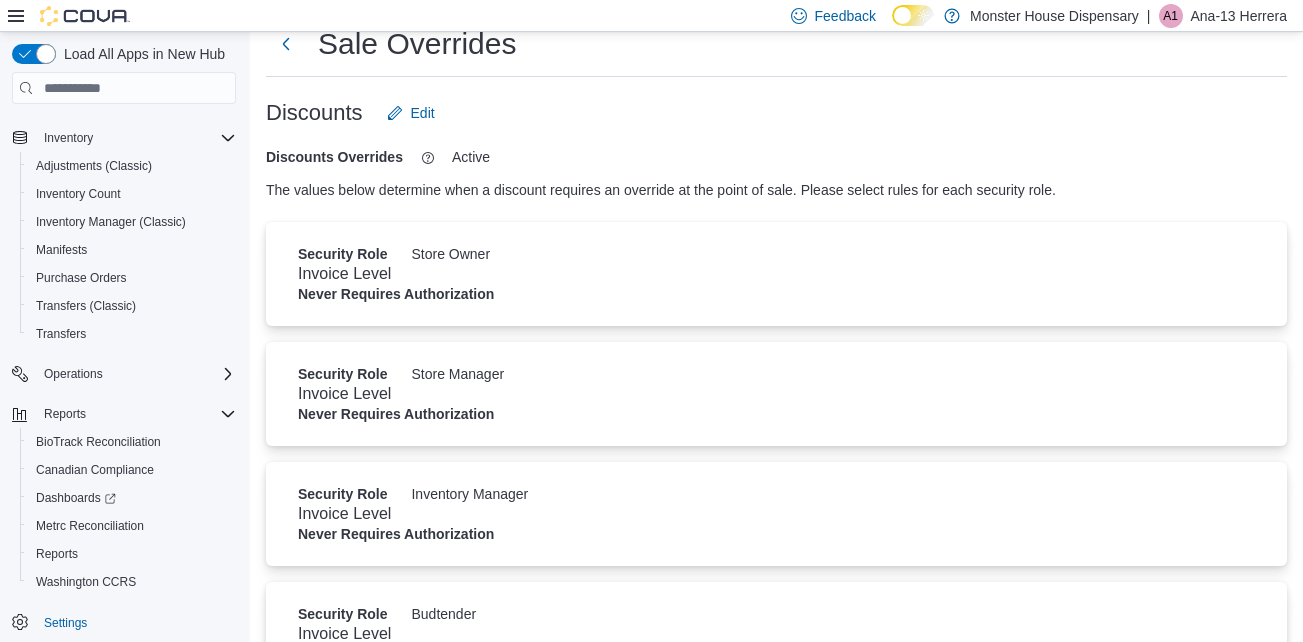 scroll, scrollTop: 0, scrollLeft: 0, axis: both 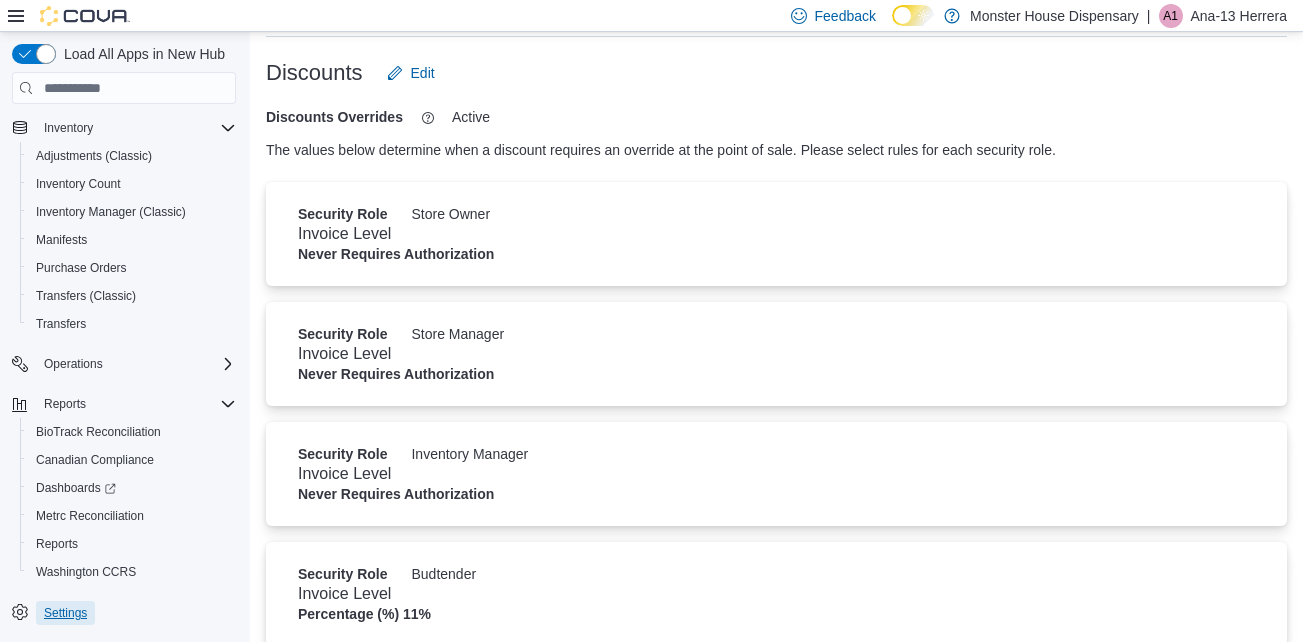 click on "Settings" at bounding box center (65, 613) 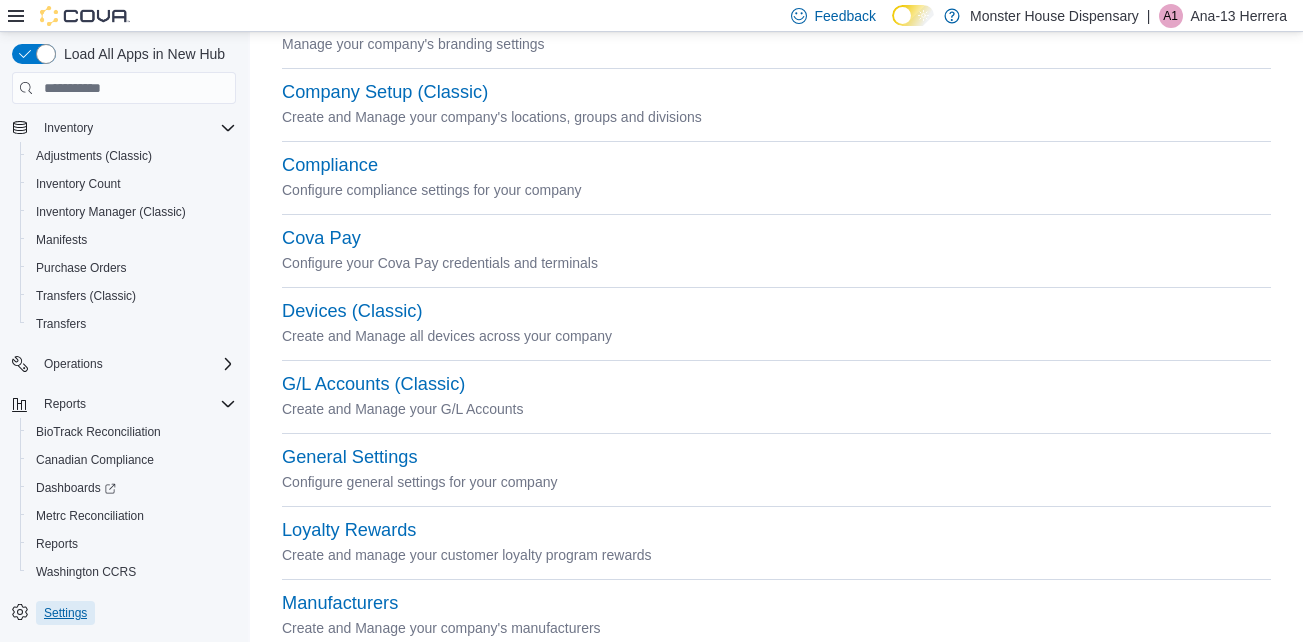 scroll, scrollTop: 133, scrollLeft: 0, axis: vertical 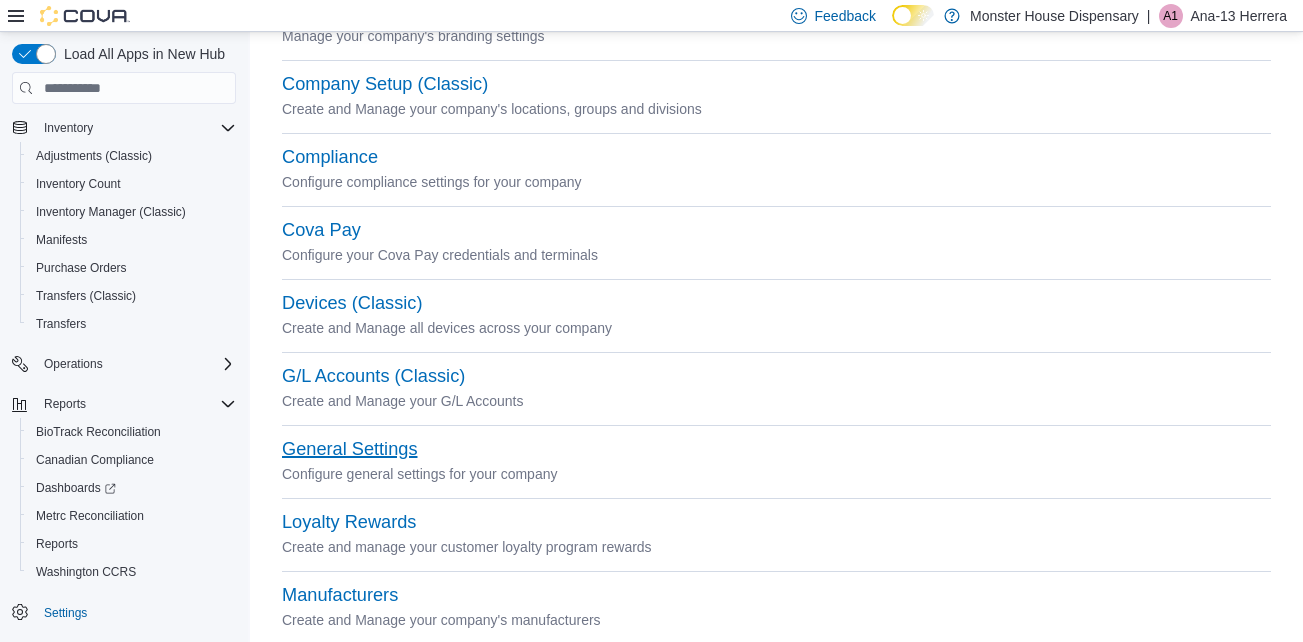click on "General Settings" at bounding box center [349, 449] 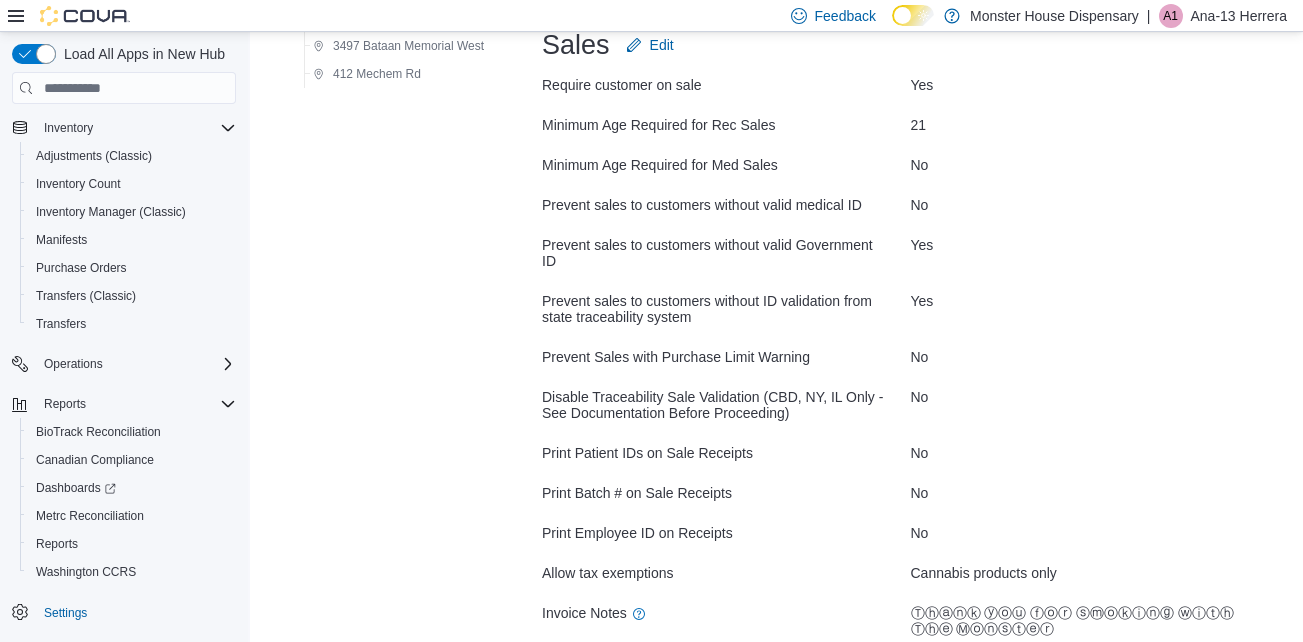 scroll, scrollTop: 308, scrollLeft: 0, axis: vertical 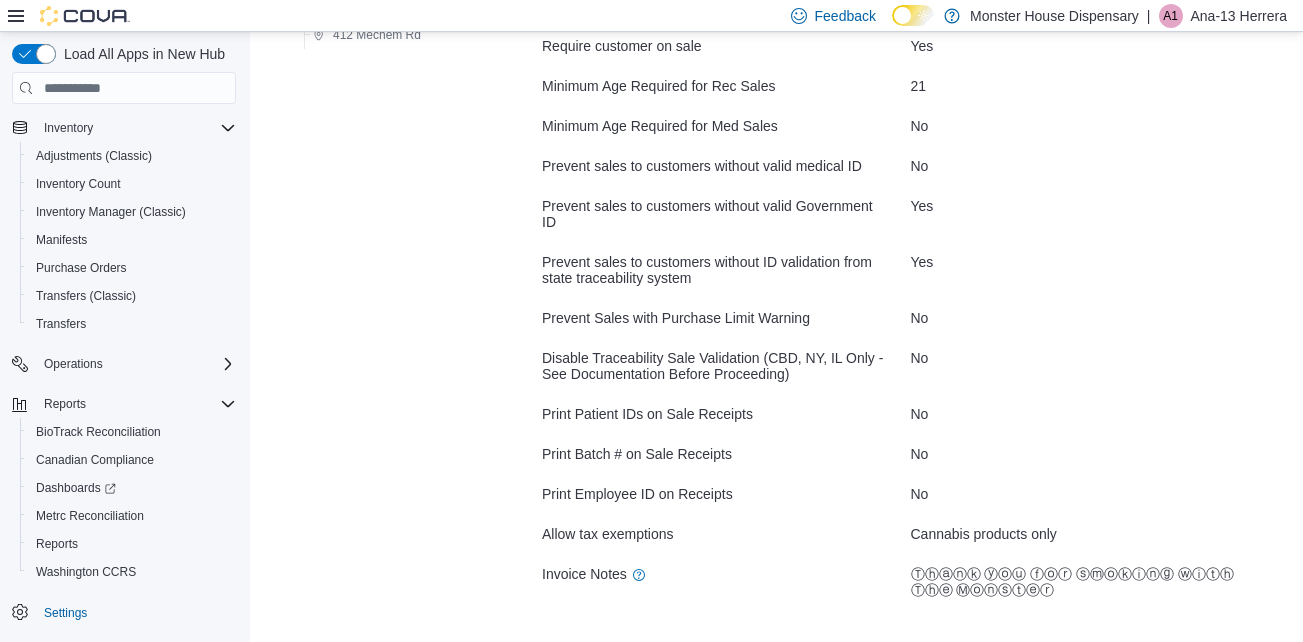 click on "Ⓣⓗⓐⓝⓚ ⓨⓞⓤ ⓕⓞⓡ ⓢⓜⓞⓚⓘⓝⓖ ⓦⓘⓣⓗ Ⓣⓗⓔ Ⓜⓞⓝⓢⓣⓔⓡ" at bounding box center (1083, 582) 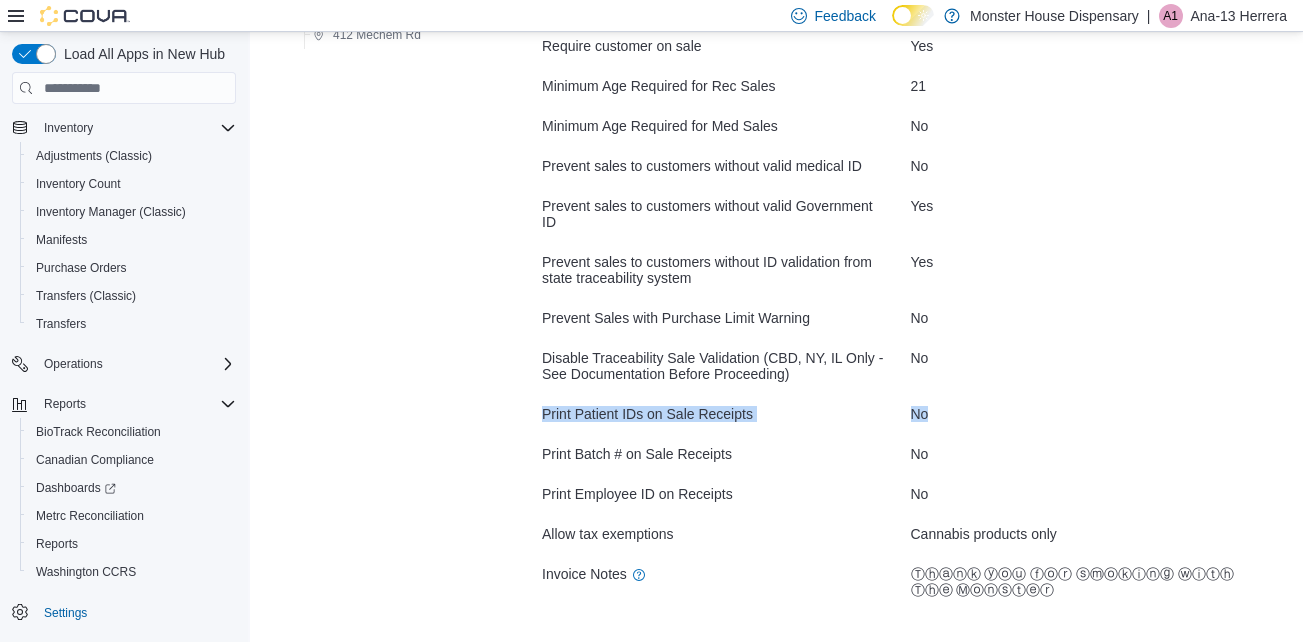 drag, startPoint x: 526, startPoint y: 397, endPoint x: 949, endPoint y: 397, distance: 423 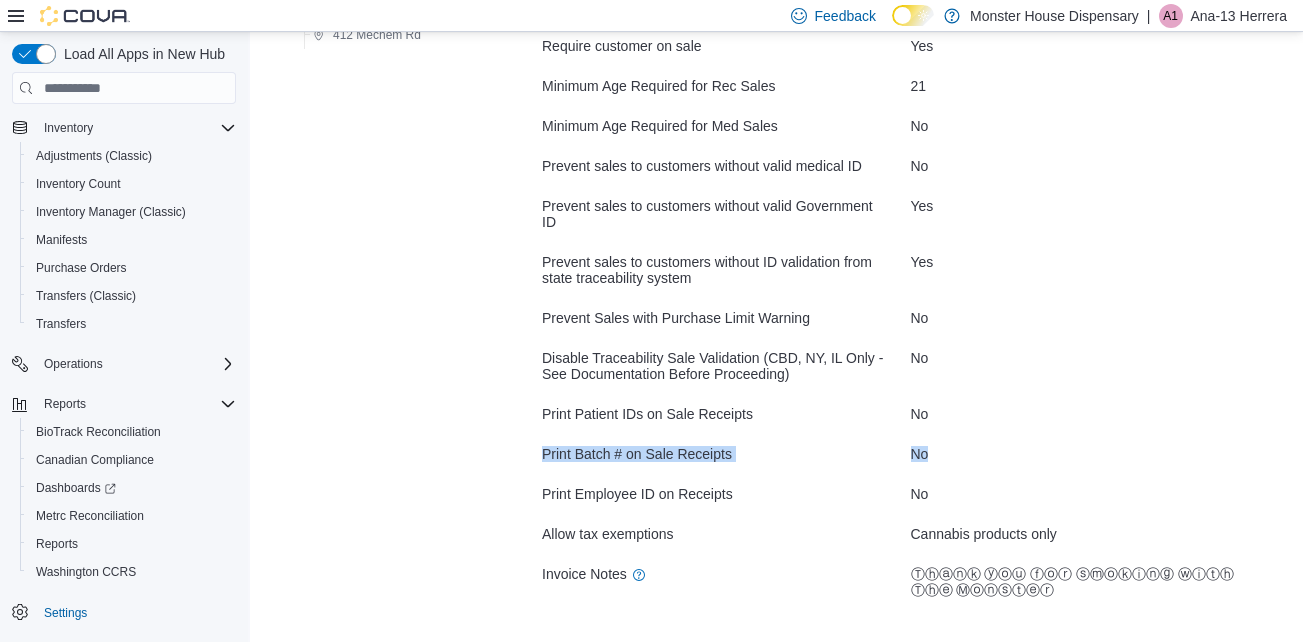 drag, startPoint x: 530, startPoint y: 440, endPoint x: 974, endPoint y: 440, distance: 444 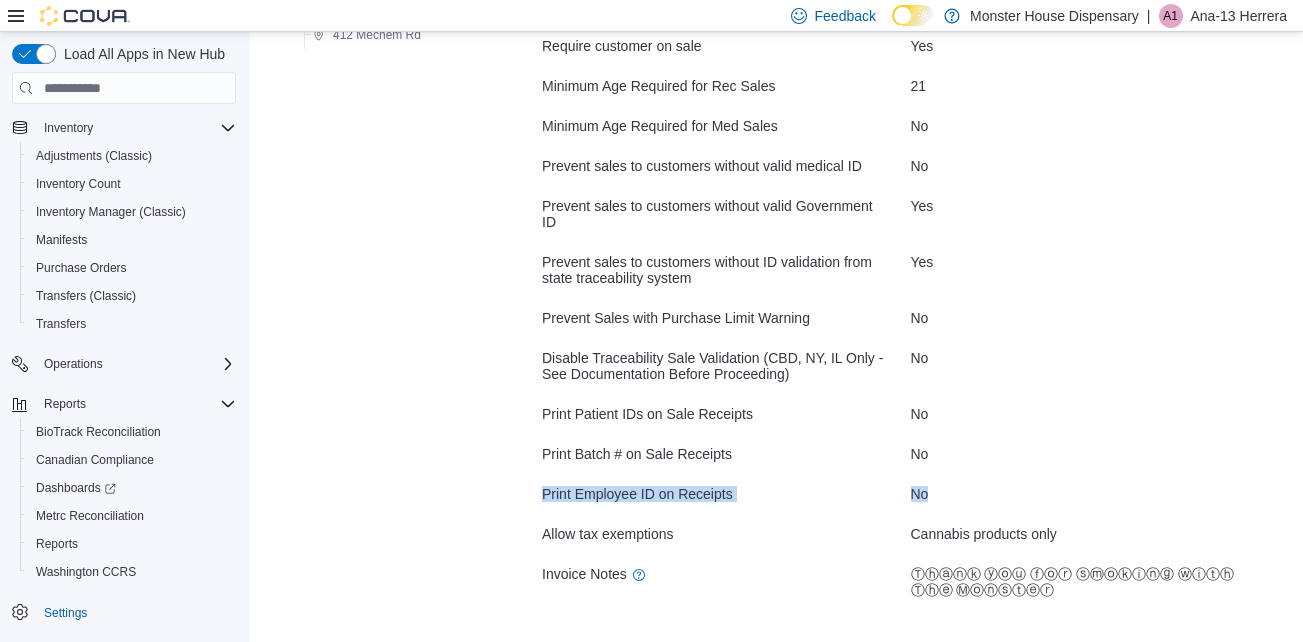 drag, startPoint x: 543, startPoint y: 476, endPoint x: 951, endPoint y: 471, distance: 408.03064 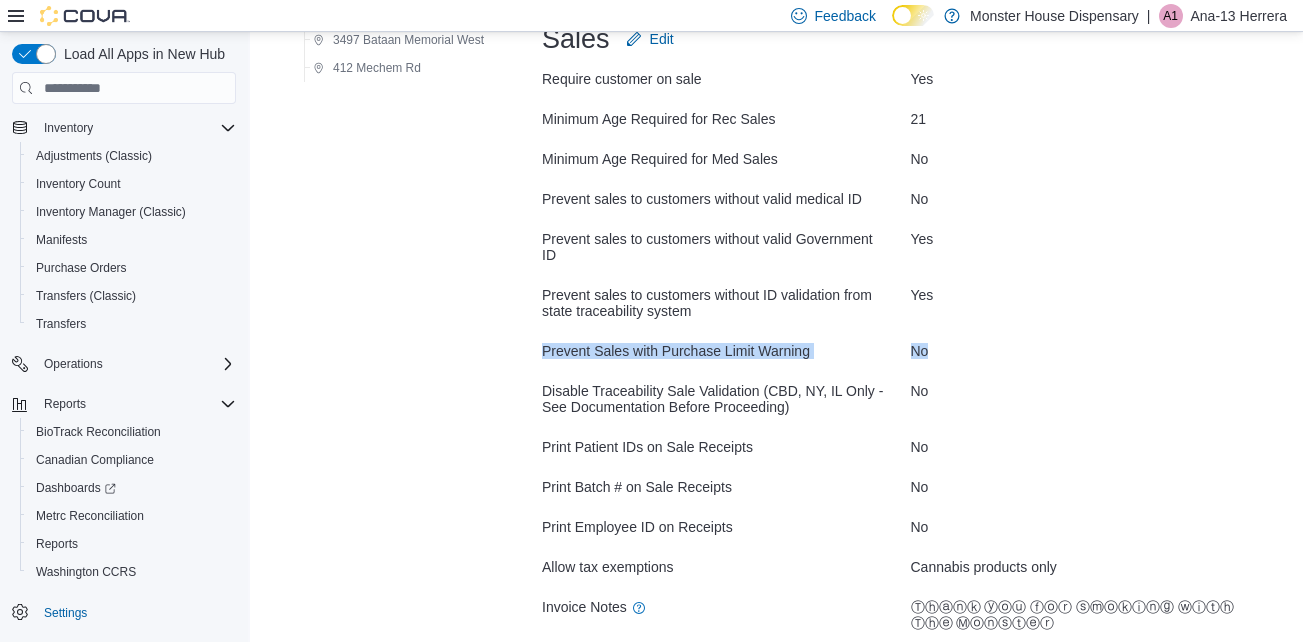 drag, startPoint x: 539, startPoint y: 335, endPoint x: 988, endPoint y: 351, distance: 449.28497 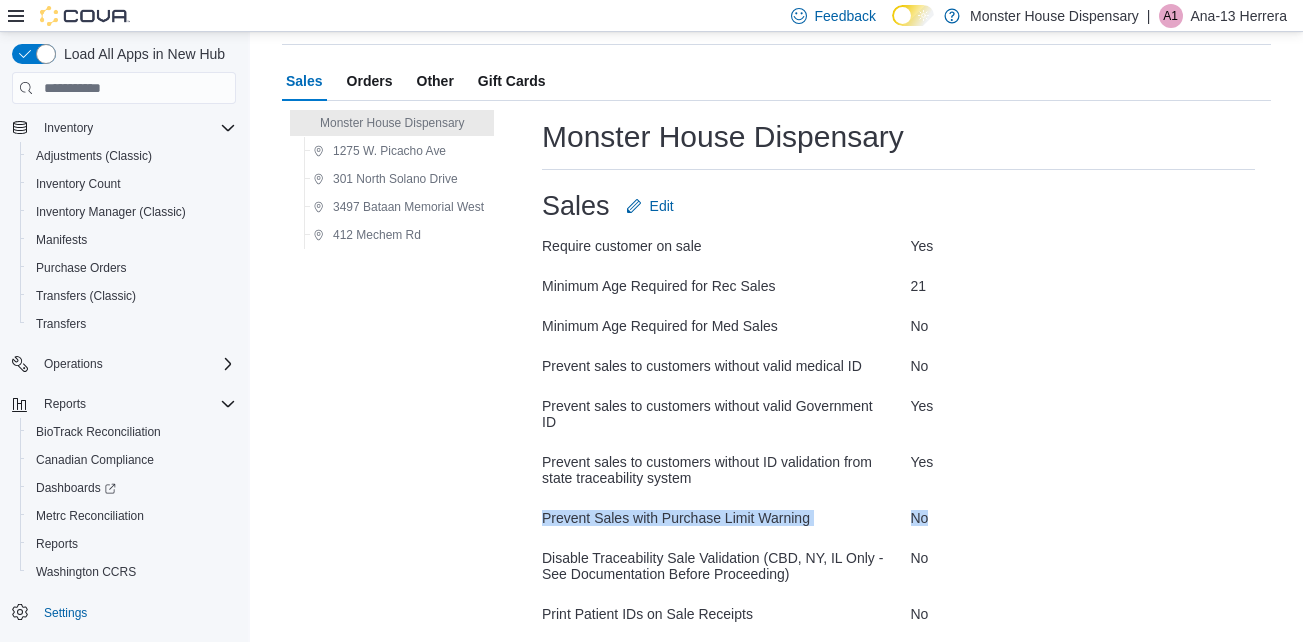 scroll, scrollTop: 141, scrollLeft: 0, axis: vertical 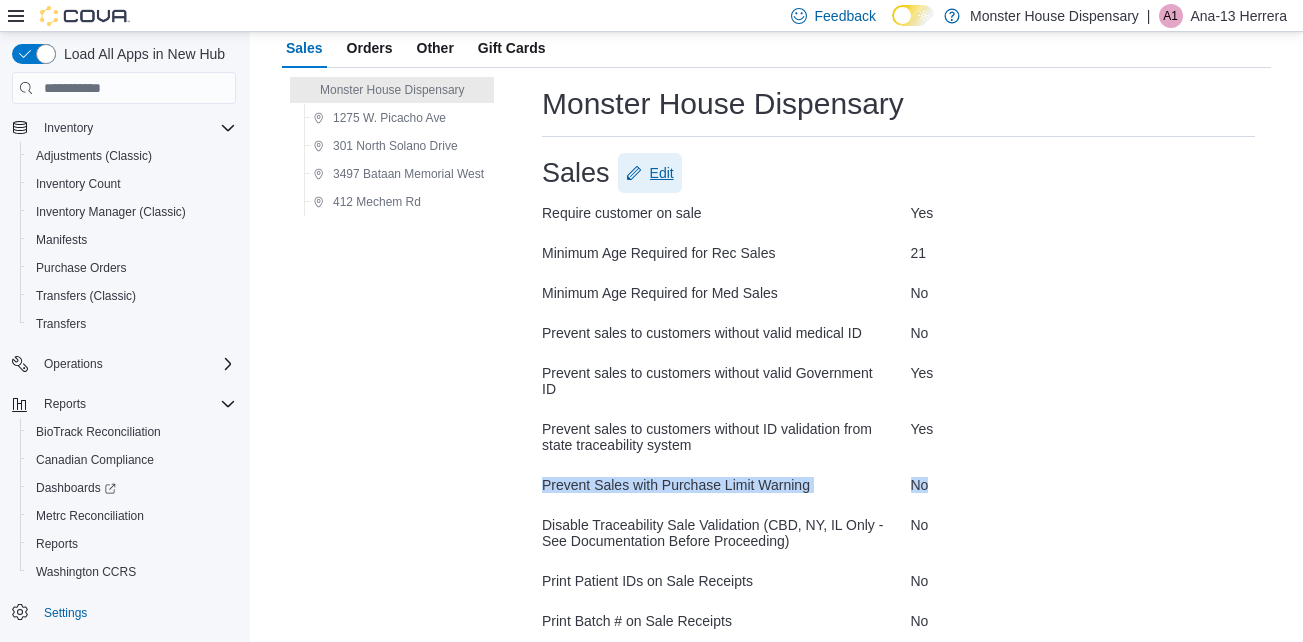 click on "Edit" at bounding box center (650, 173) 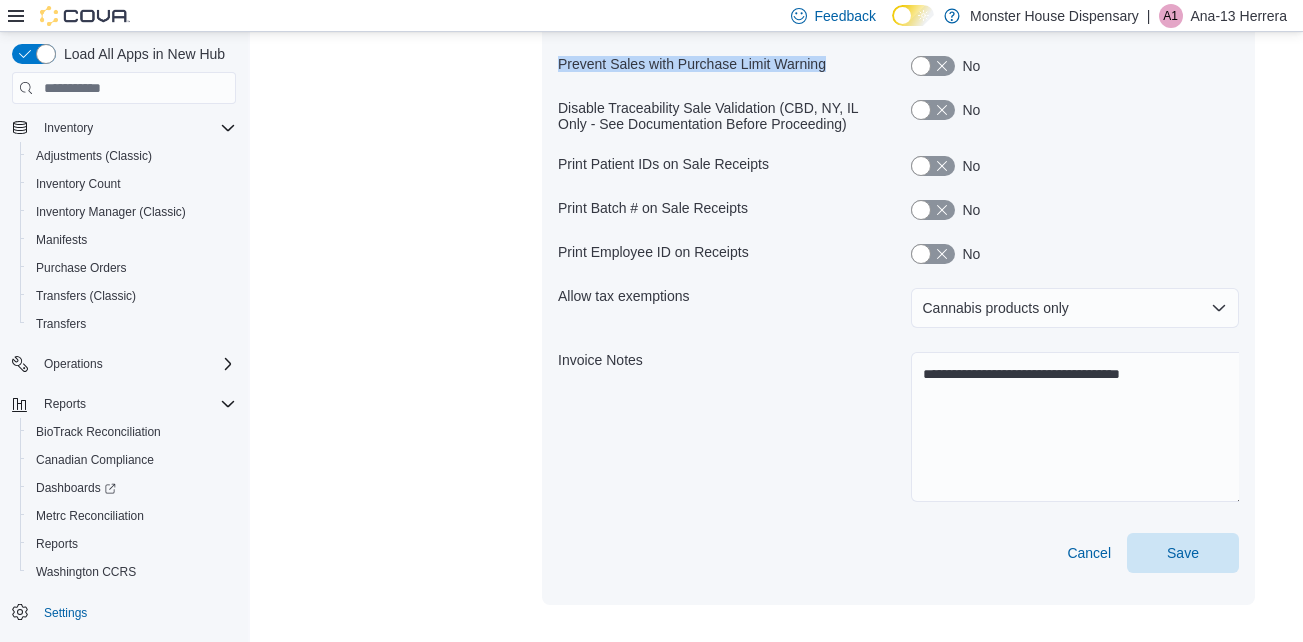 scroll, scrollTop: 637, scrollLeft: 0, axis: vertical 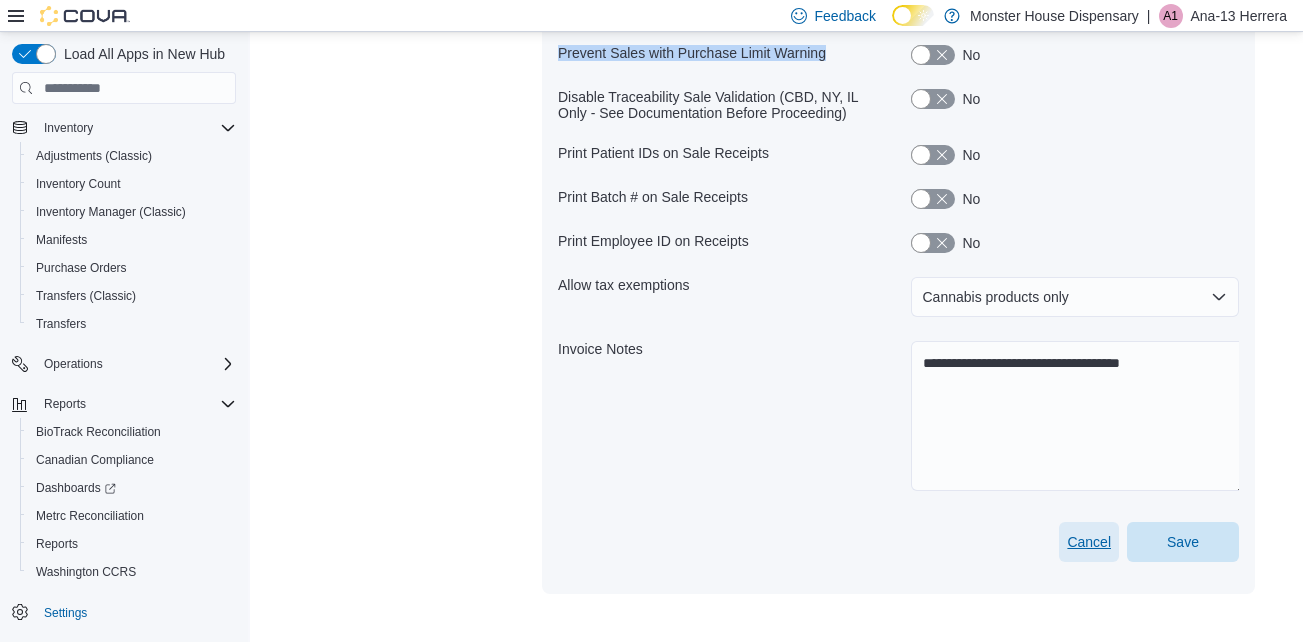 click on "Cancel" at bounding box center [1089, 542] 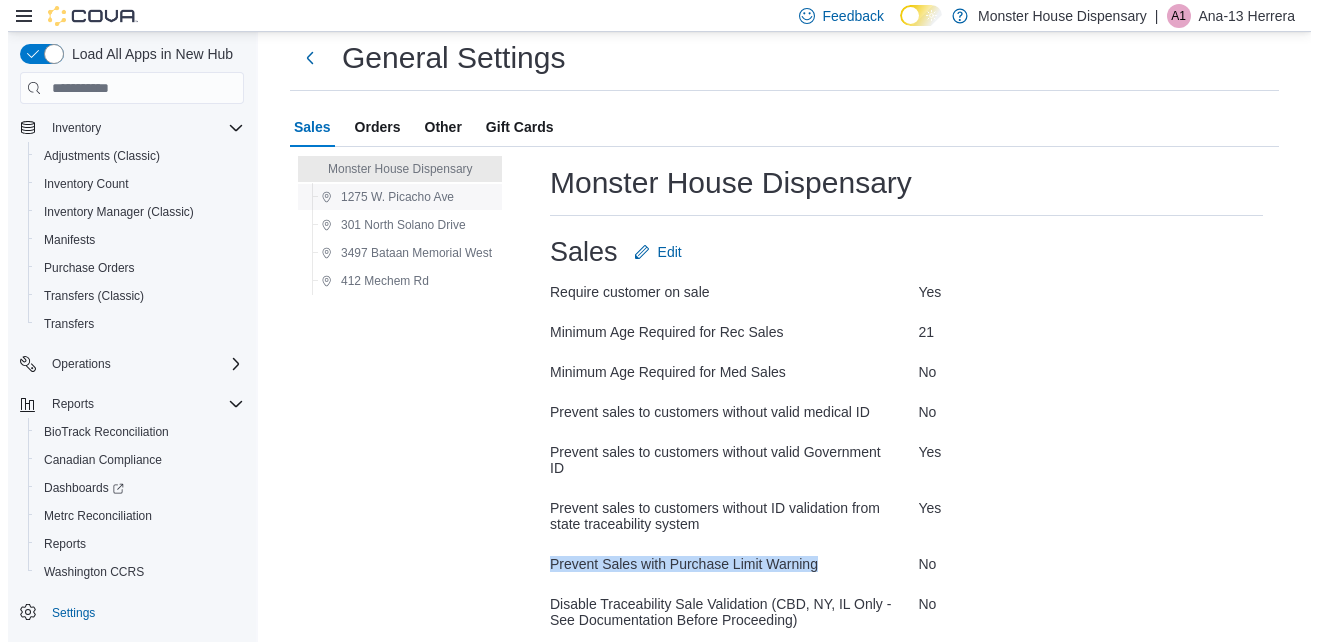scroll, scrollTop: 0, scrollLeft: 0, axis: both 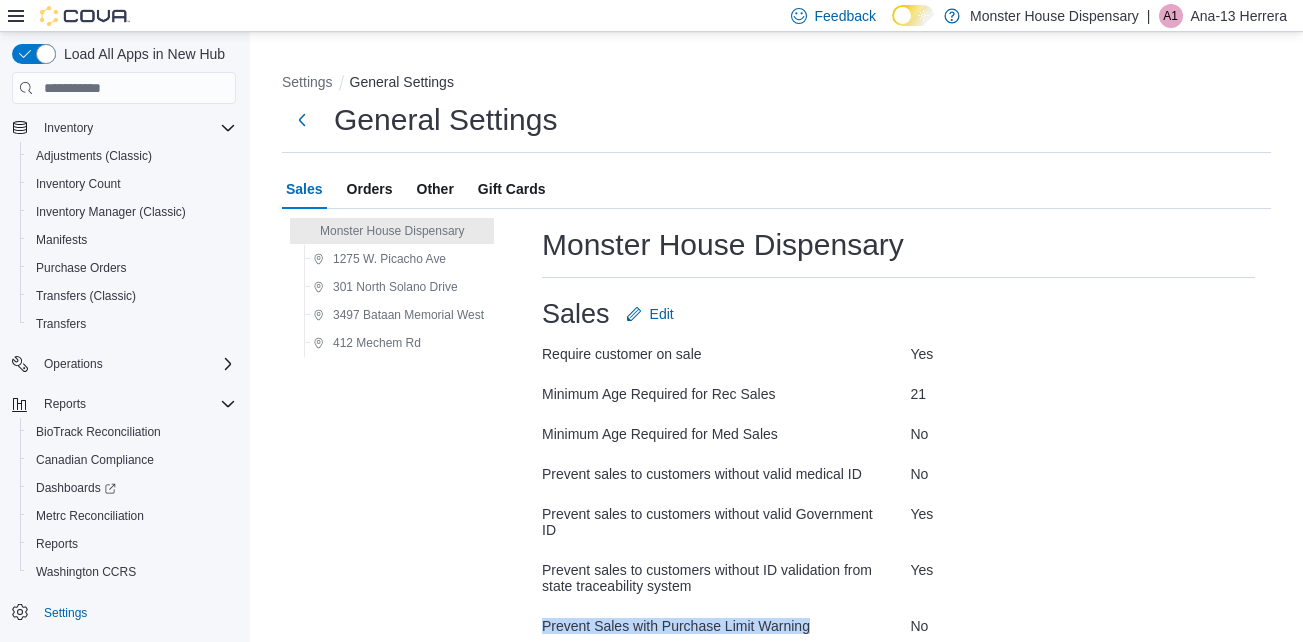 click on "Orders" at bounding box center (370, 189) 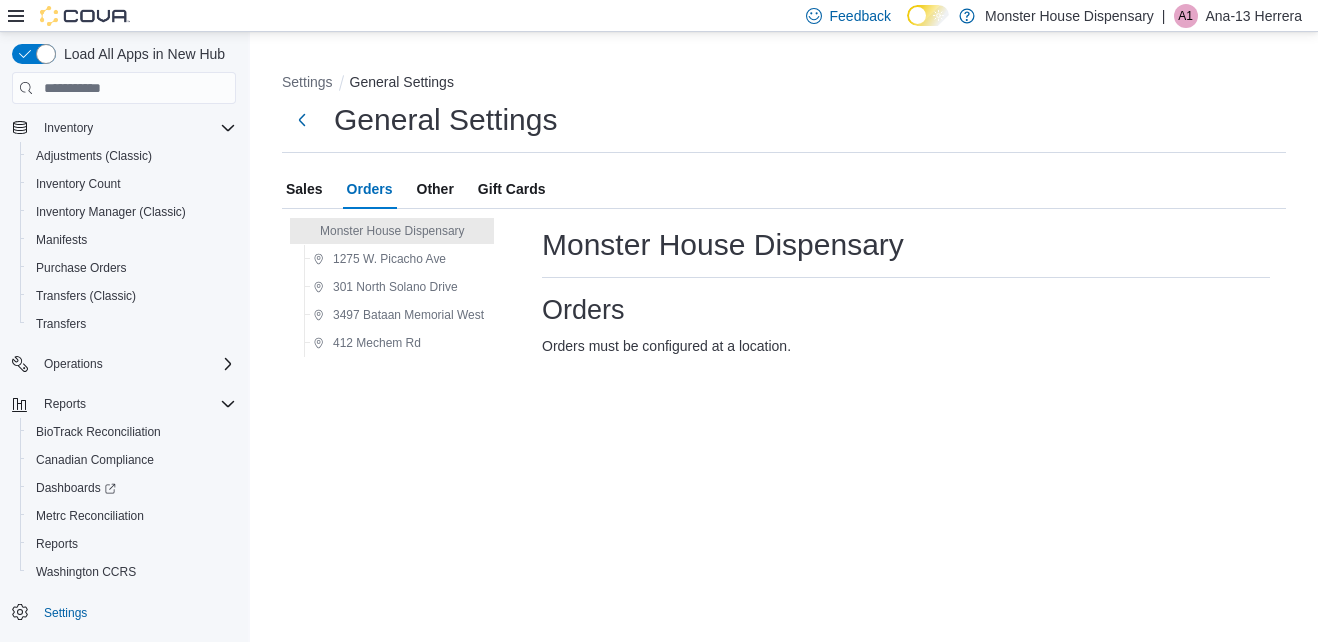 click on "Other" at bounding box center (435, 189) 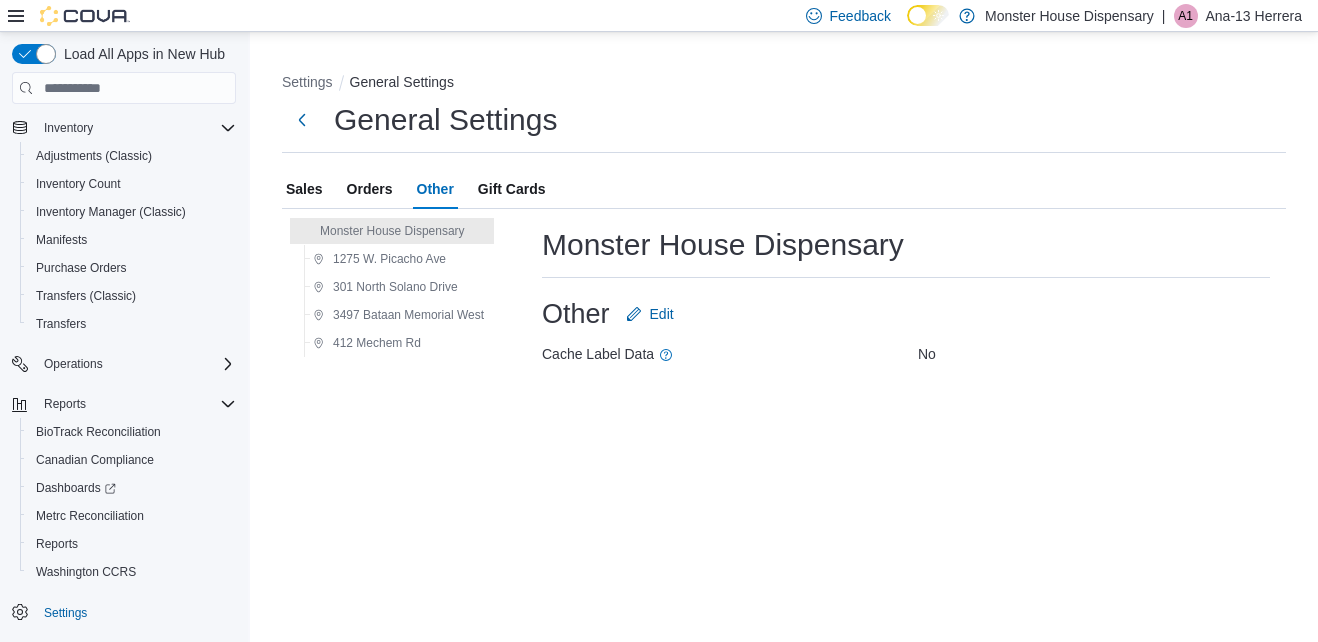click on "Gift Cards" at bounding box center [512, 189] 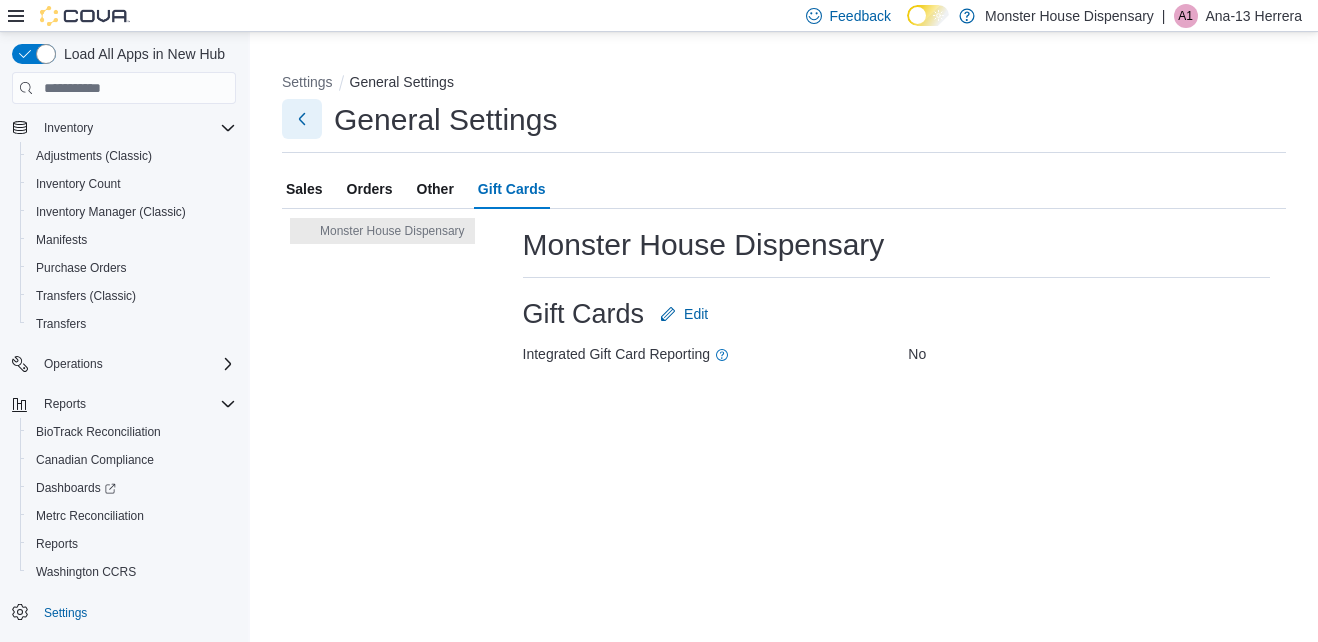 click at bounding box center (302, 119) 